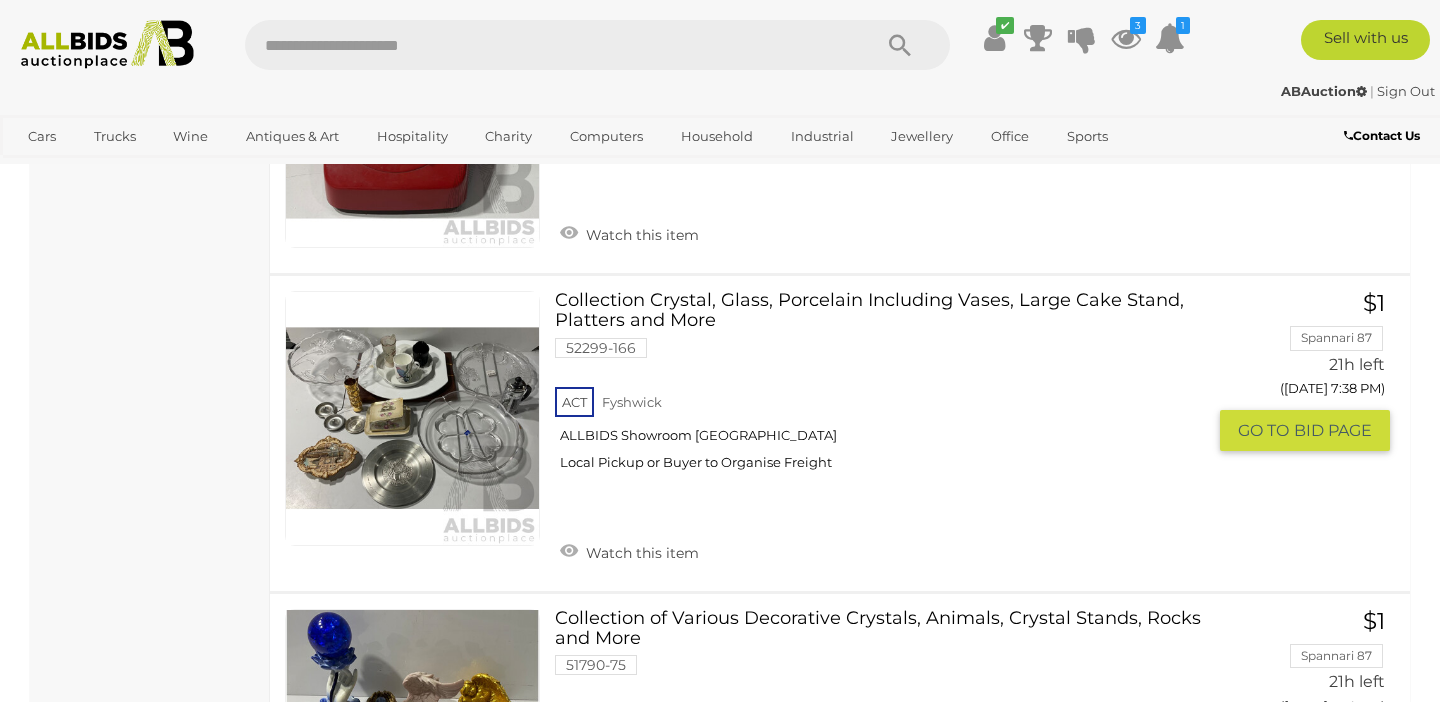 scroll, scrollTop: 9205, scrollLeft: 0, axis: vertical 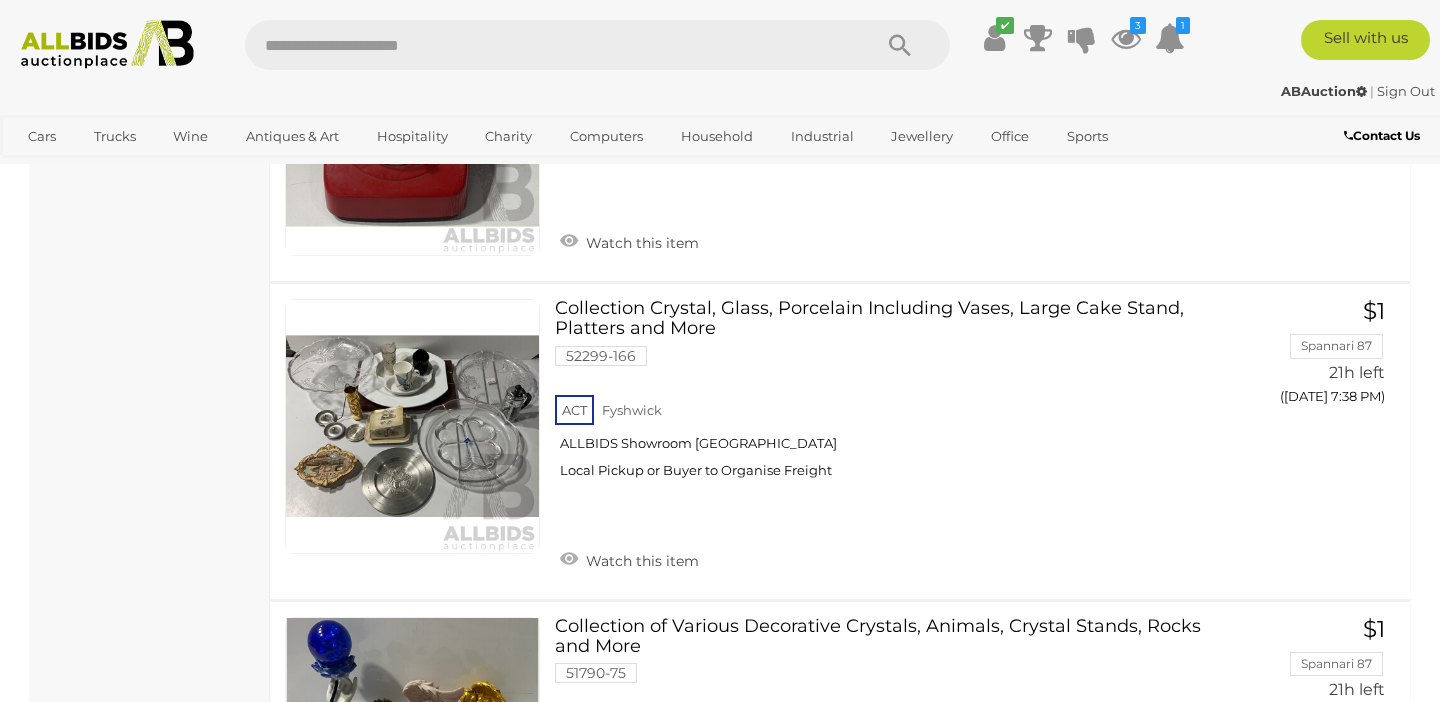 click at bounding box center (548, 45) 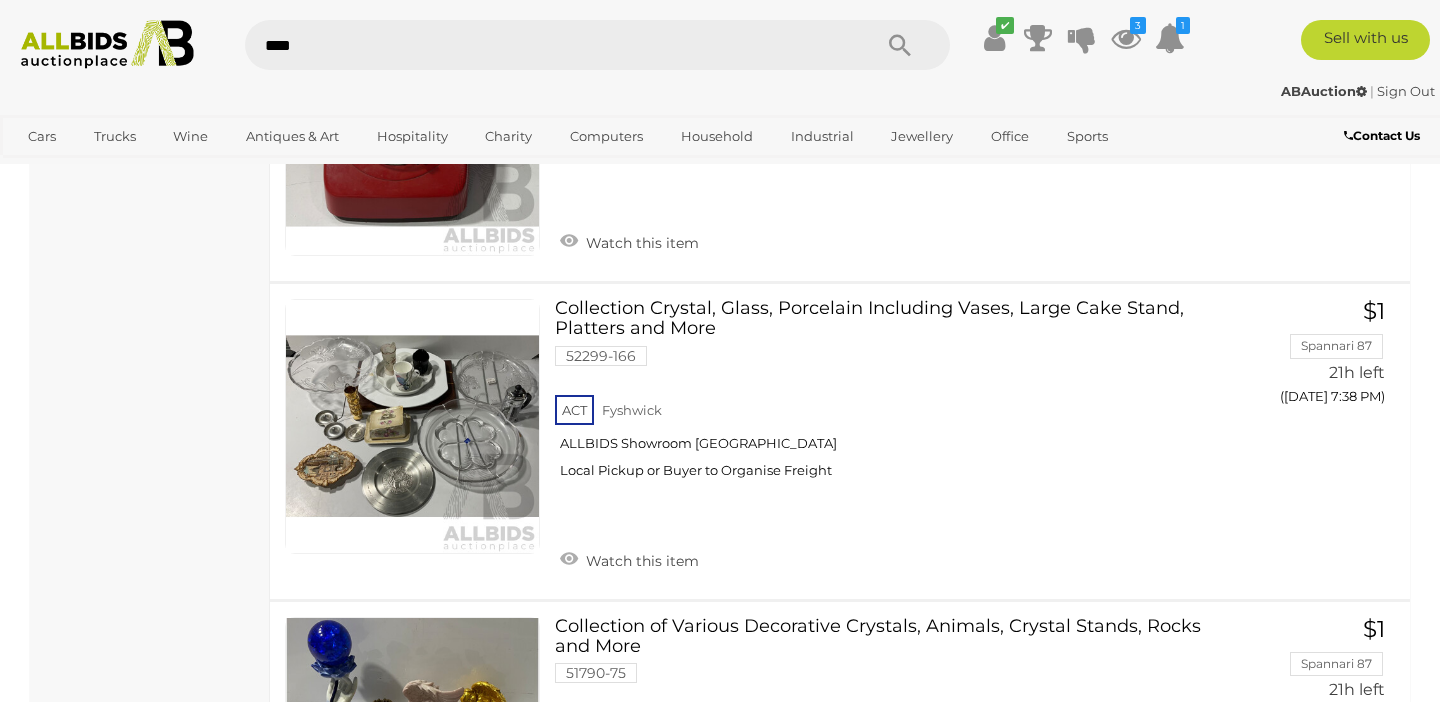 type on "*****" 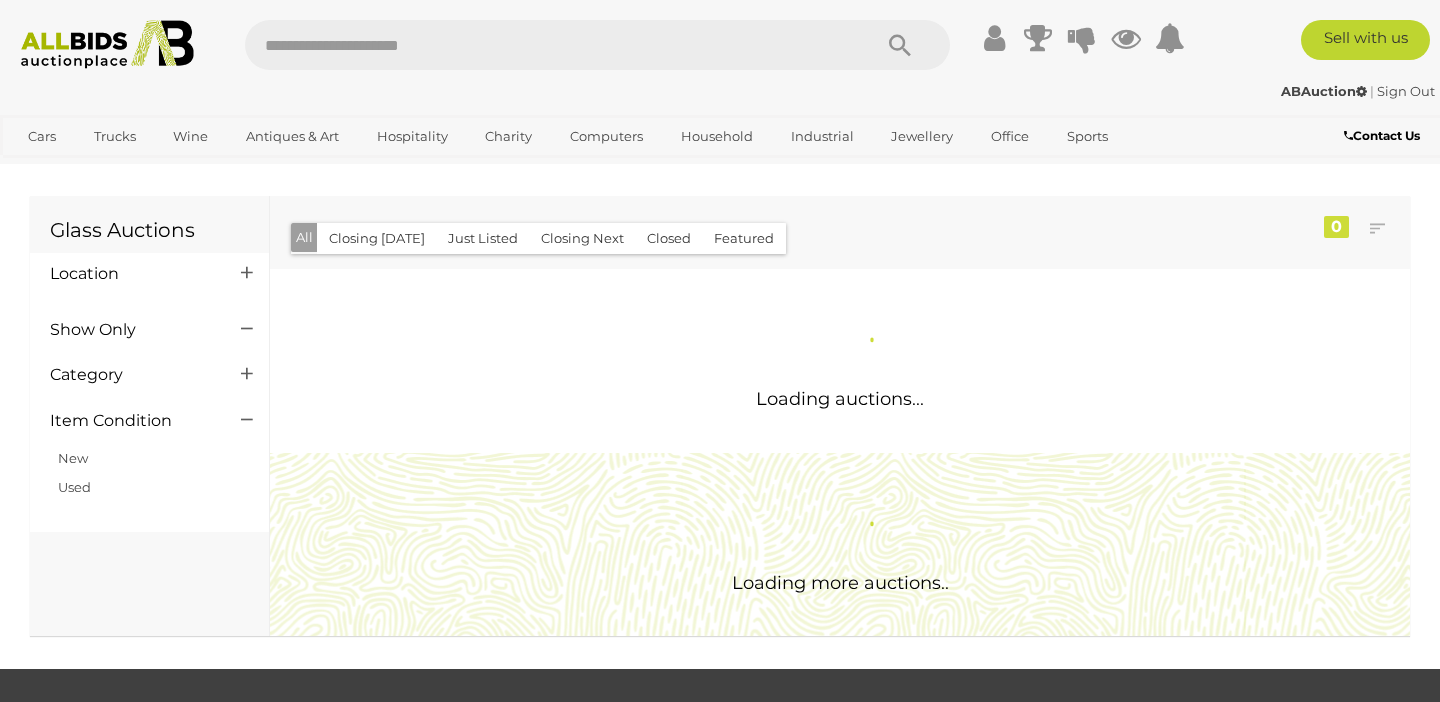 scroll, scrollTop: 0, scrollLeft: 0, axis: both 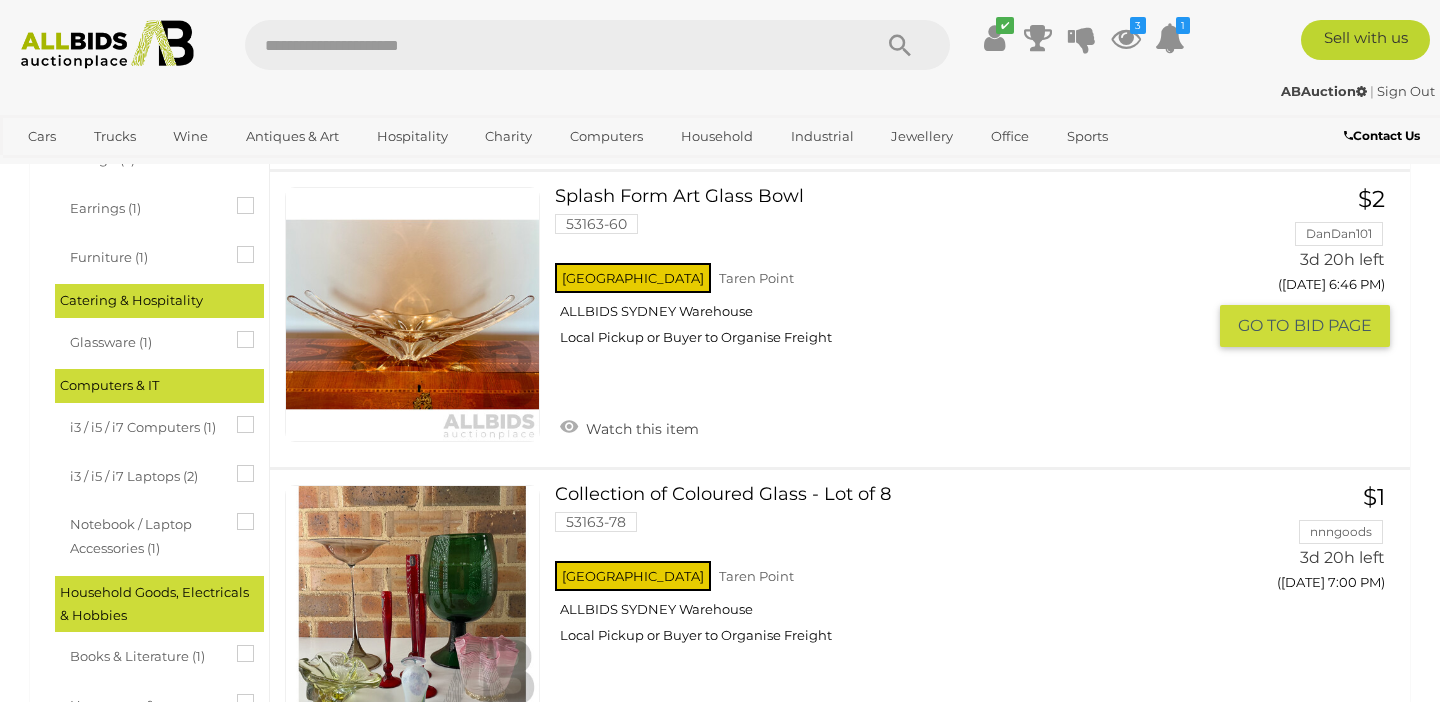 click at bounding box center (412, 314) 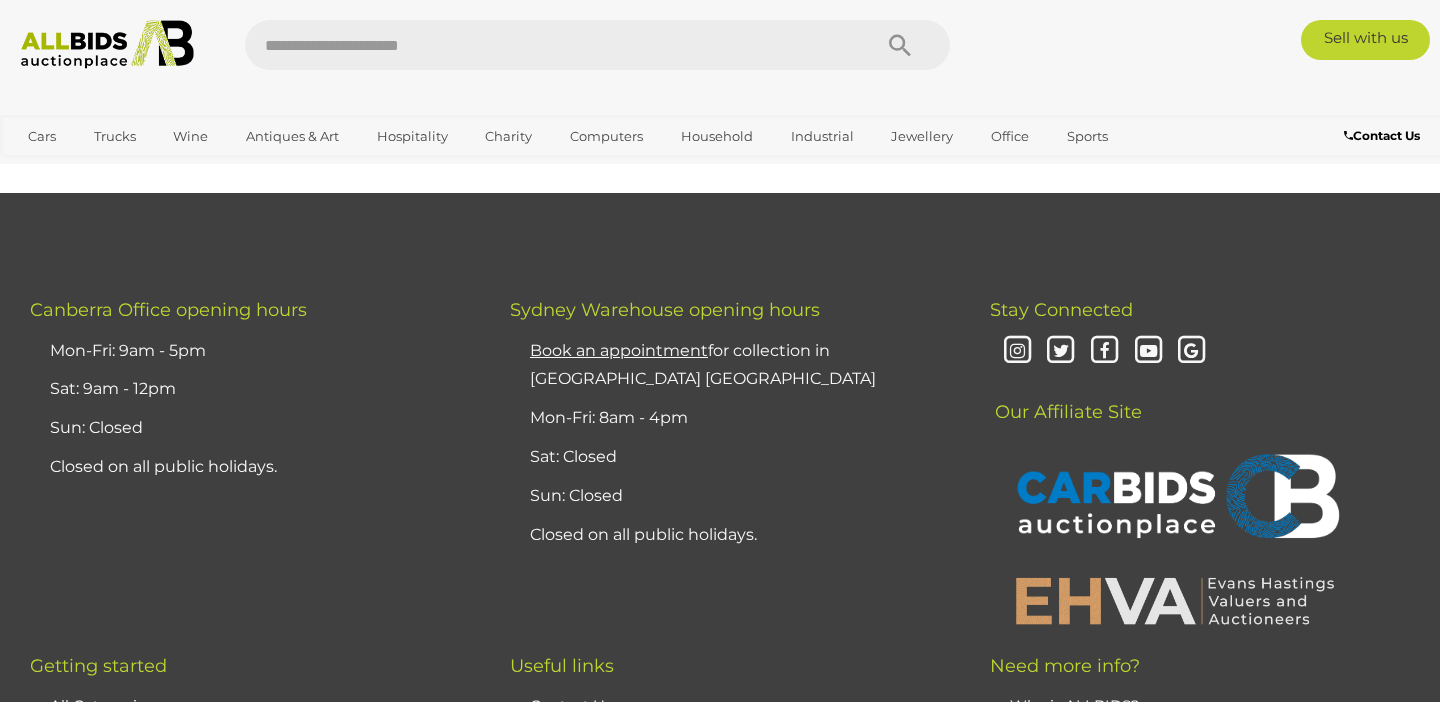 scroll, scrollTop: 0, scrollLeft: 0, axis: both 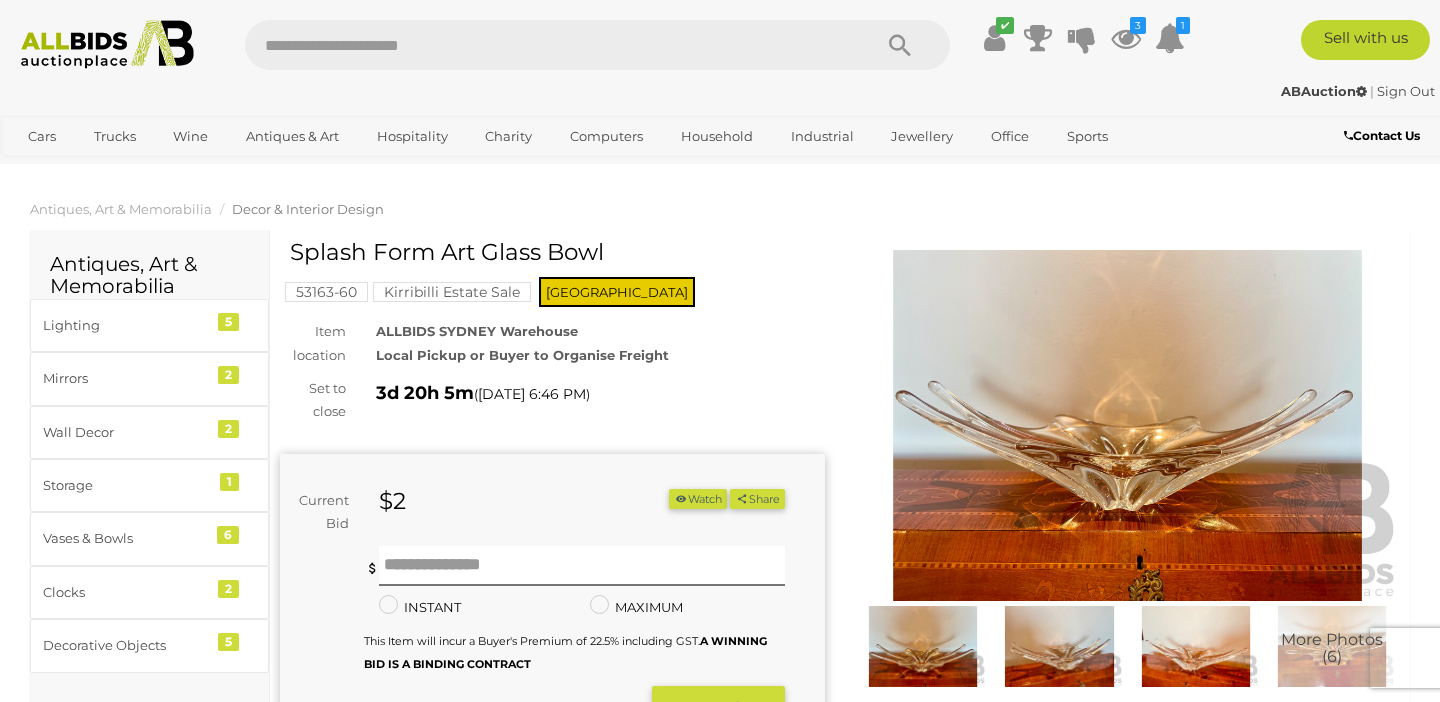 click at bounding box center (1059, 646) 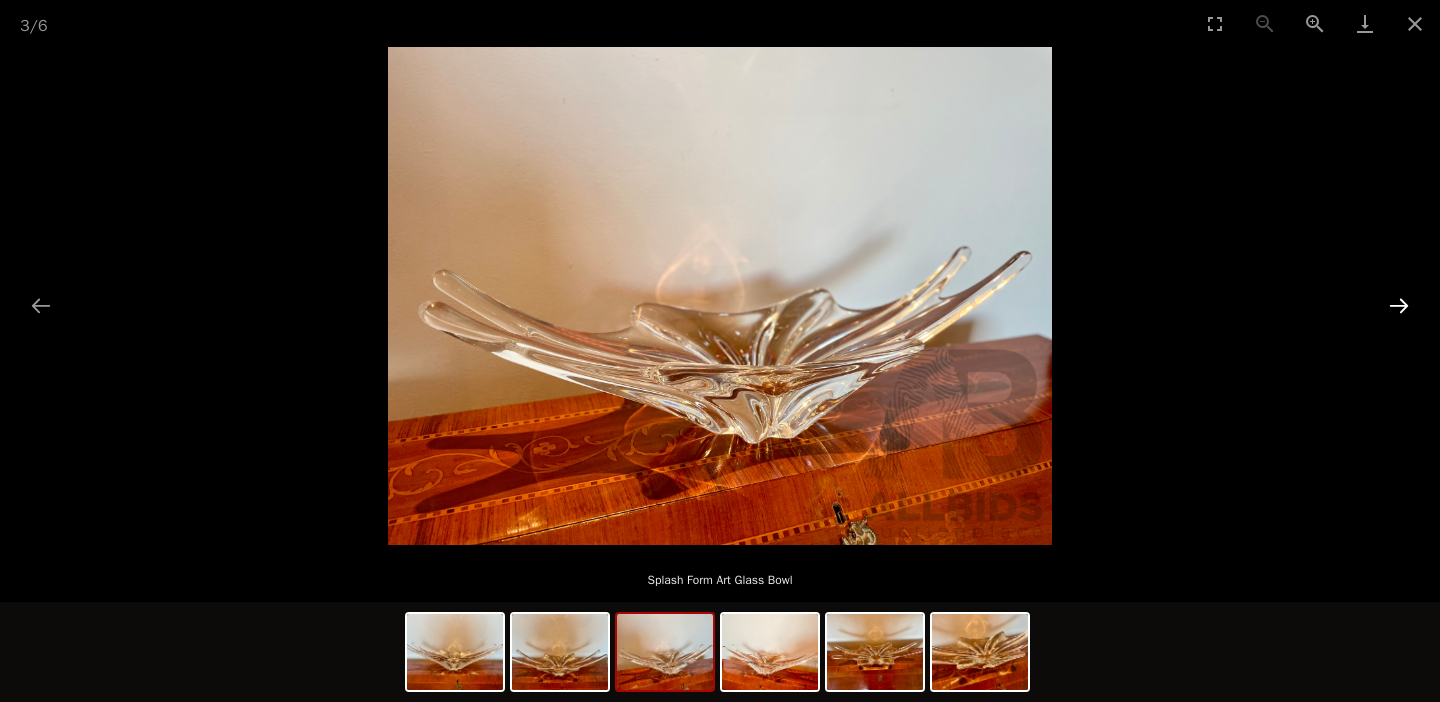 click at bounding box center (1399, 305) 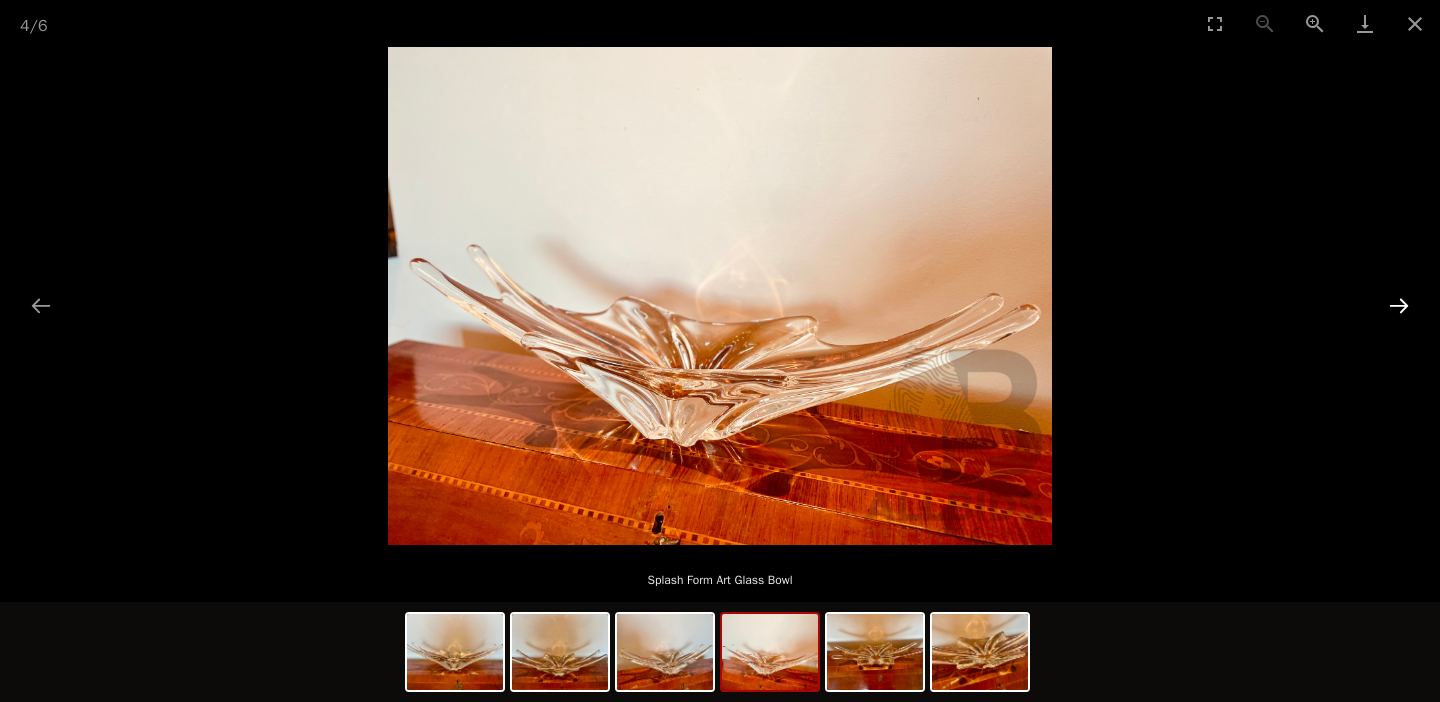 click at bounding box center (1399, 305) 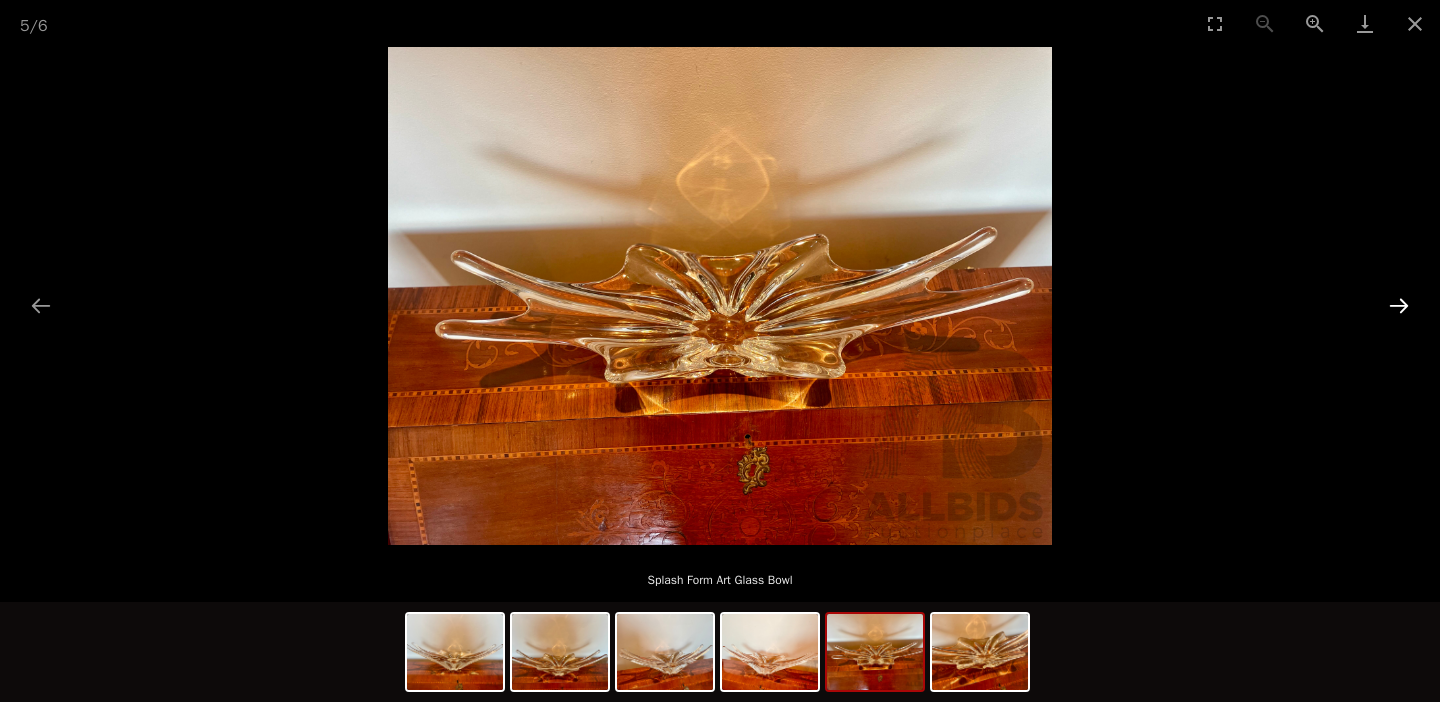 click at bounding box center [1399, 305] 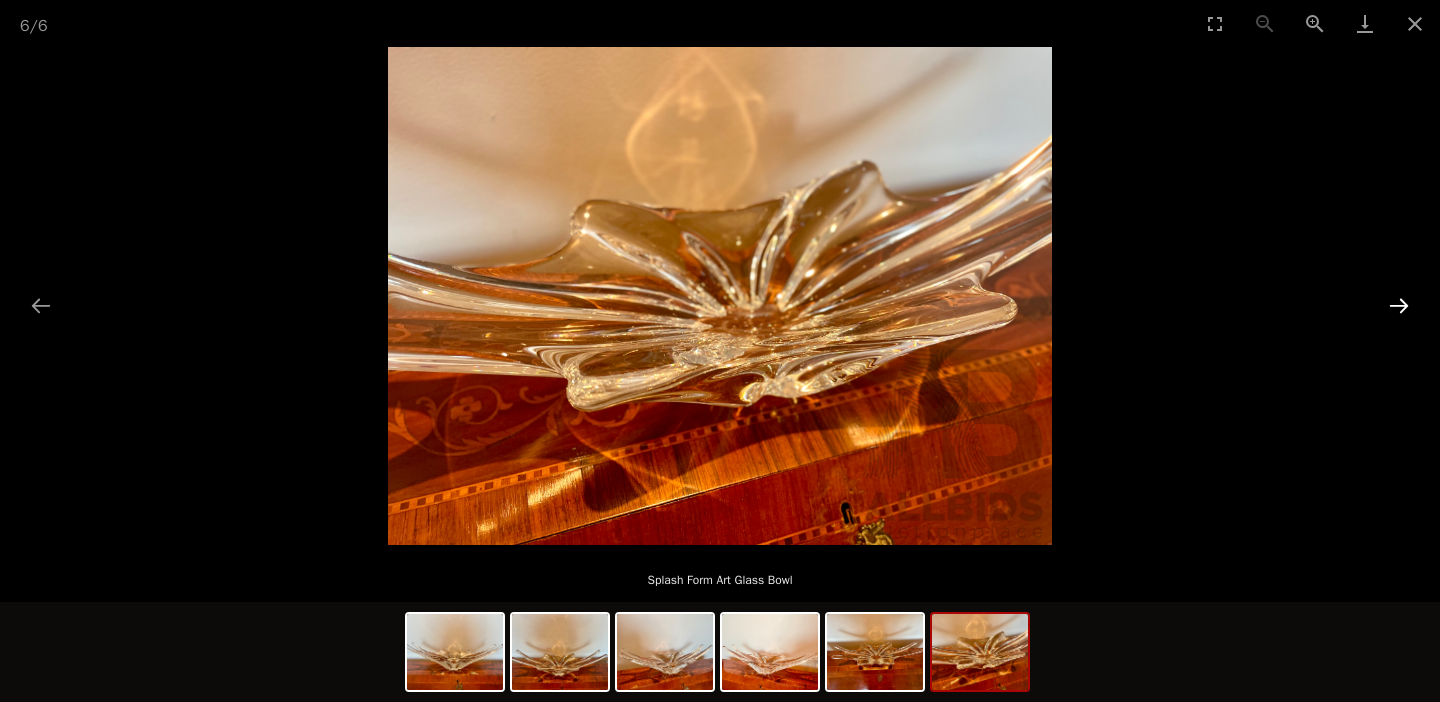 click at bounding box center [1399, 305] 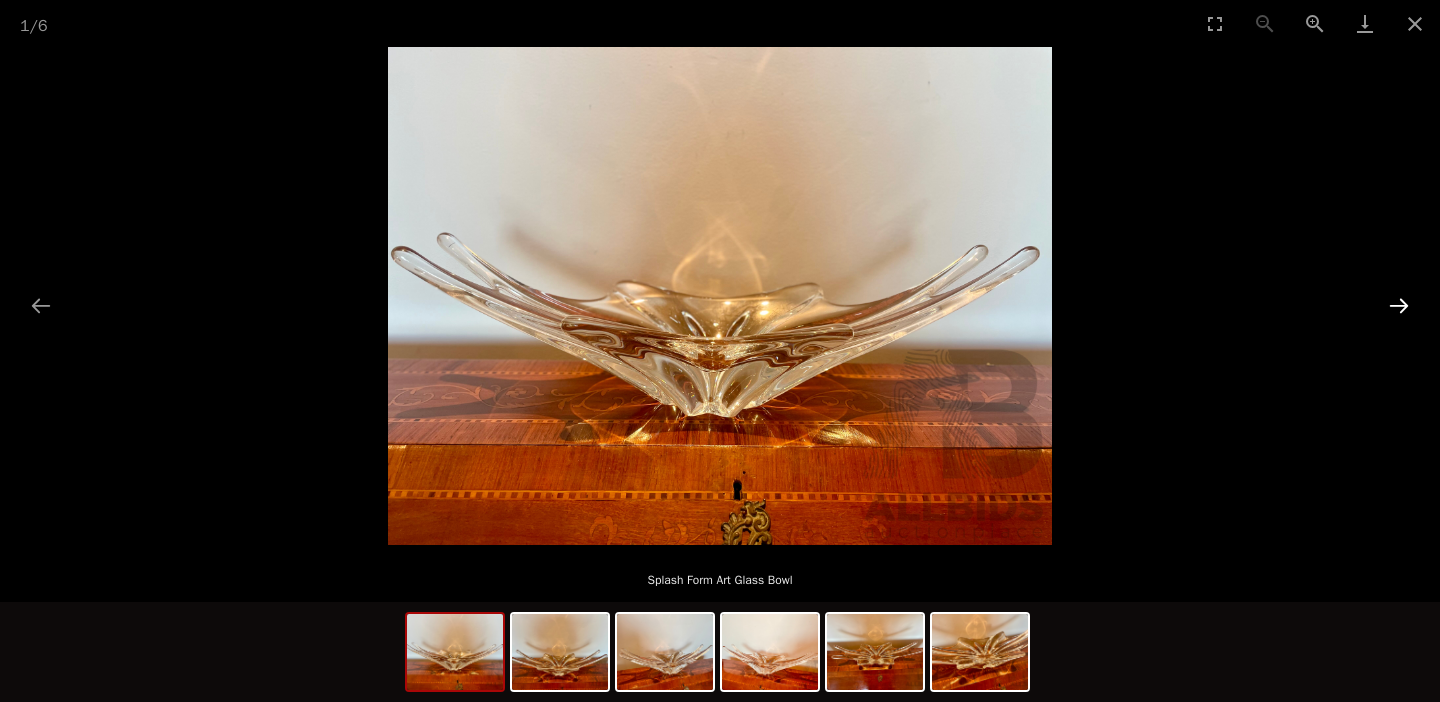 click at bounding box center (1399, 305) 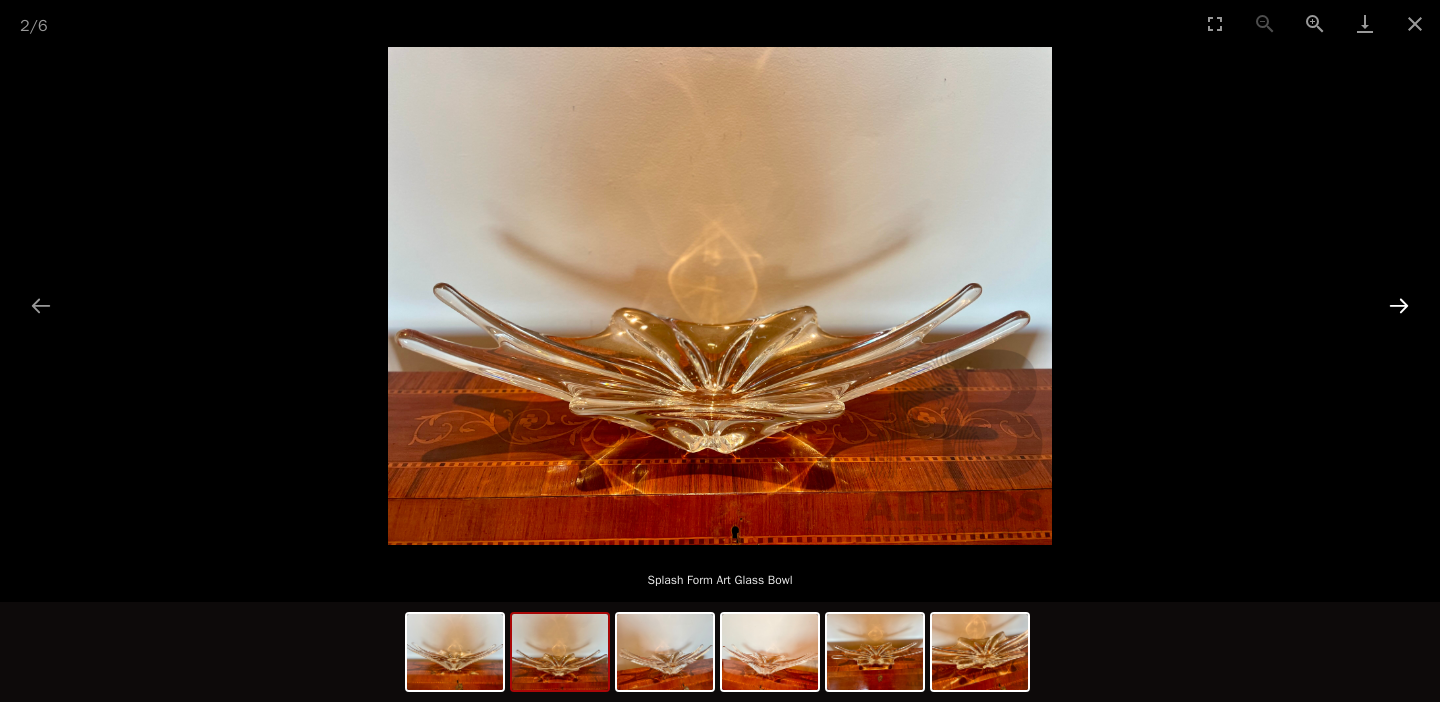 click at bounding box center (1399, 305) 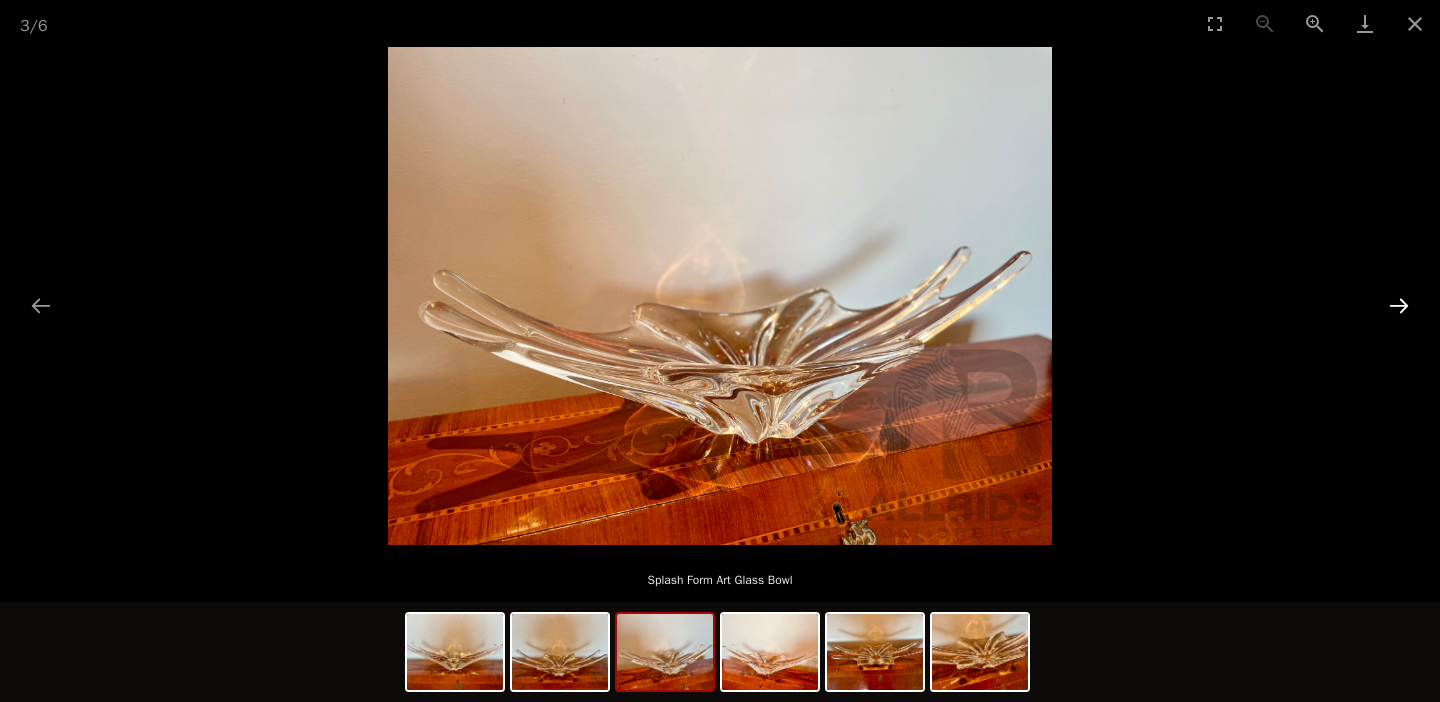 click at bounding box center (1399, 305) 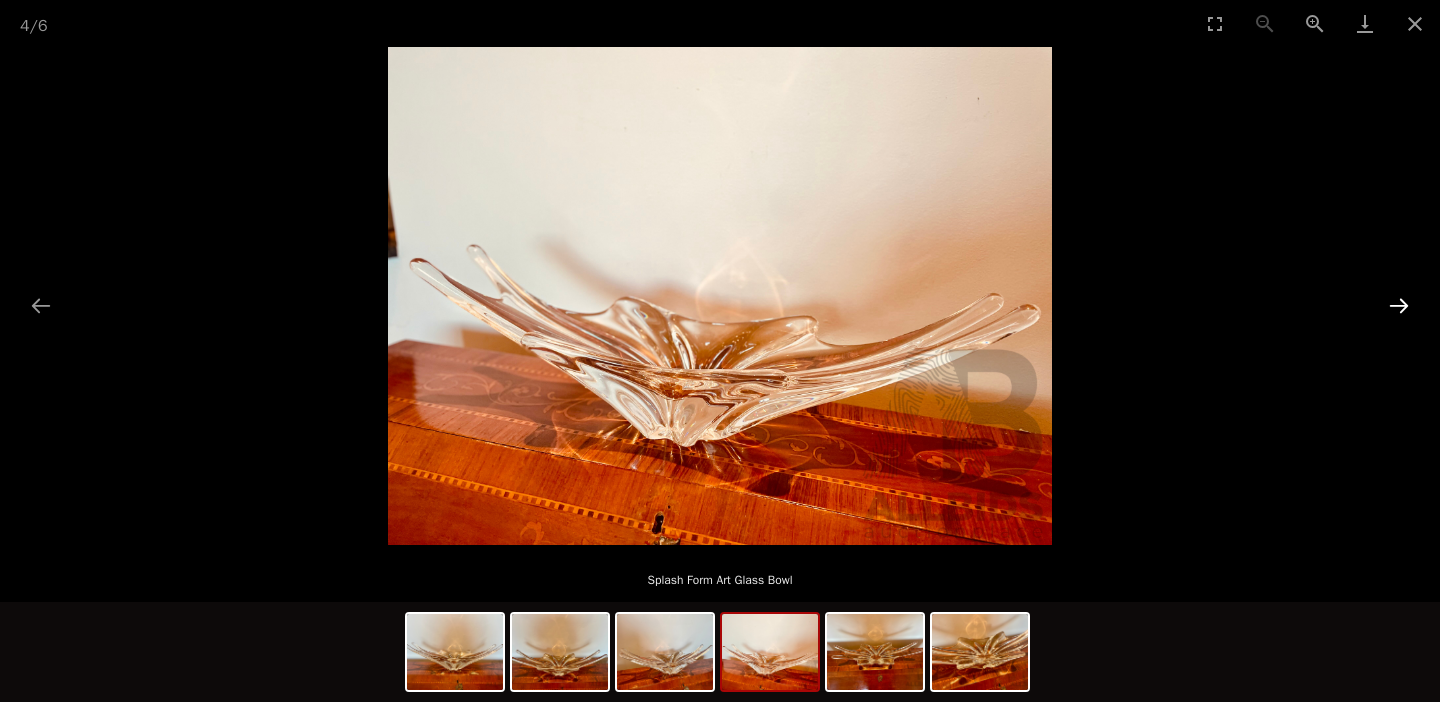 click at bounding box center [1399, 305] 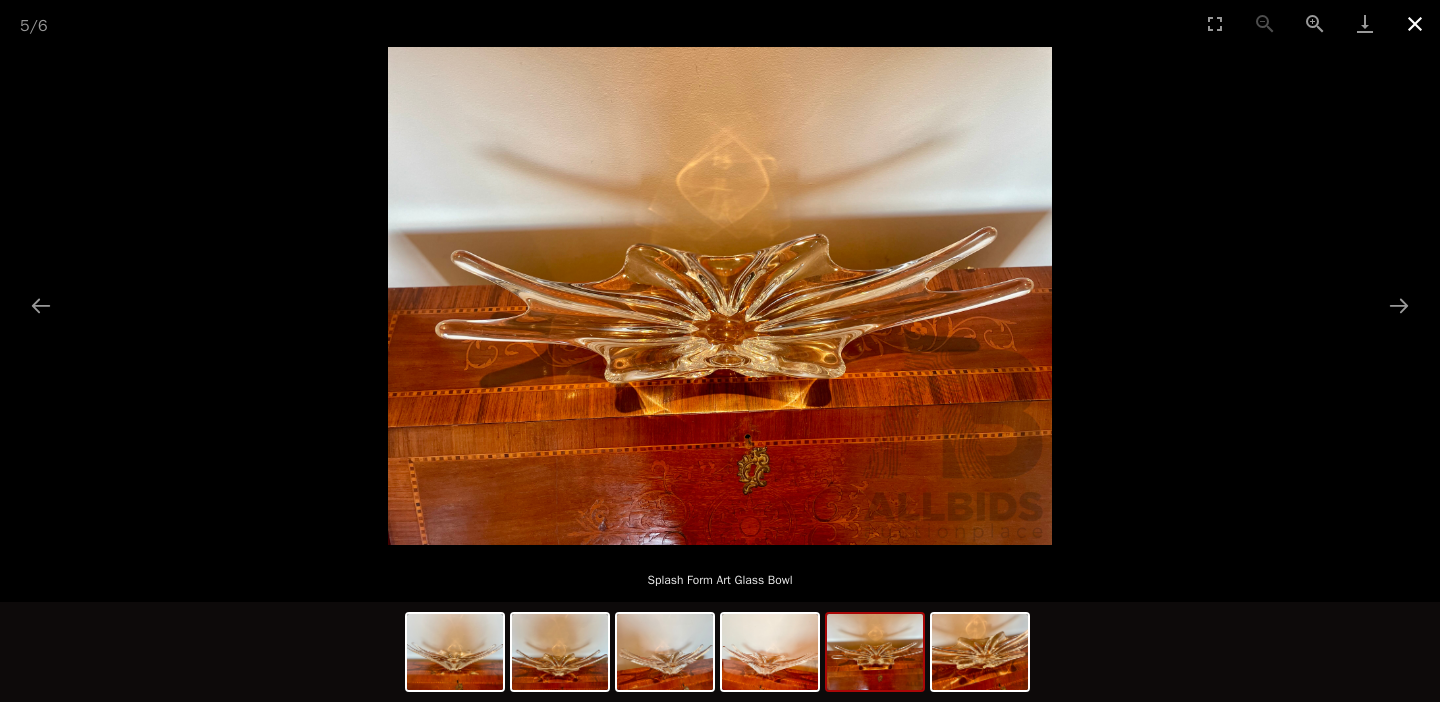 click at bounding box center (1415, 23) 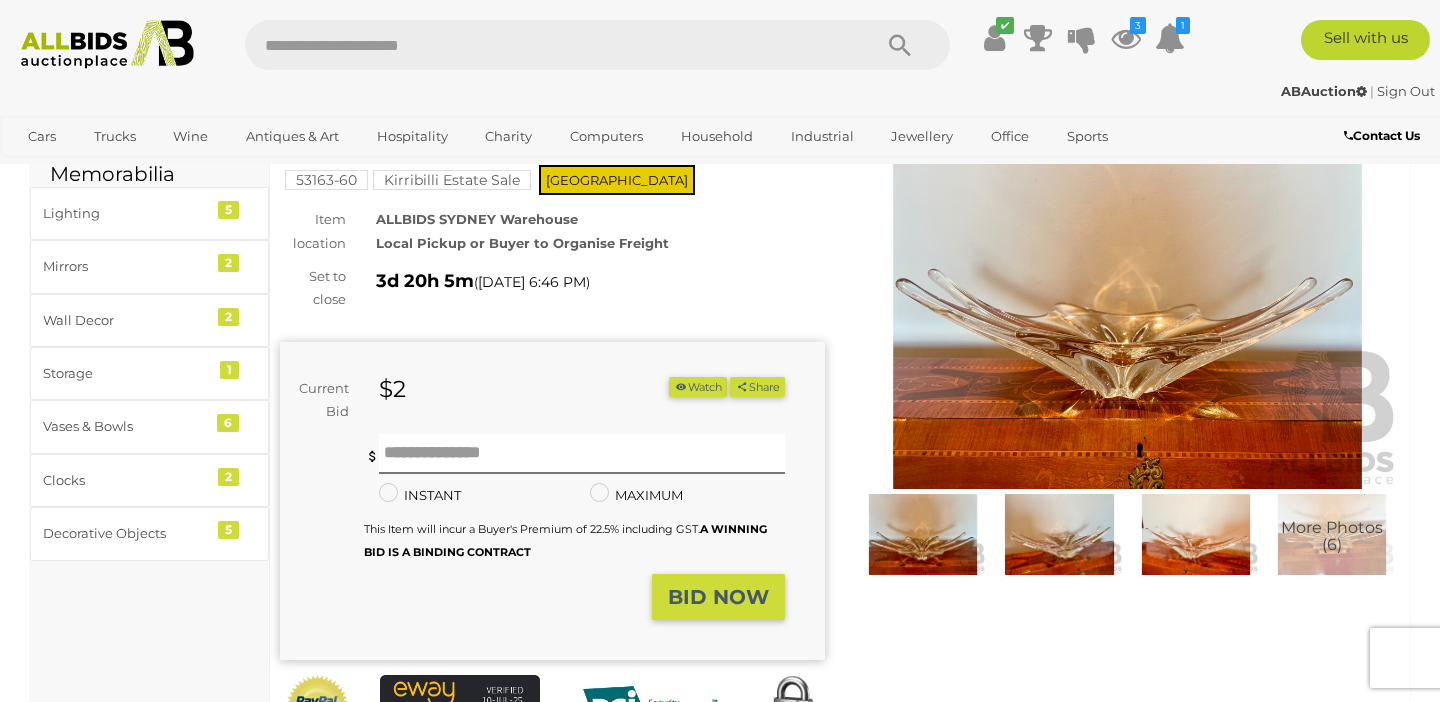 scroll, scrollTop: 103, scrollLeft: 0, axis: vertical 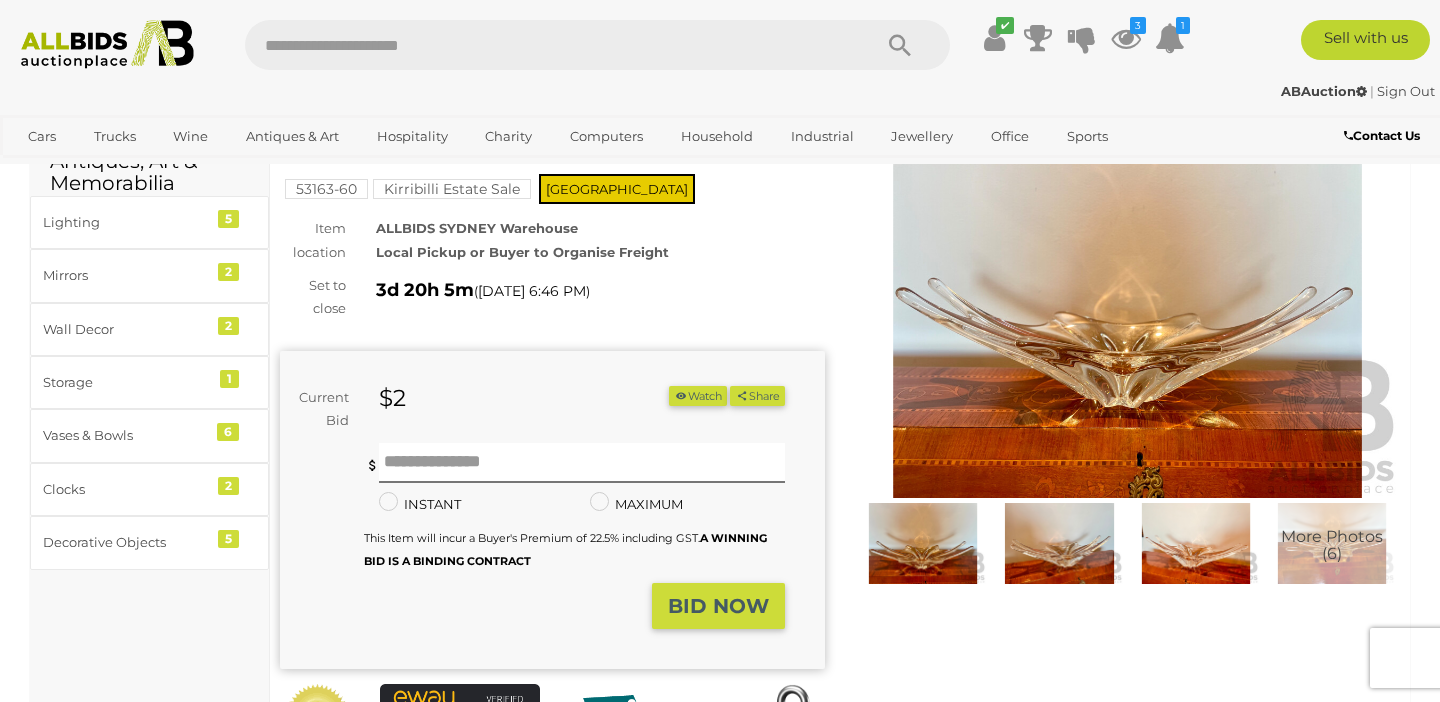 click on "Watch" at bounding box center [698, 396] 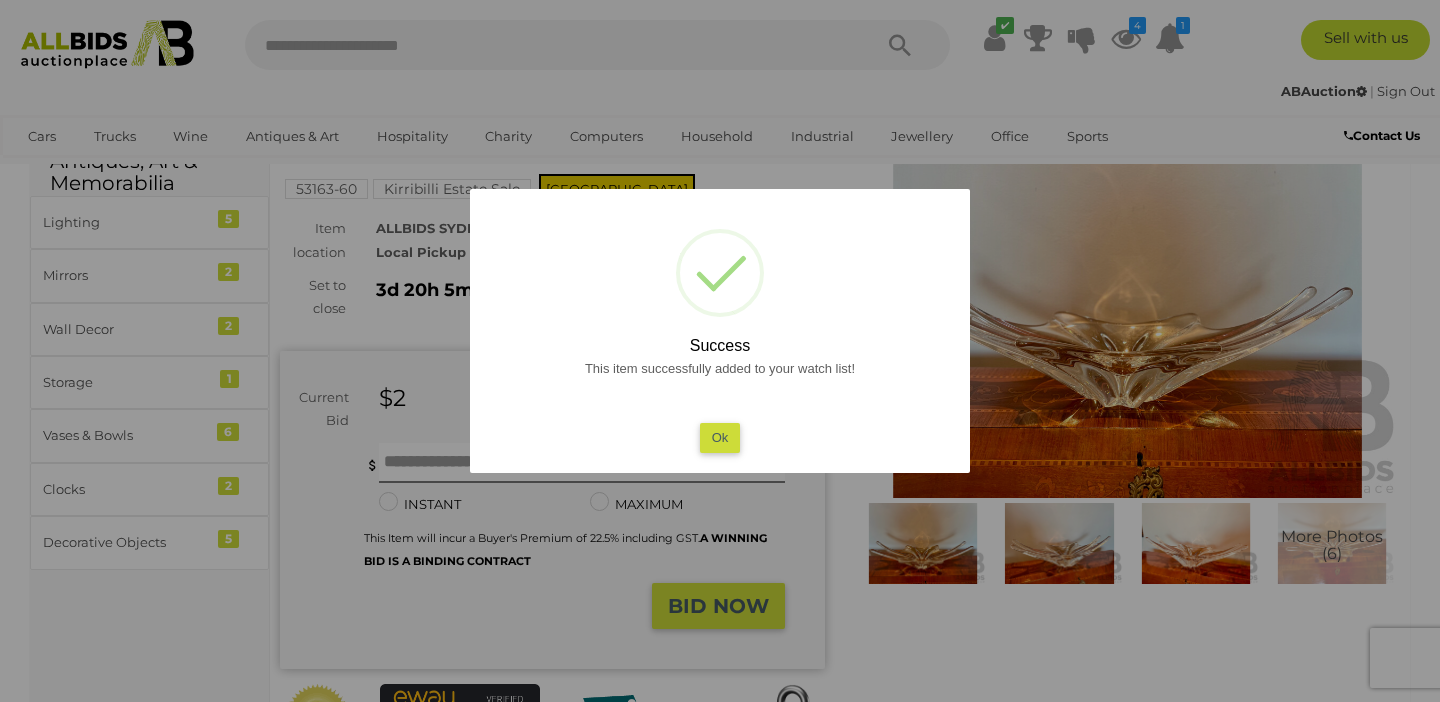 click on "Ok" at bounding box center [720, 437] 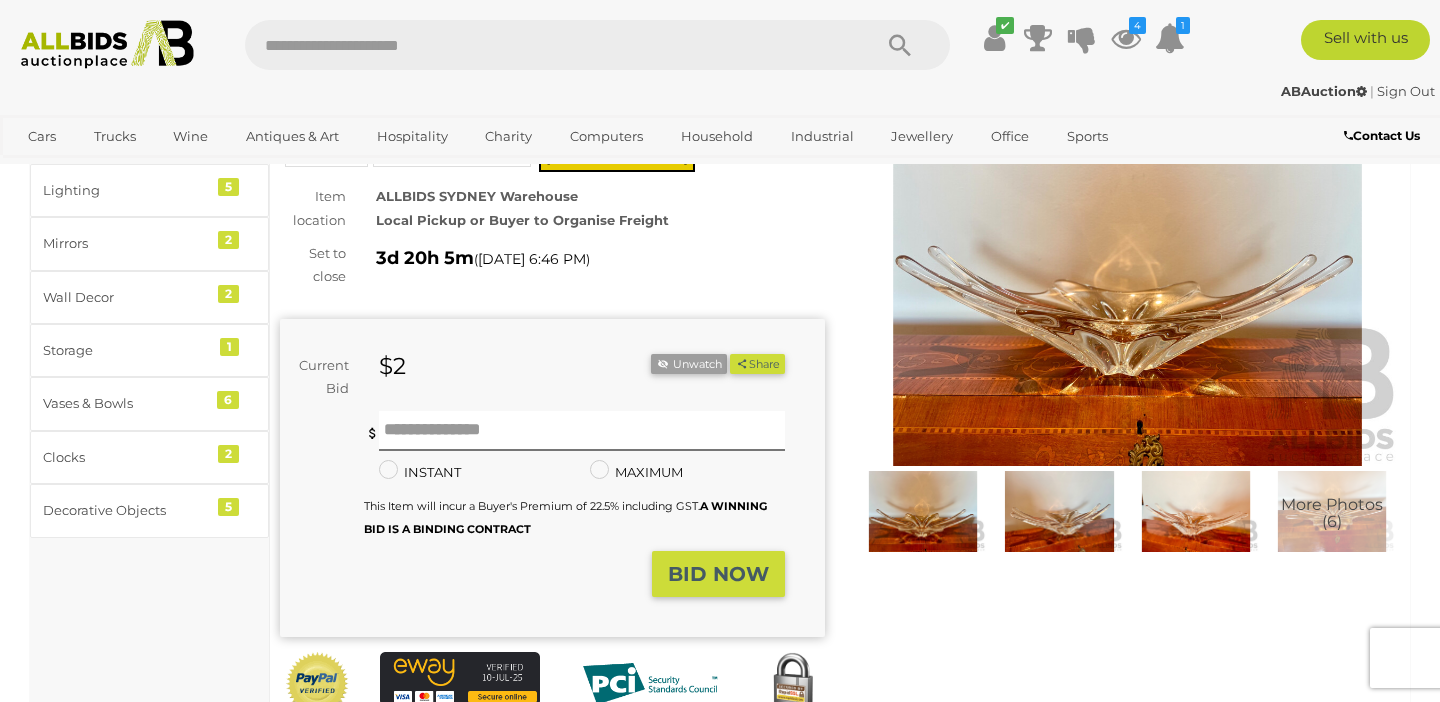 scroll, scrollTop: 132, scrollLeft: 0, axis: vertical 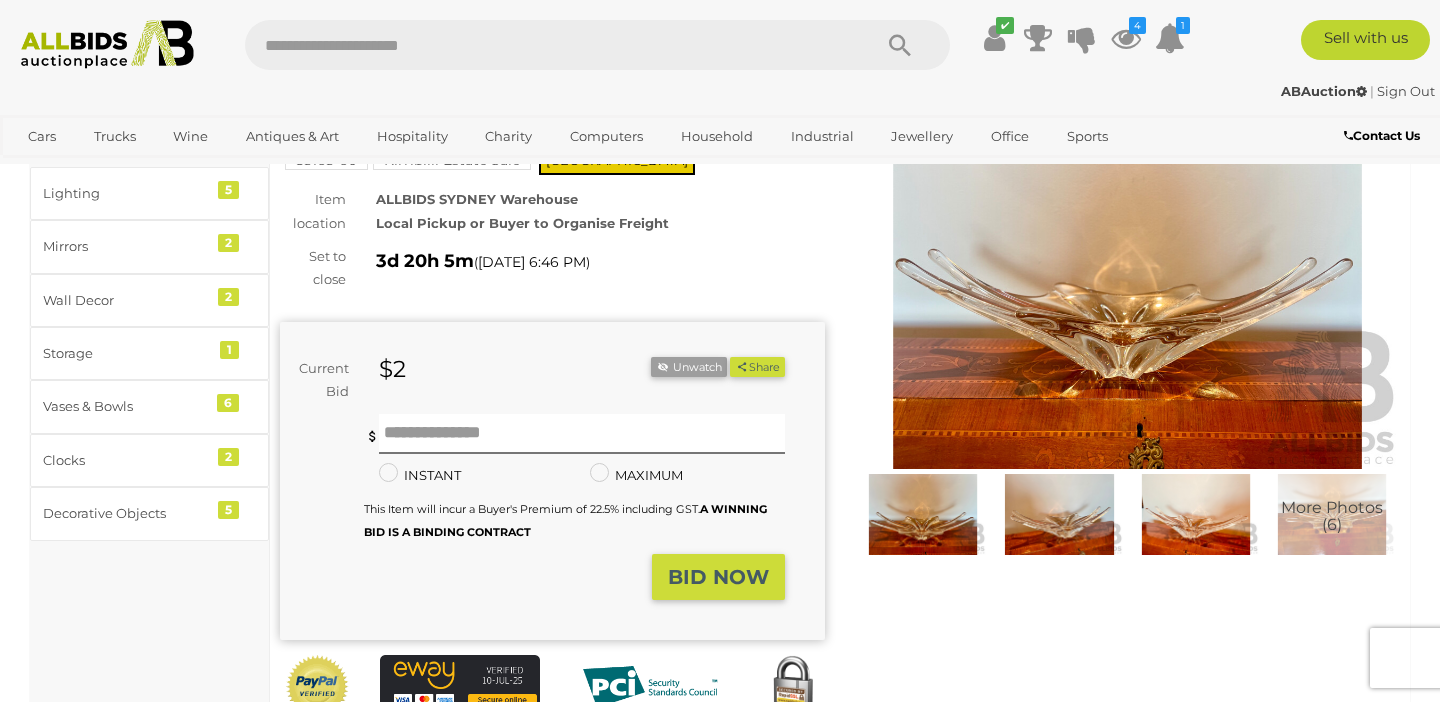 click on "More Photos  (6)" at bounding box center (1332, 516) 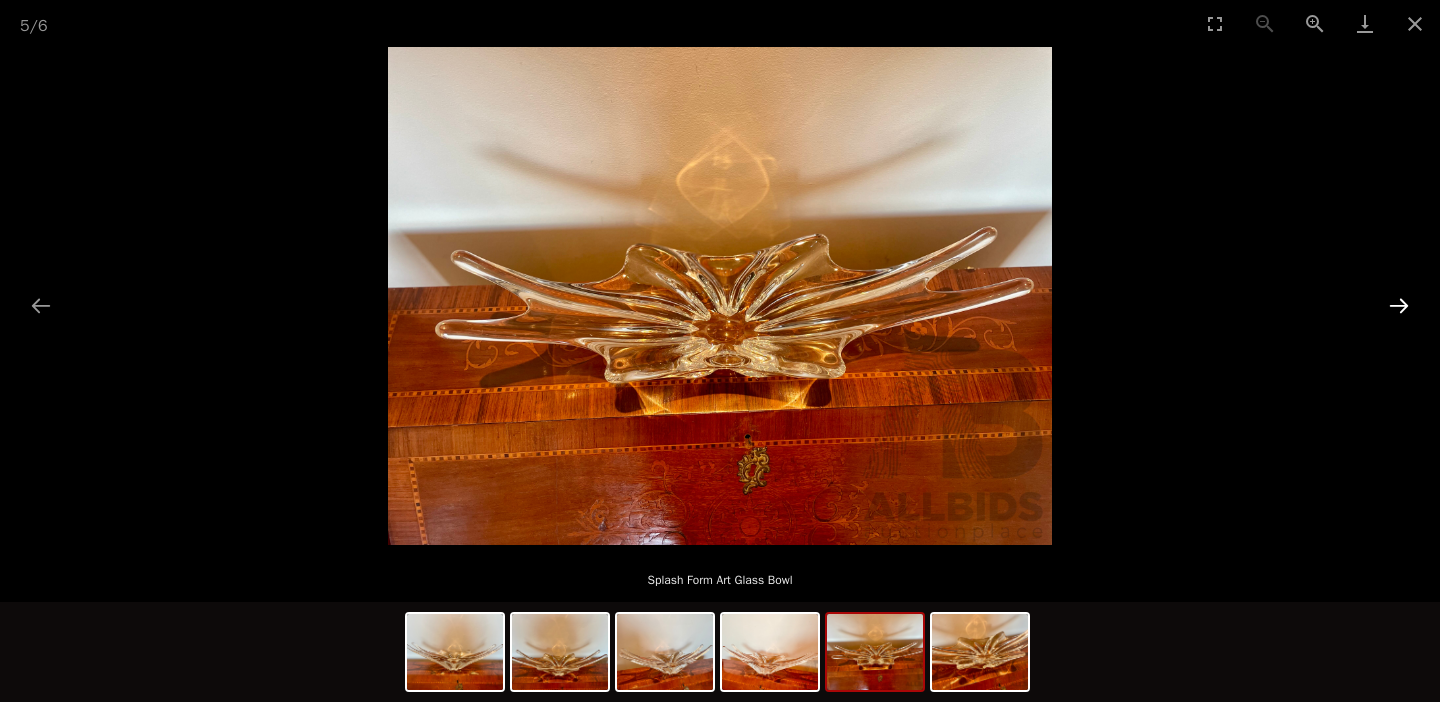 click at bounding box center [1399, 305] 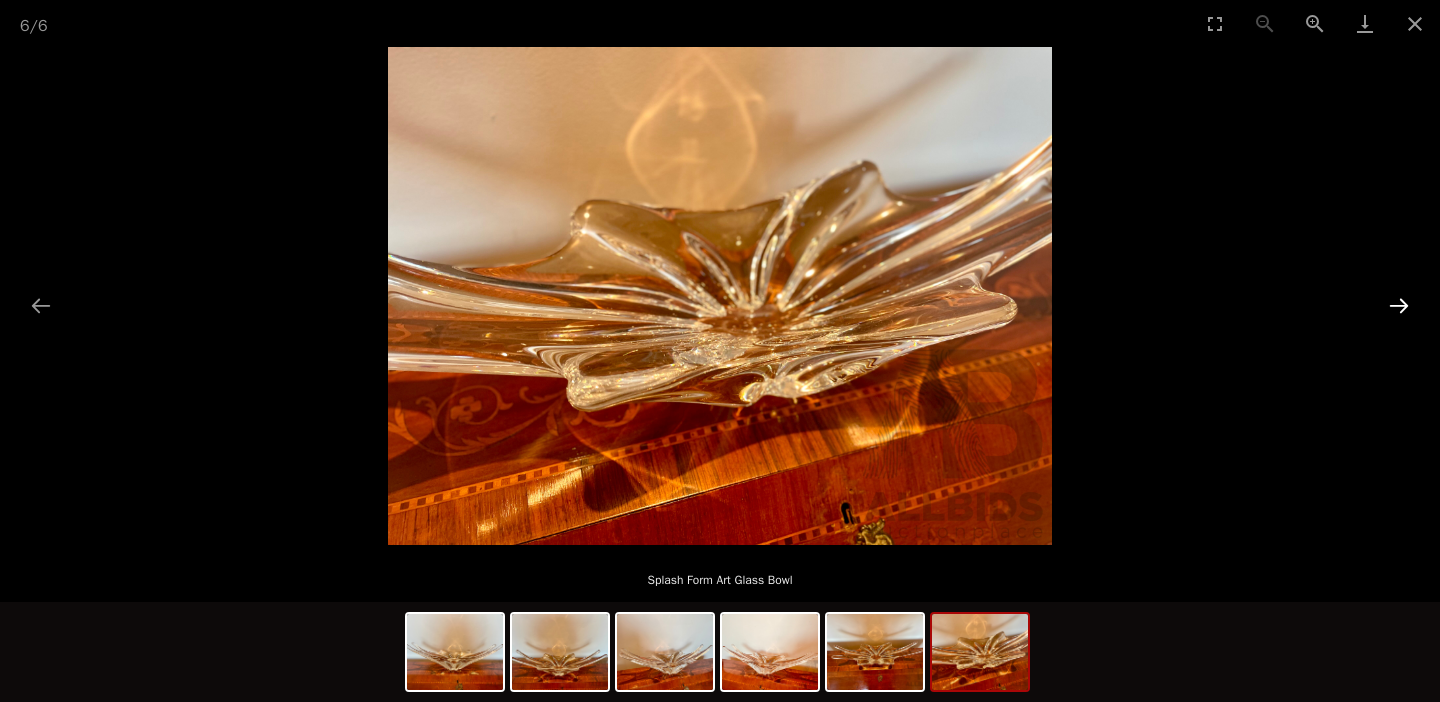 click at bounding box center [1399, 305] 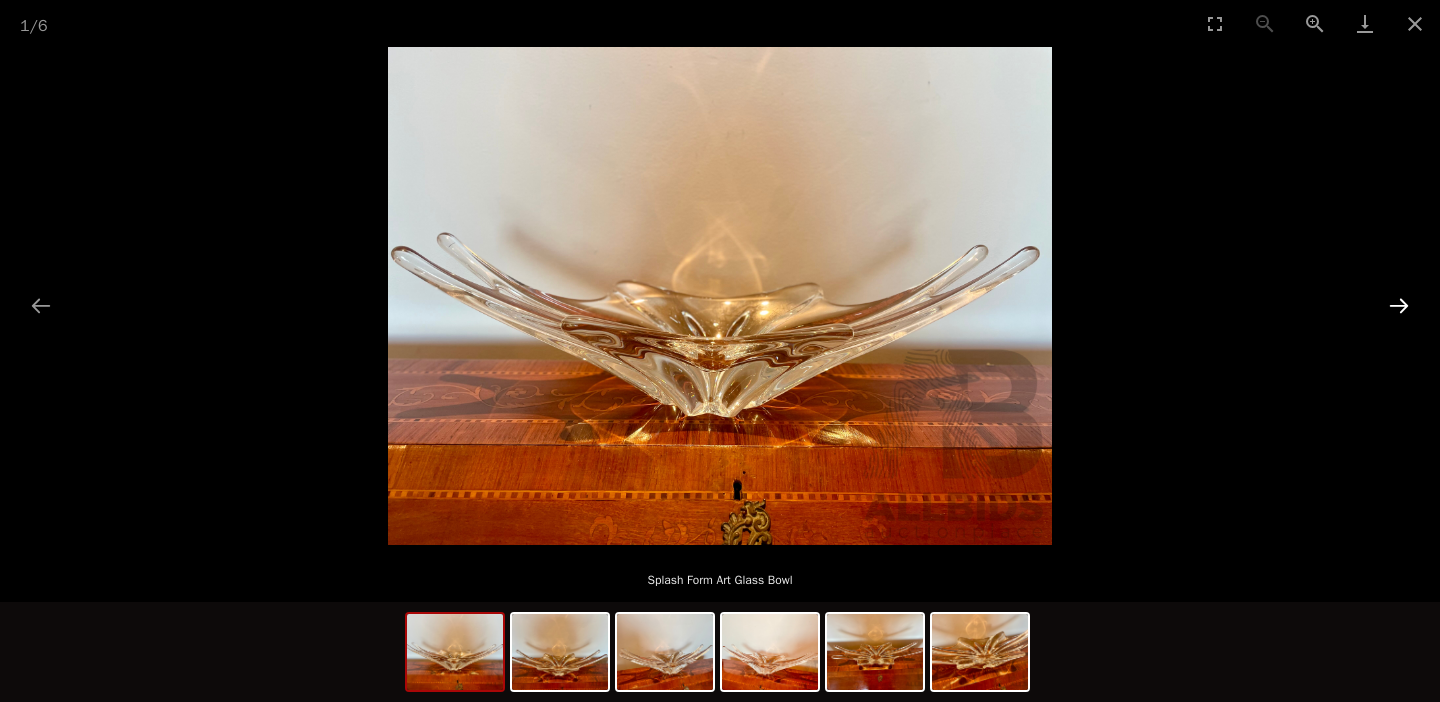 click at bounding box center (1399, 305) 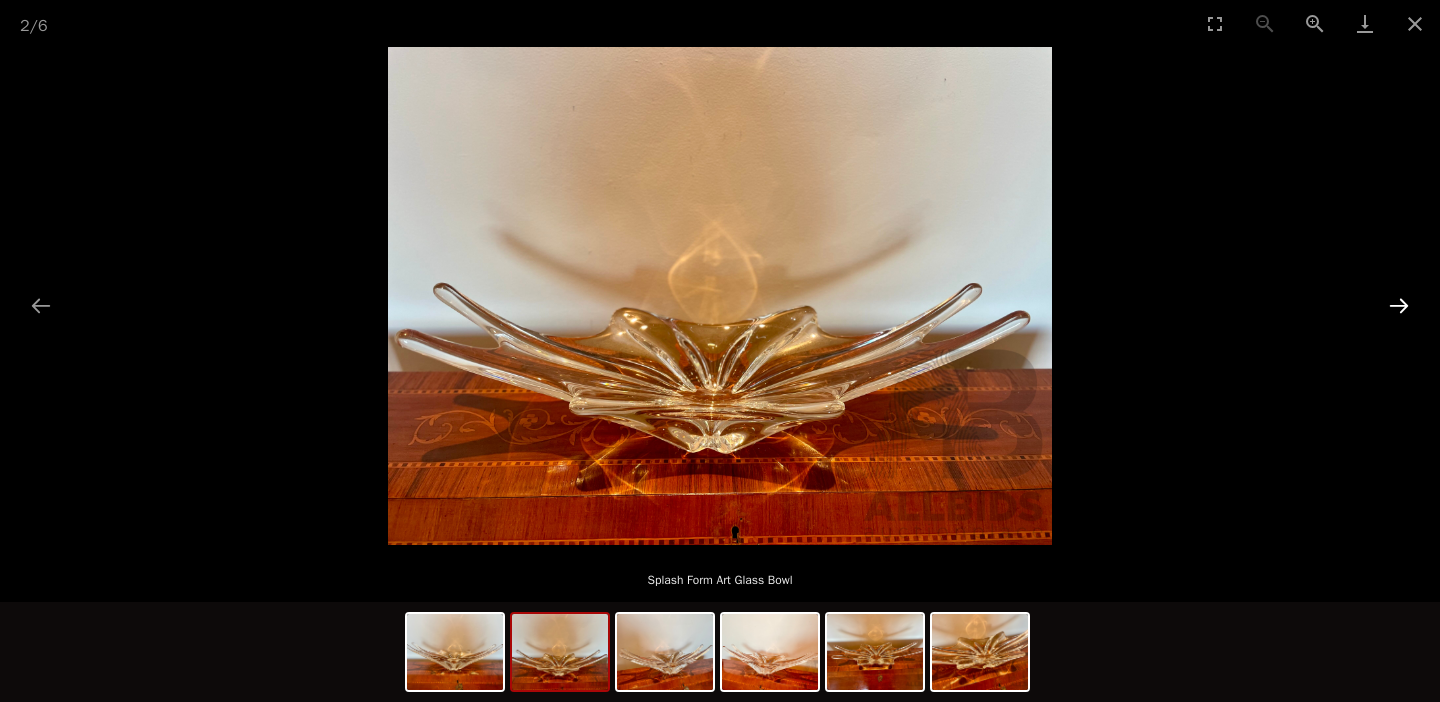 click at bounding box center [1399, 305] 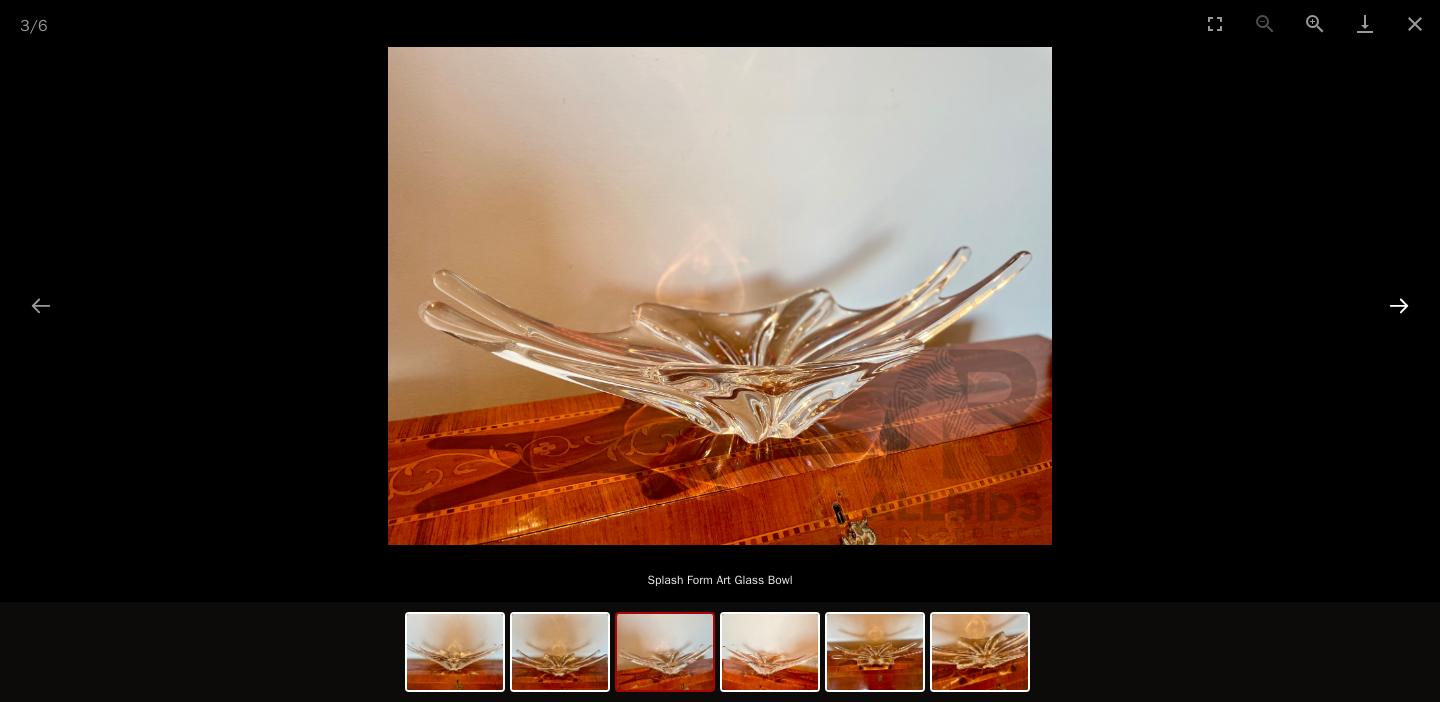 click at bounding box center [1399, 305] 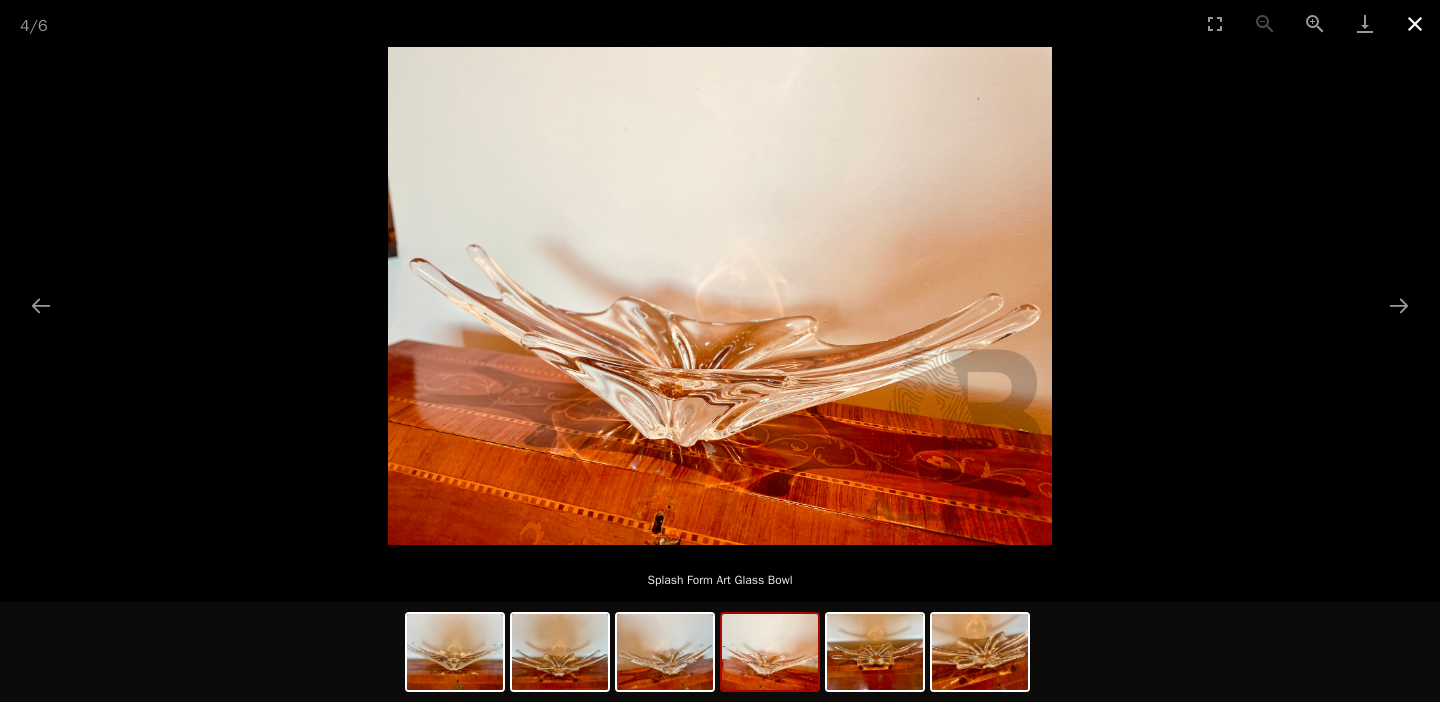 click at bounding box center [1415, 23] 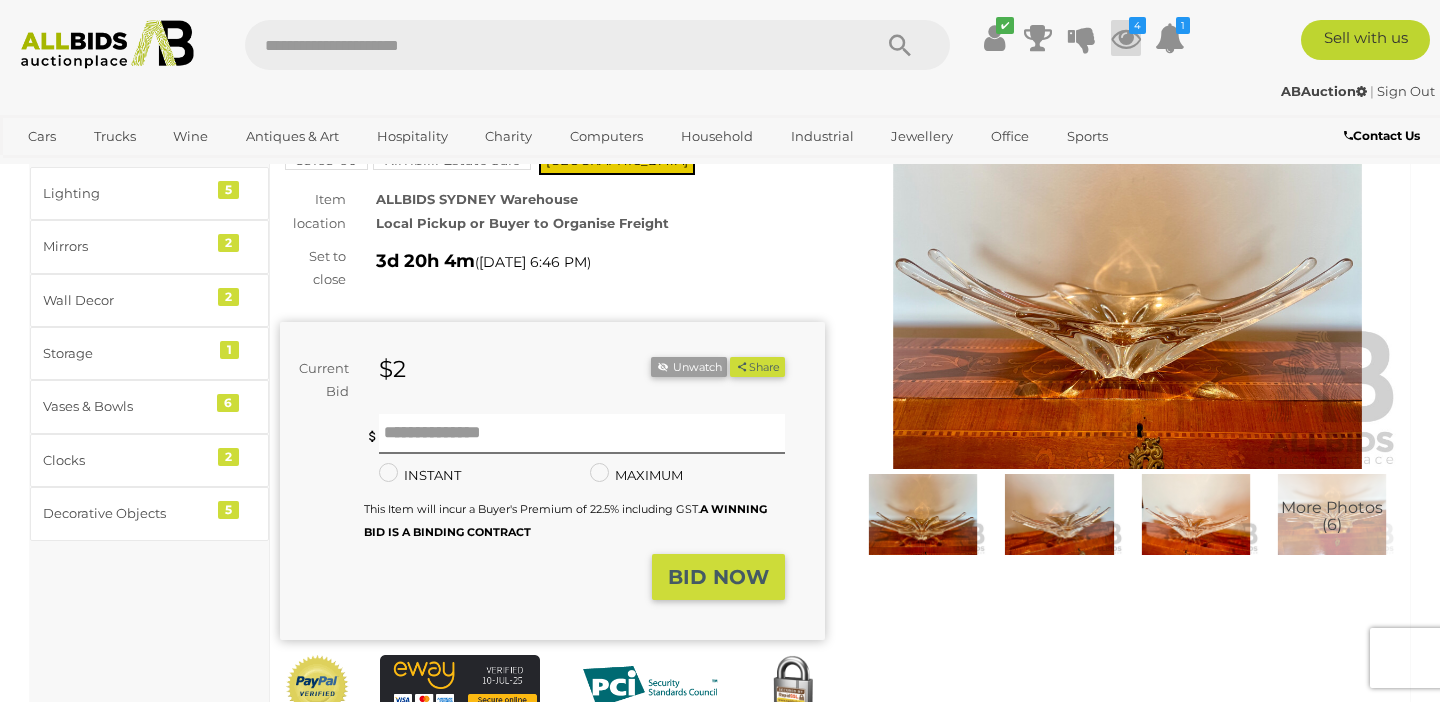 click at bounding box center [1126, 38] 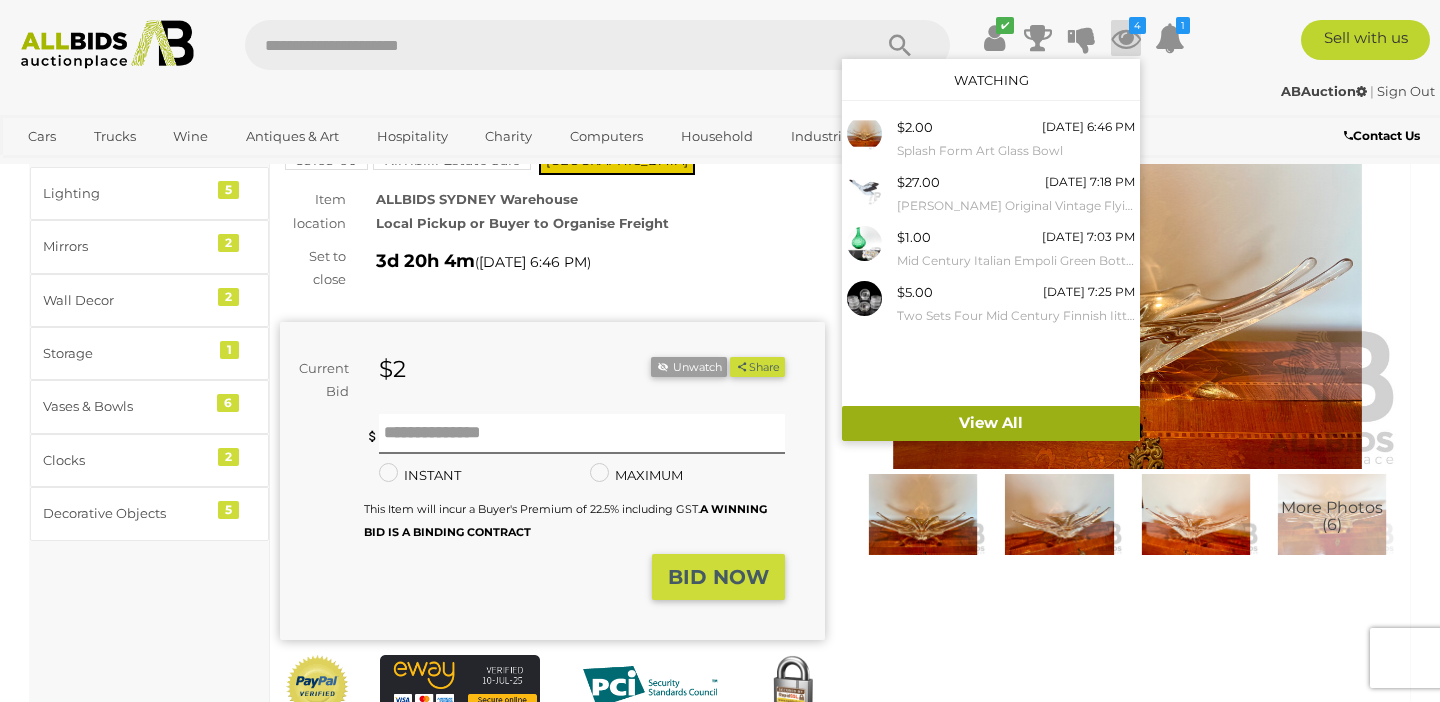 click on "View All" at bounding box center (991, 423) 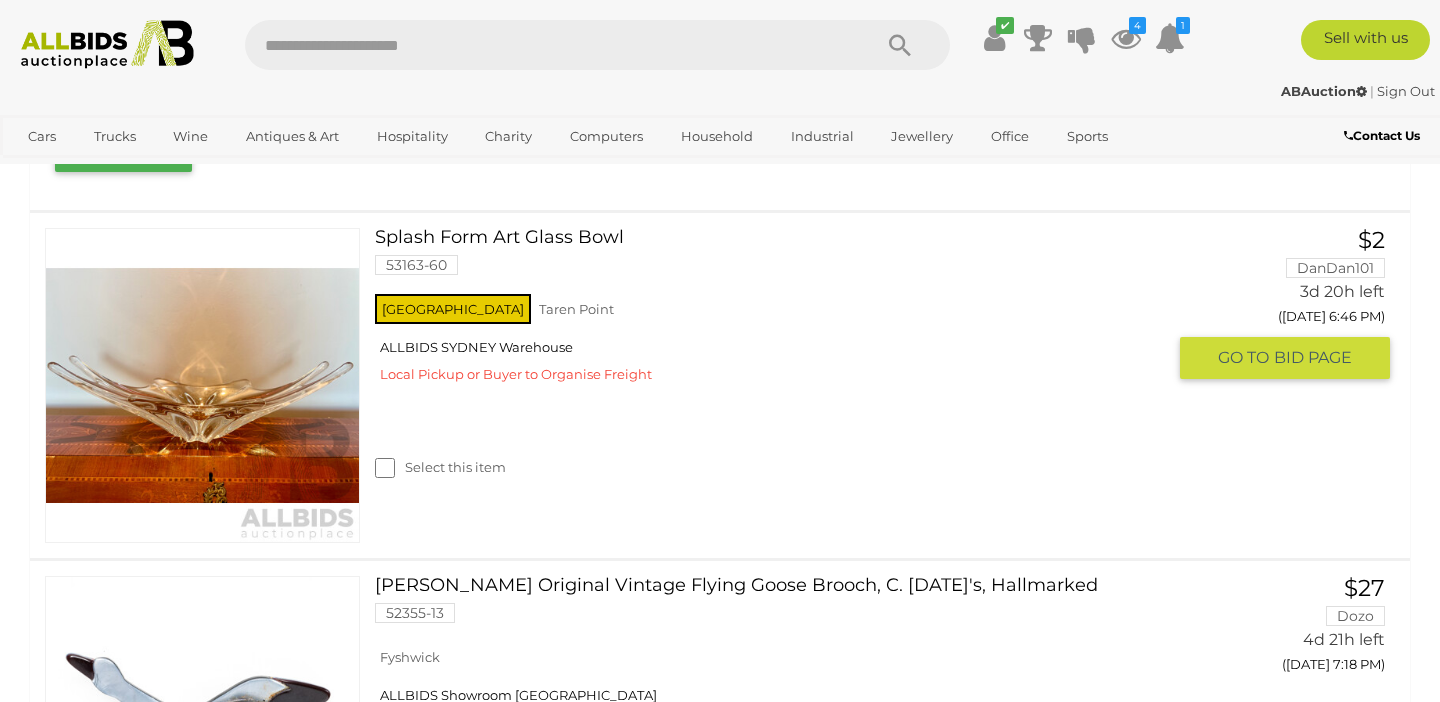 scroll, scrollTop: 373, scrollLeft: 0, axis: vertical 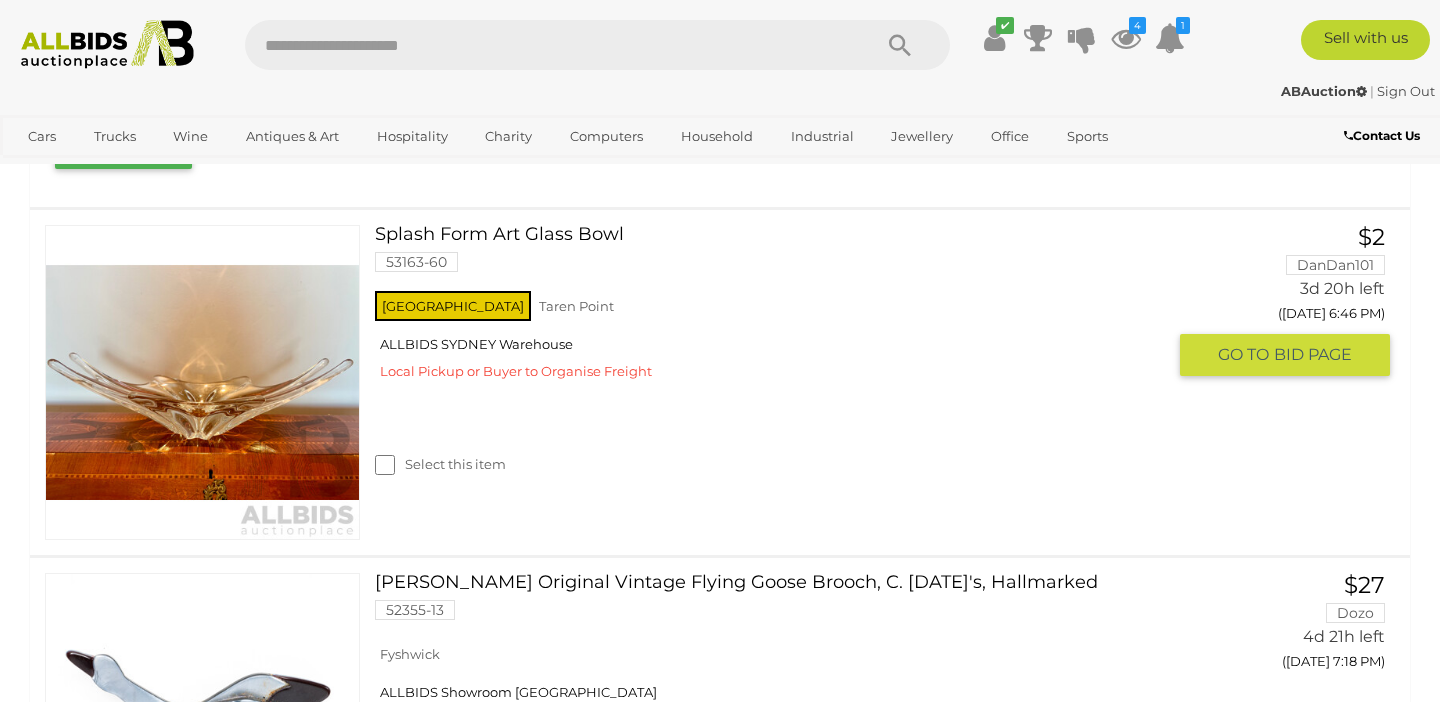 click at bounding box center (202, 382) 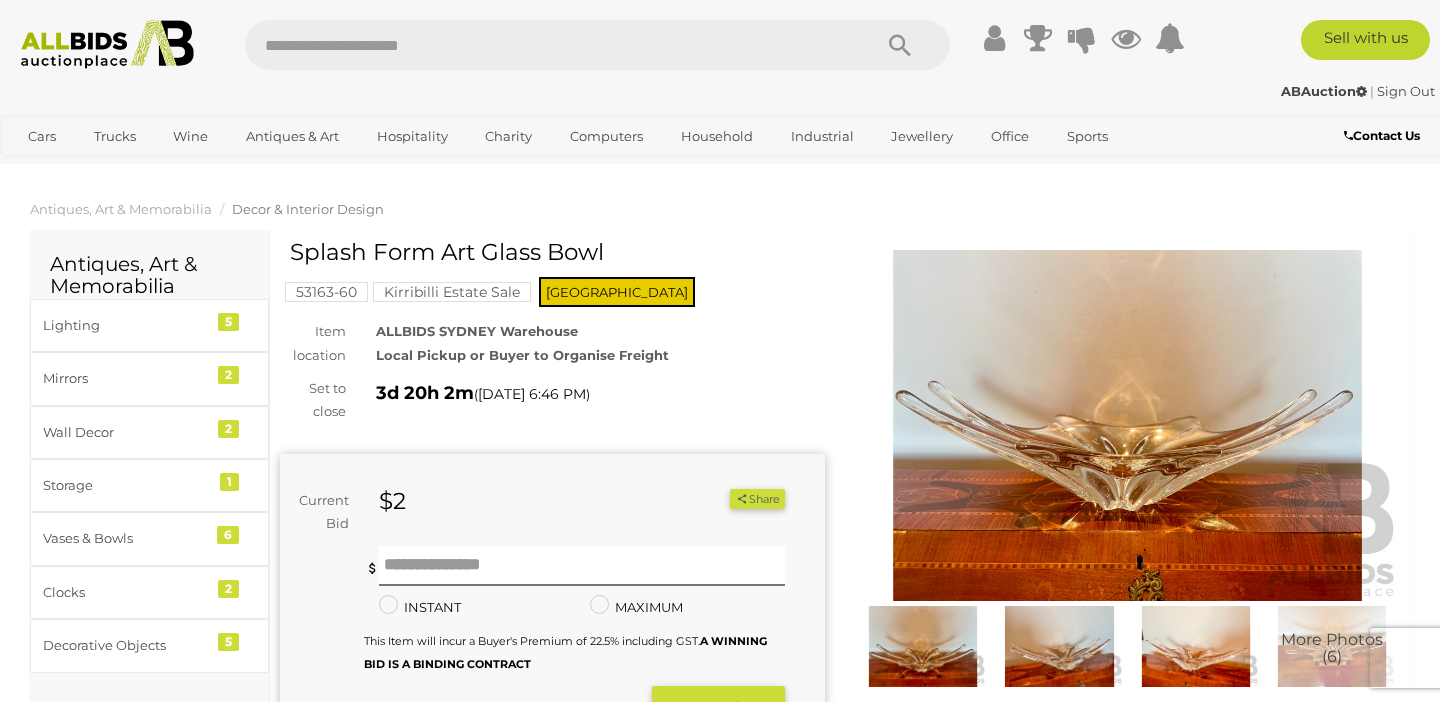 scroll, scrollTop: 0, scrollLeft: 0, axis: both 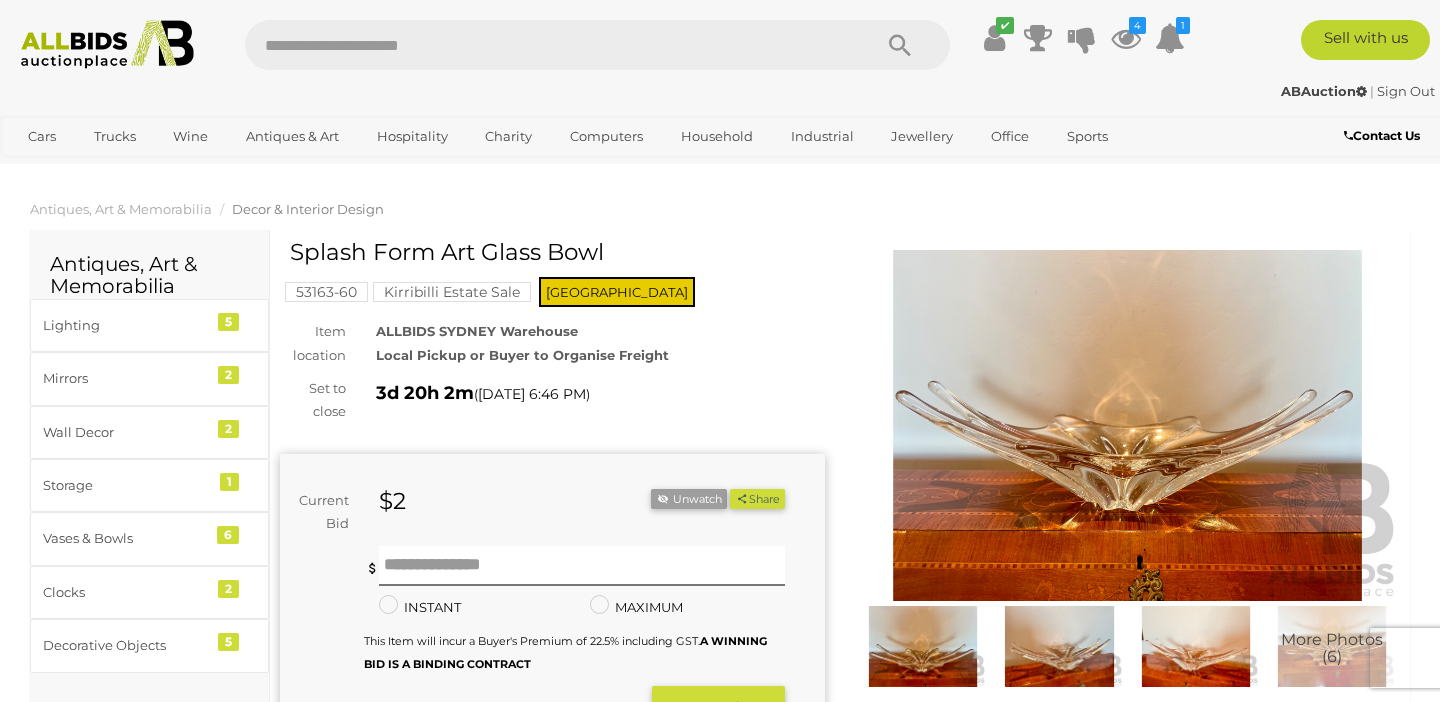 click at bounding box center (1127, 425) 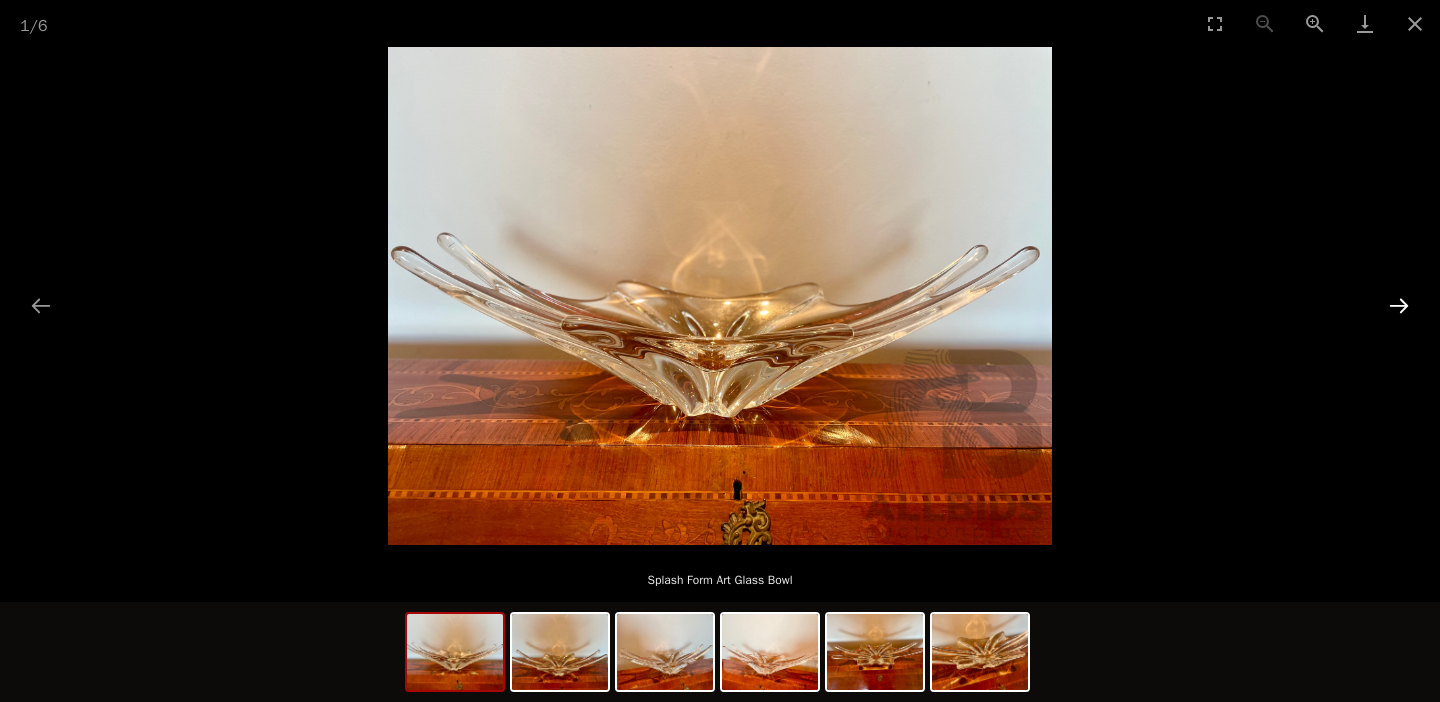click at bounding box center (1399, 305) 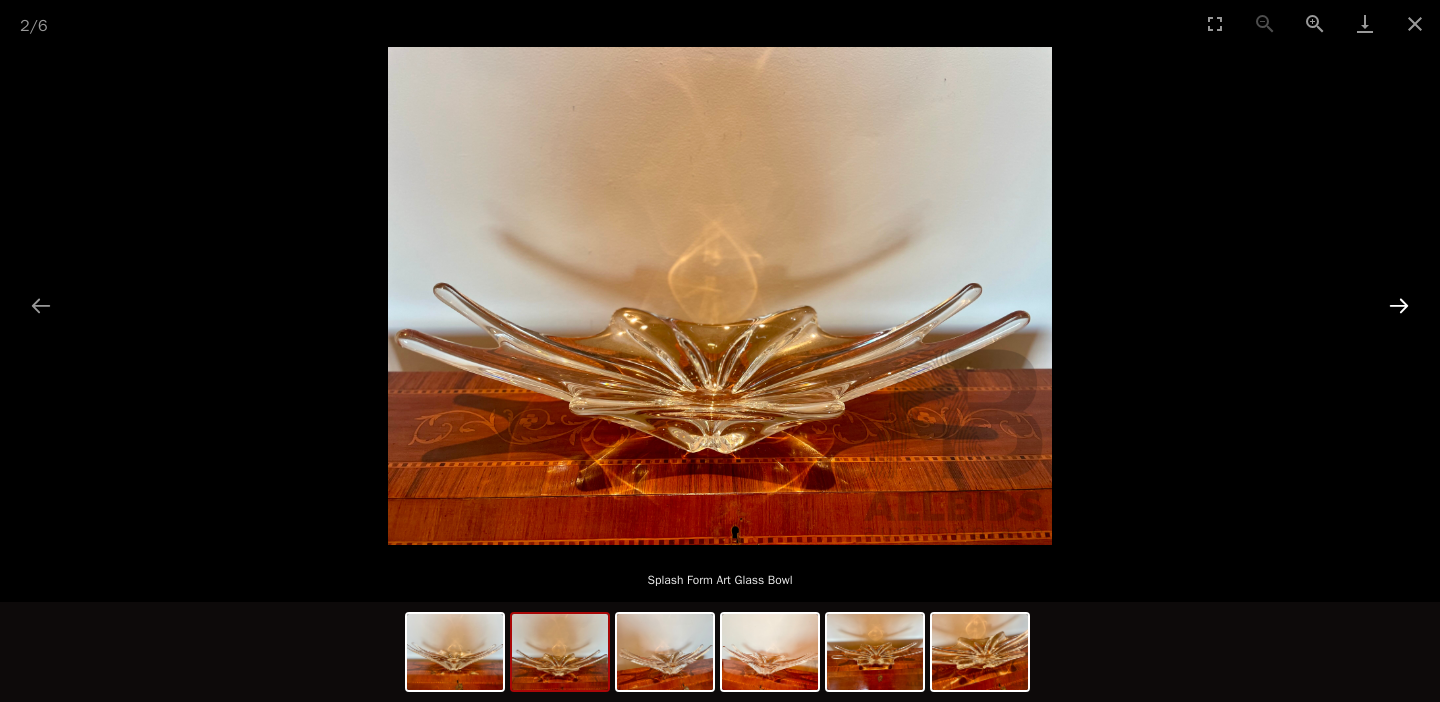 click at bounding box center [1399, 305] 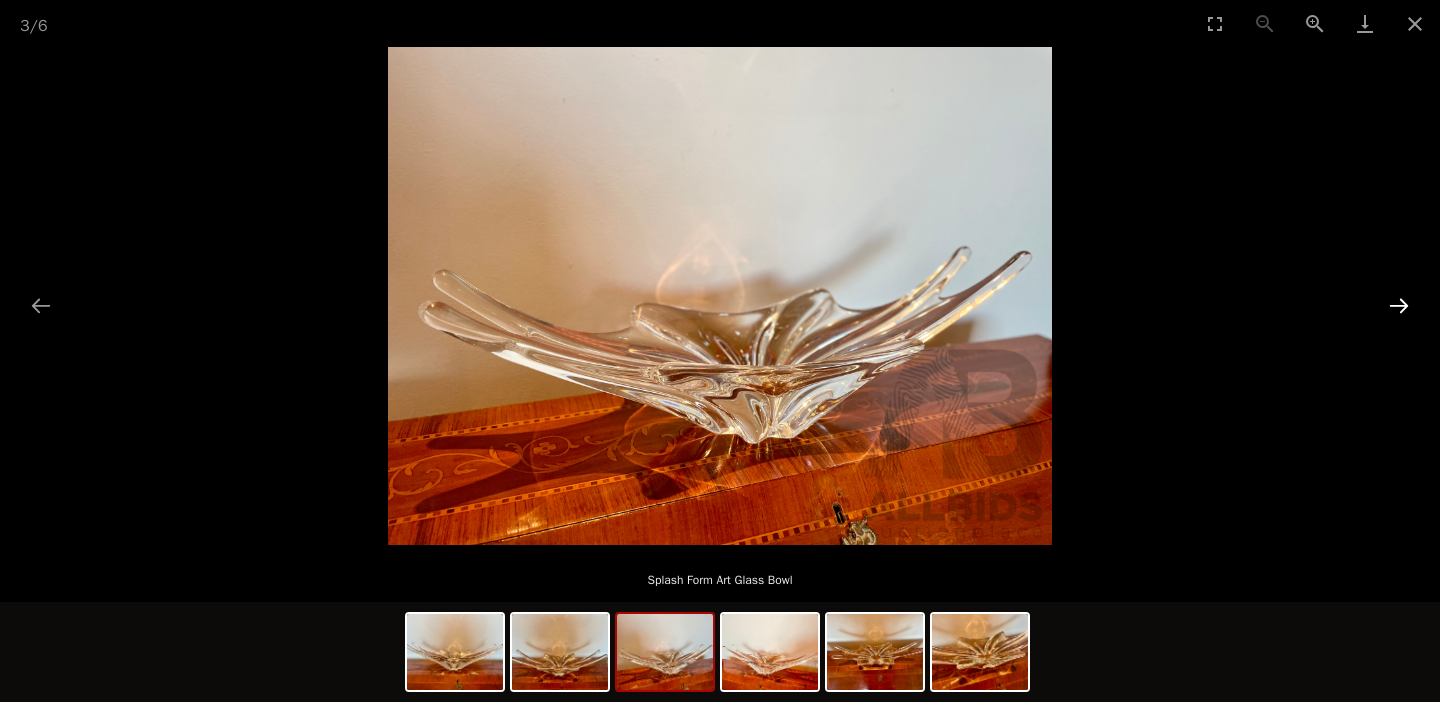 click at bounding box center [1399, 305] 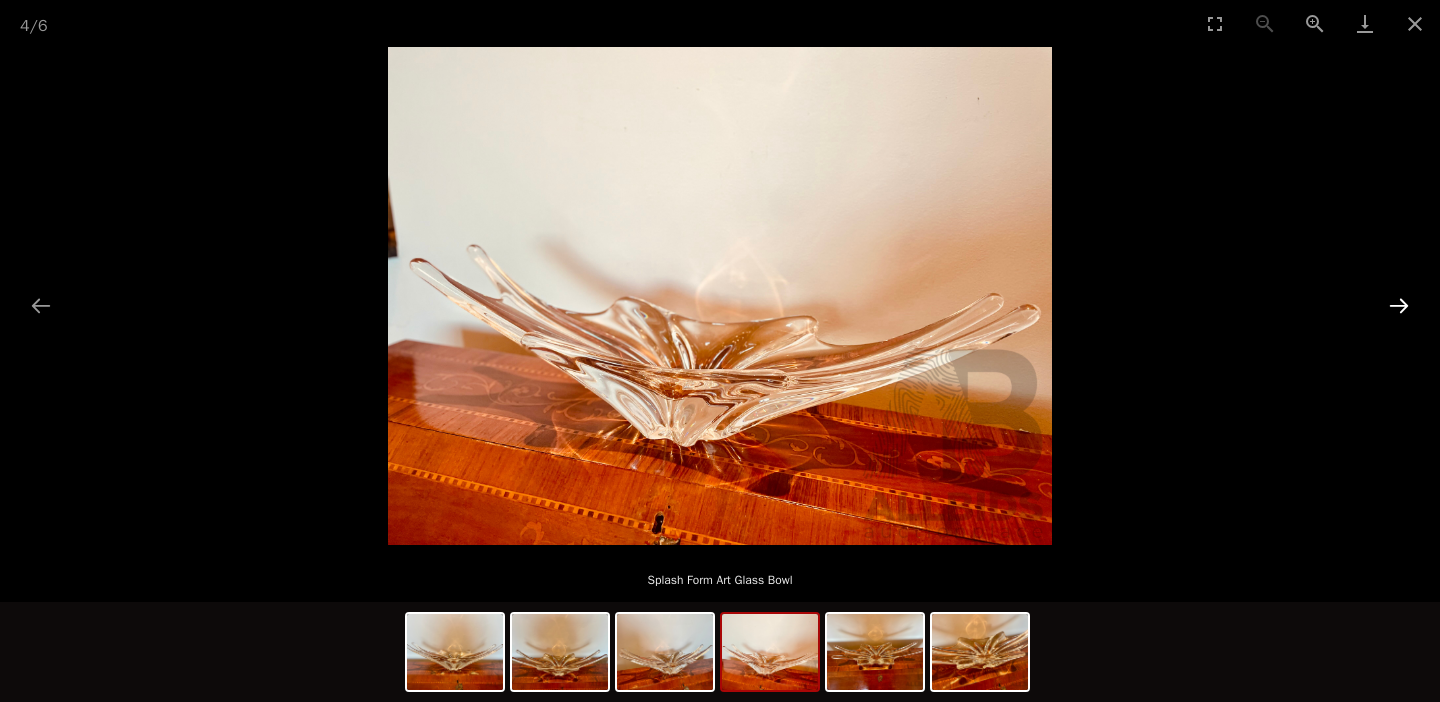click at bounding box center (1399, 305) 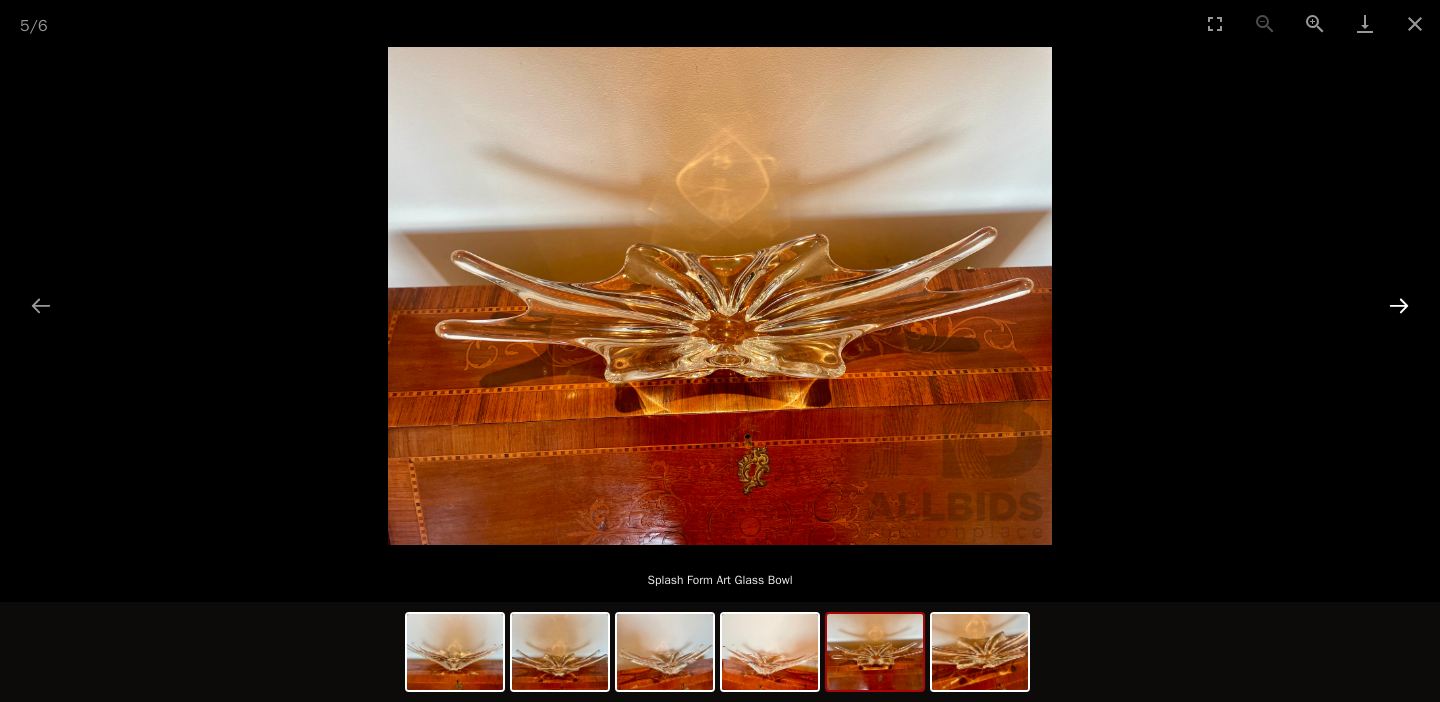 click at bounding box center [1399, 305] 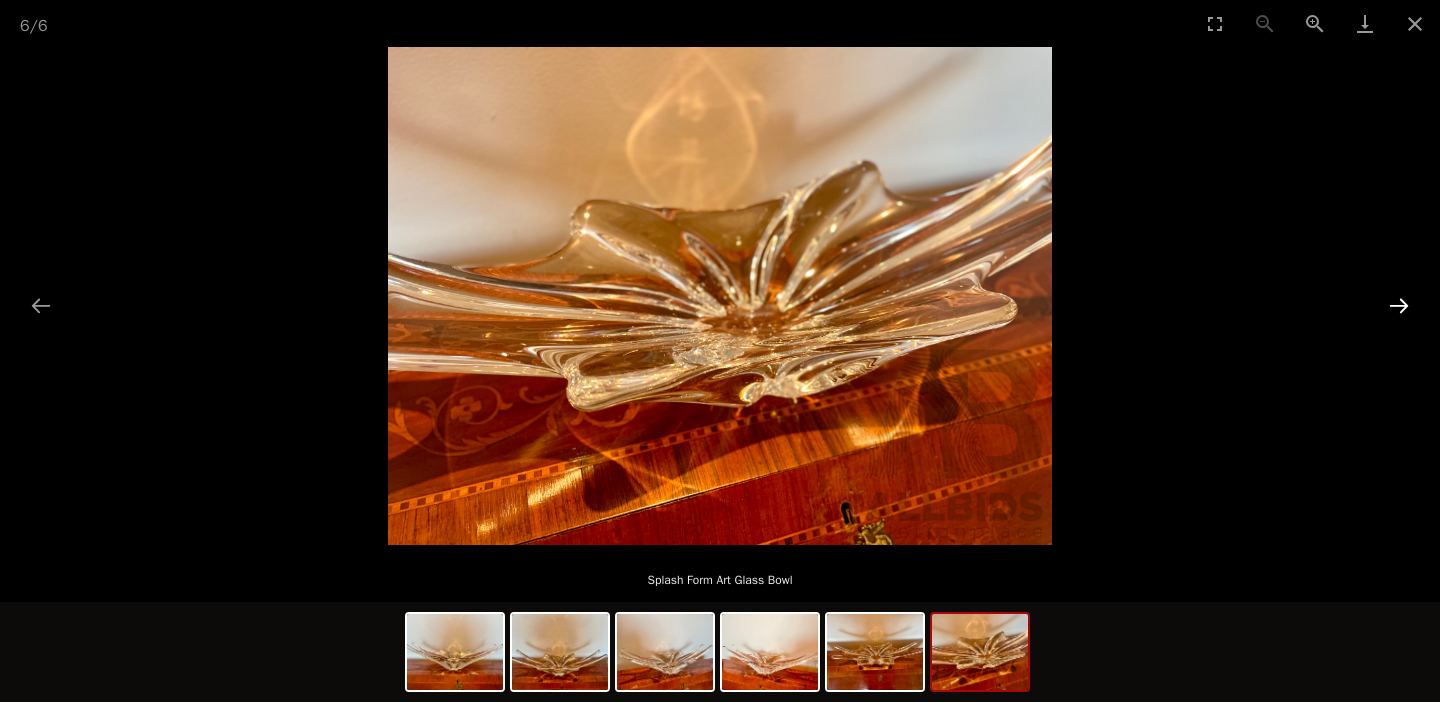 click at bounding box center [1399, 305] 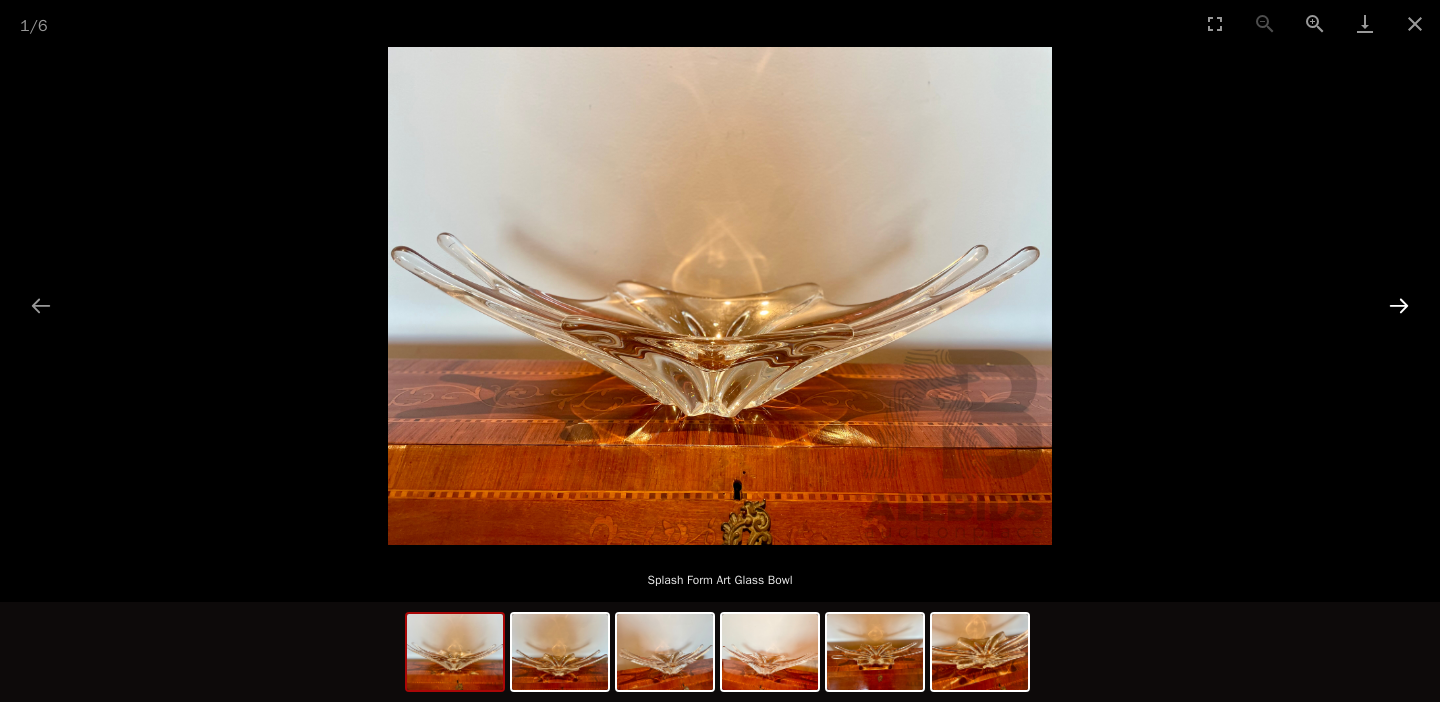 click at bounding box center [1399, 305] 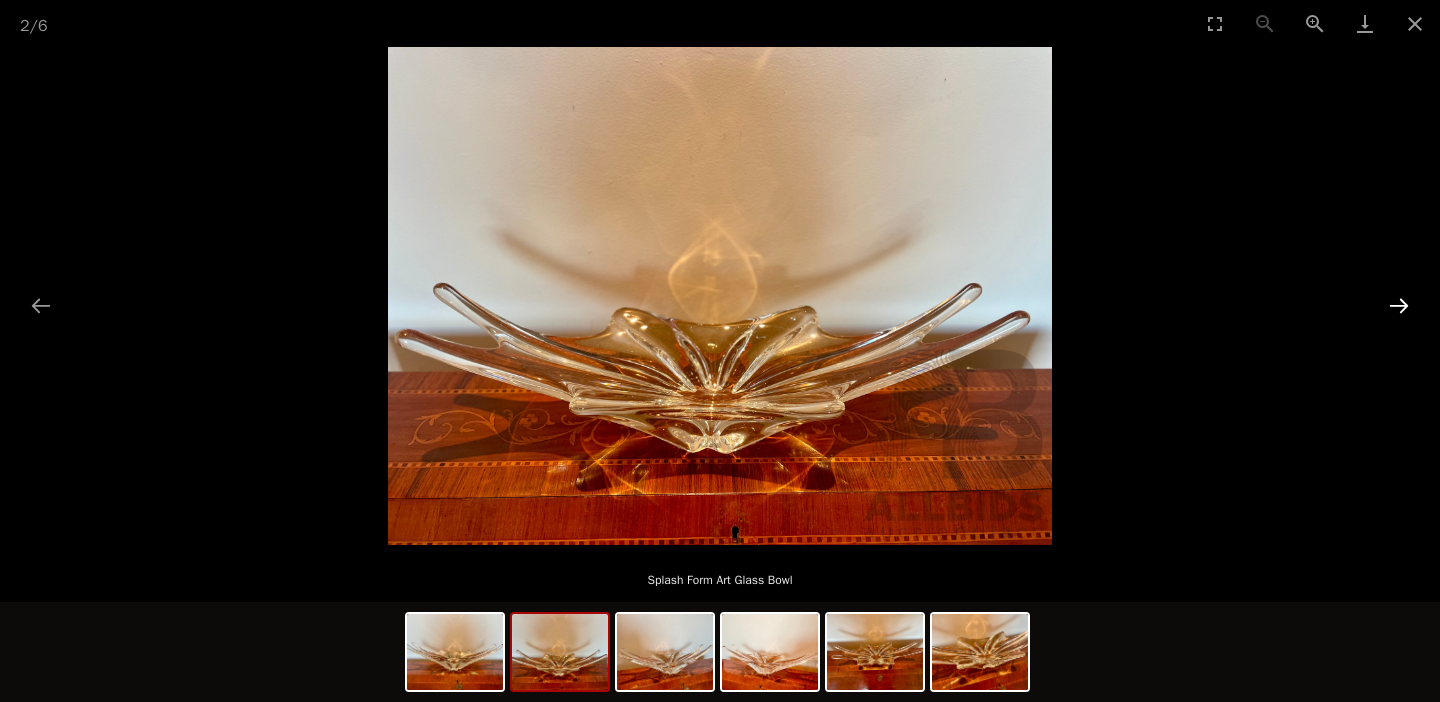 click at bounding box center (1399, 305) 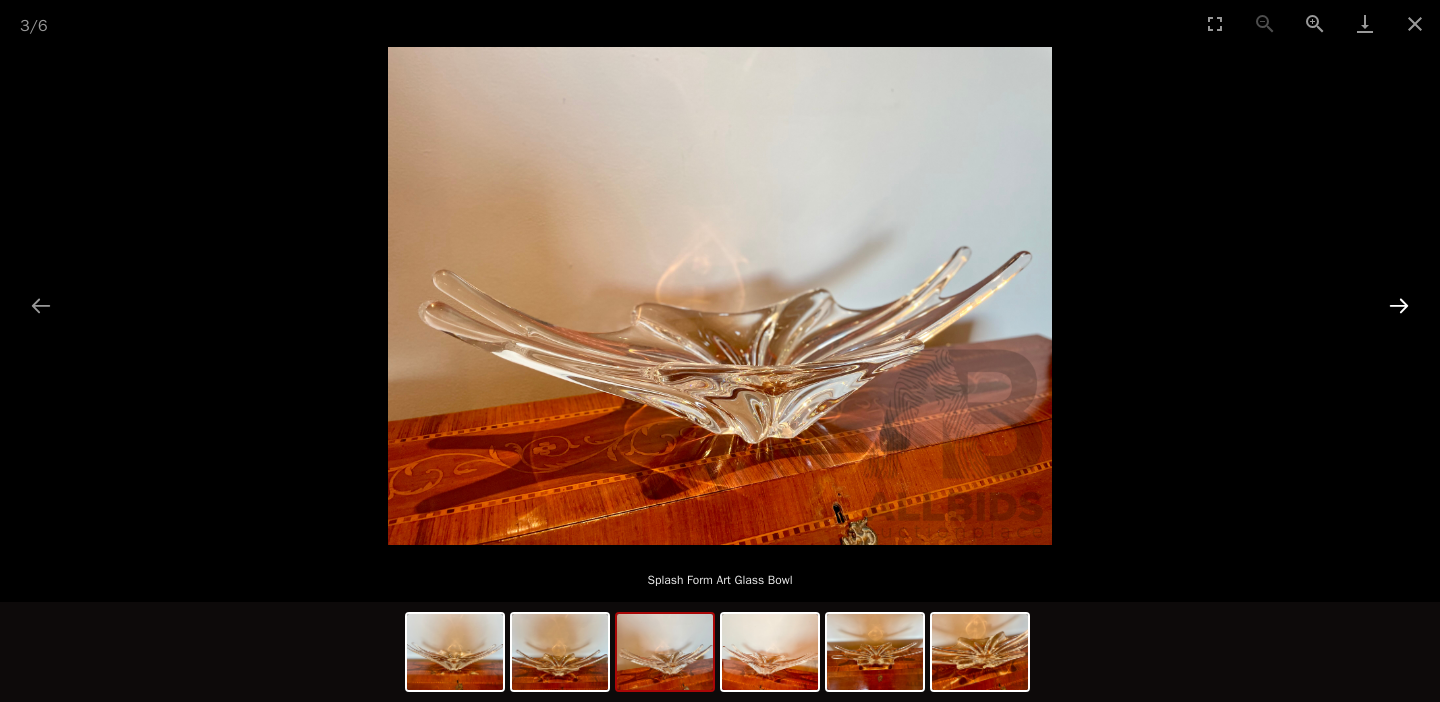 click at bounding box center [1399, 305] 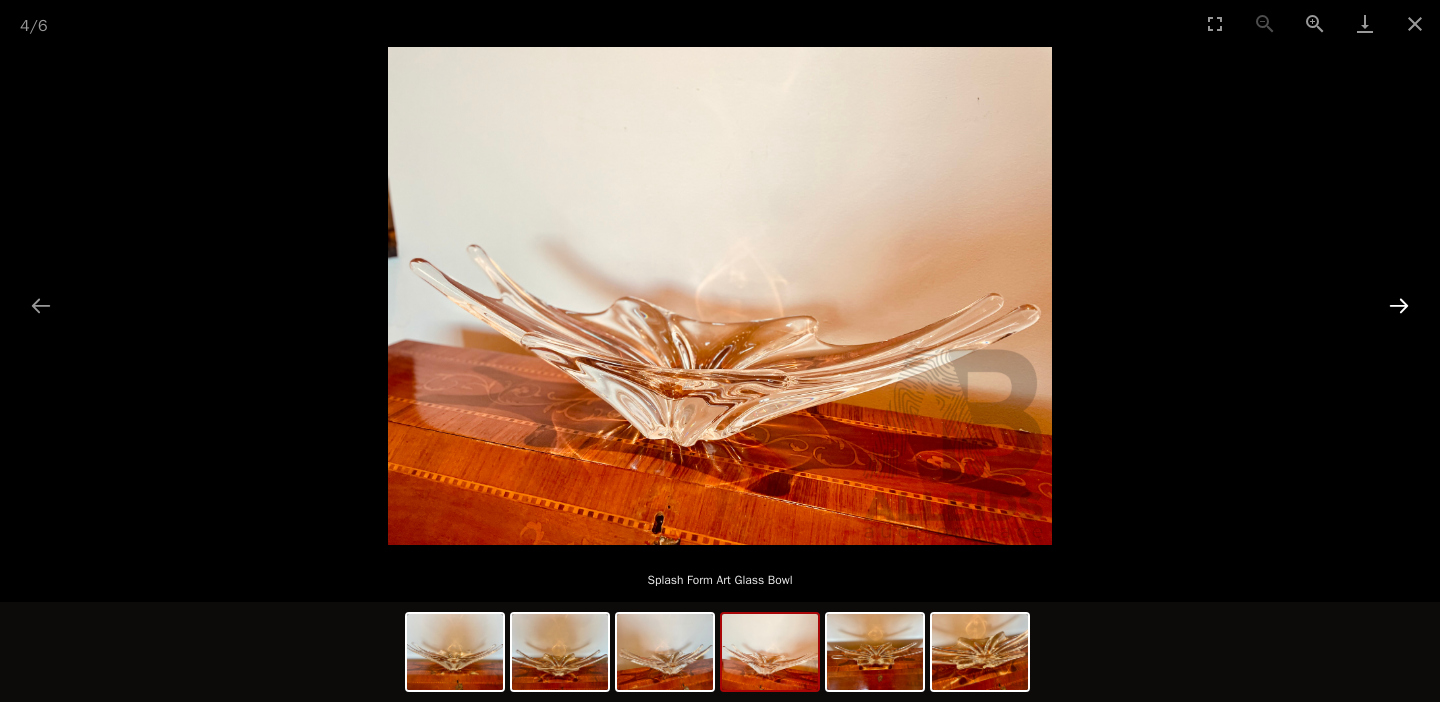 click at bounding box center (1399, 305) 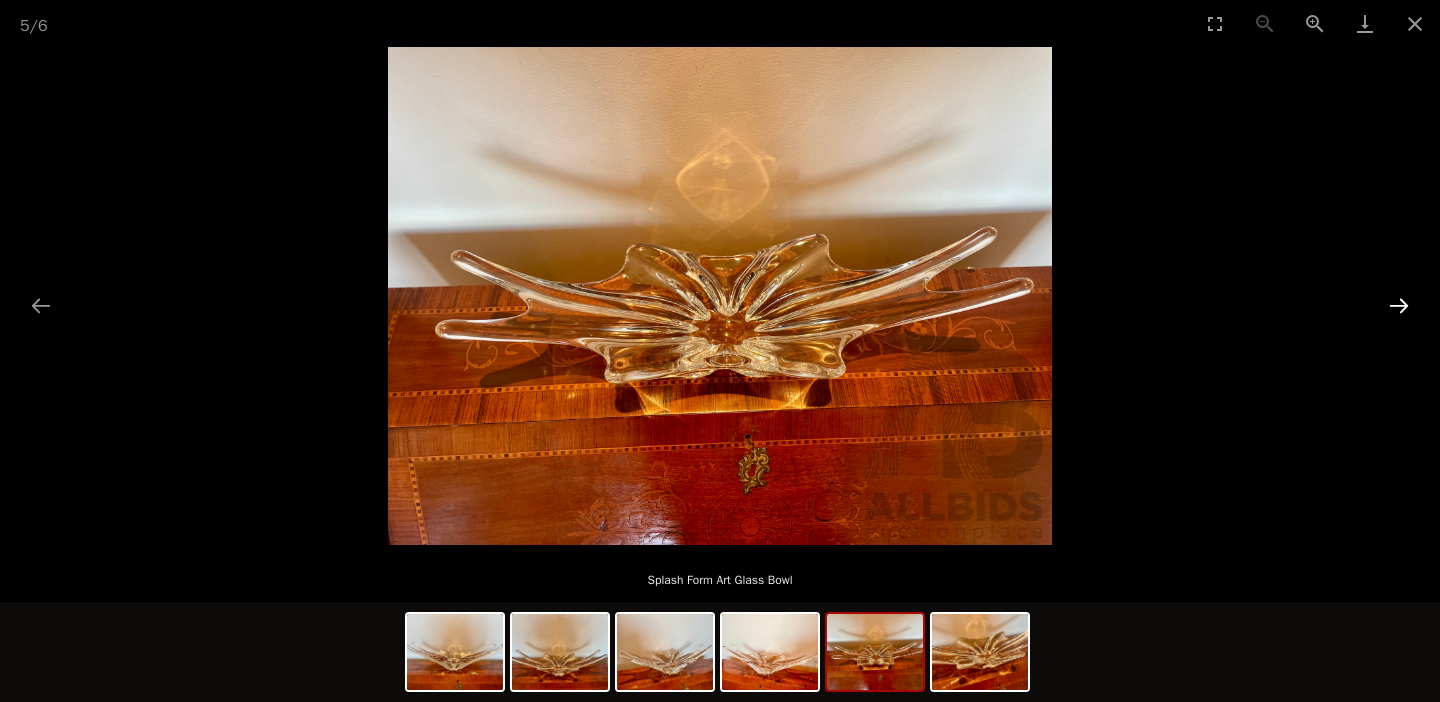 click at bounding box center [1399, 305] 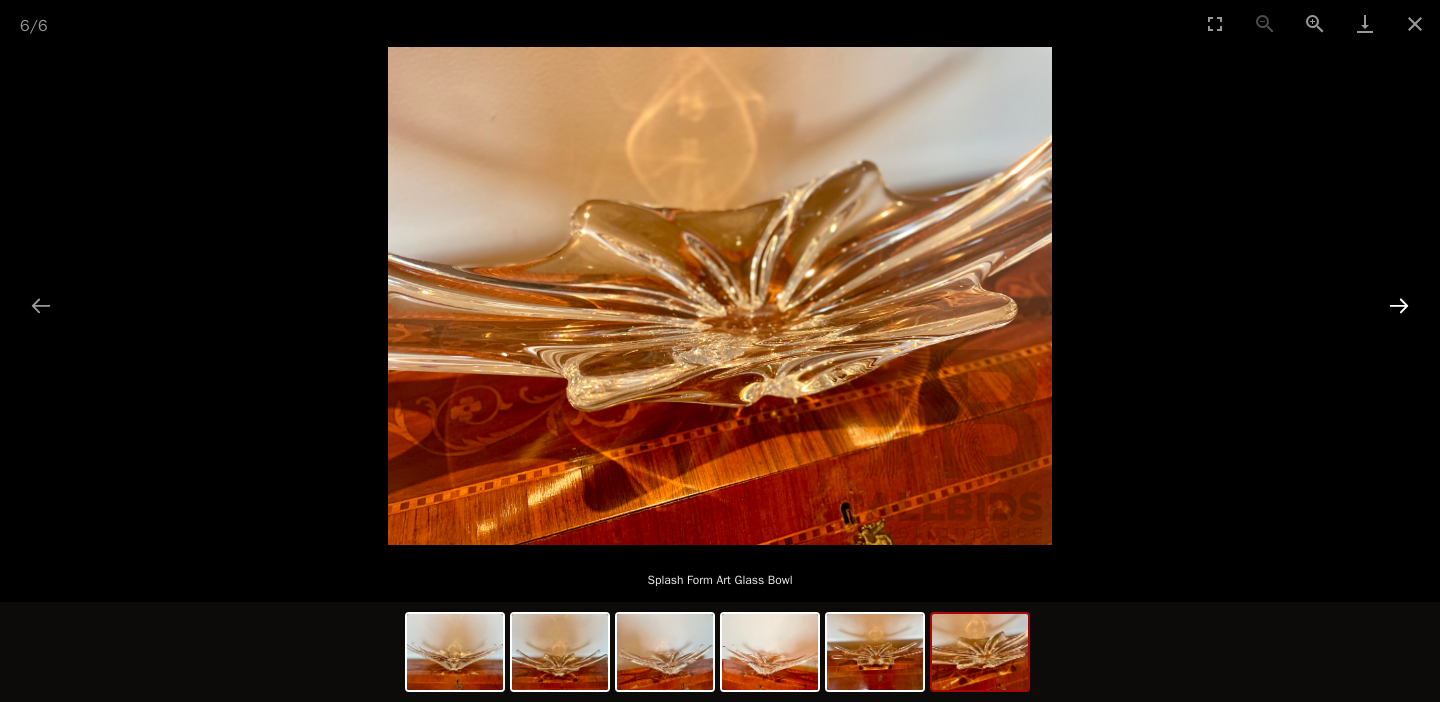 click at bounding box center (1399, 305) 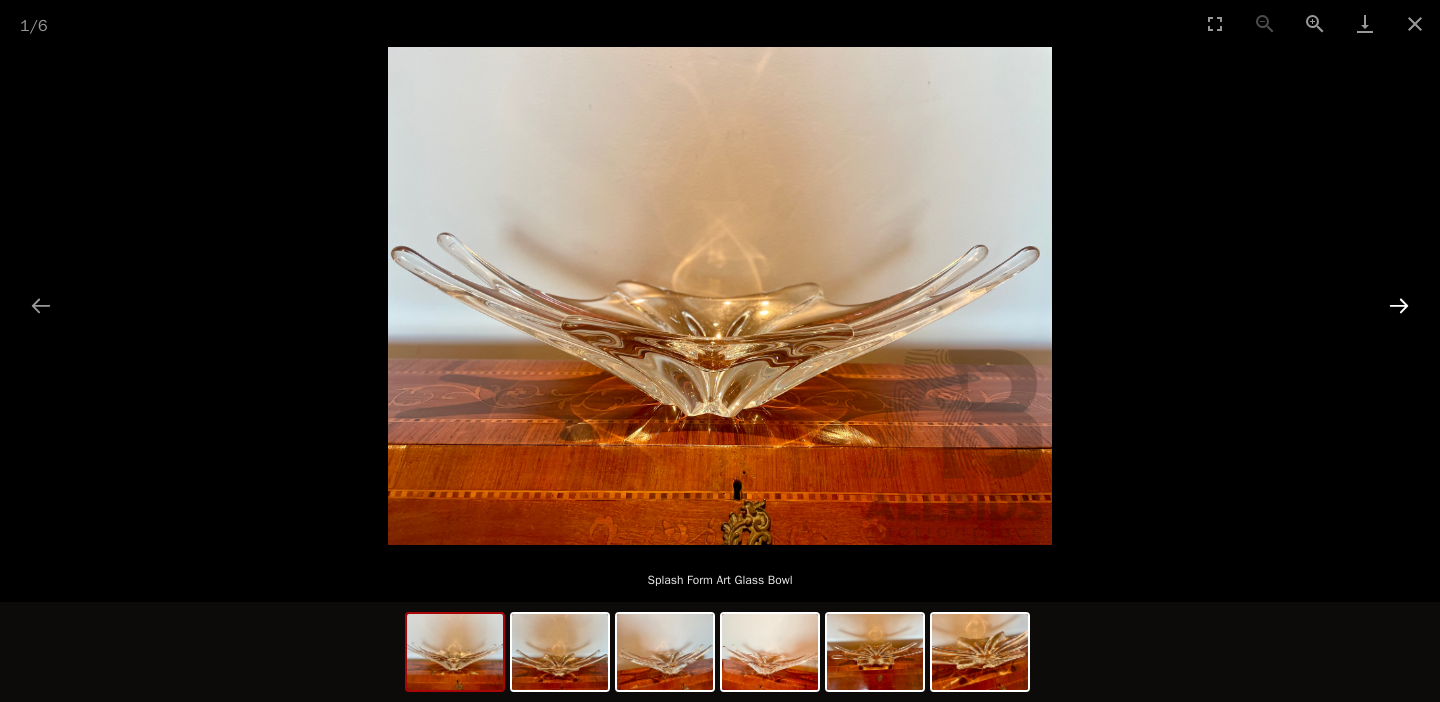 click at bounding box center [1399, 305] 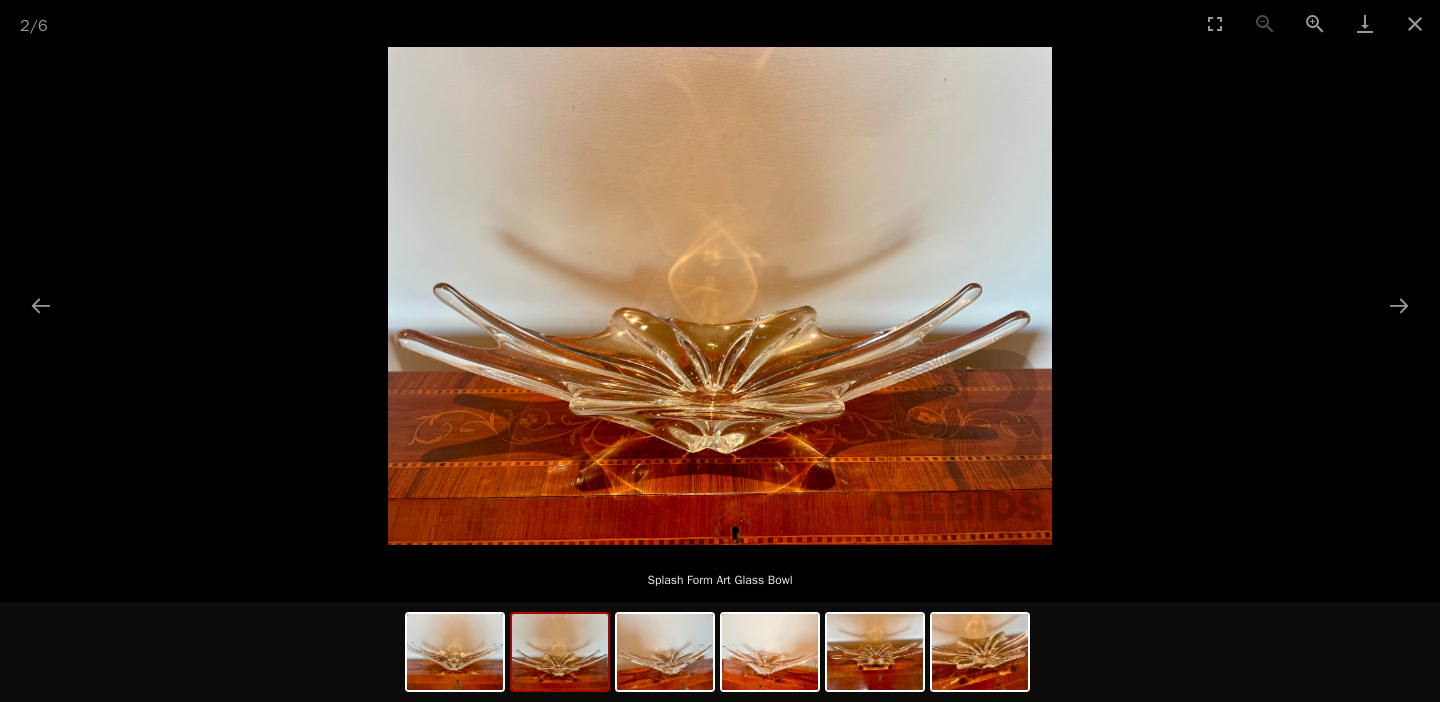 scroll, scrollTop: 164, scrollLeft: 0, axis: vertical 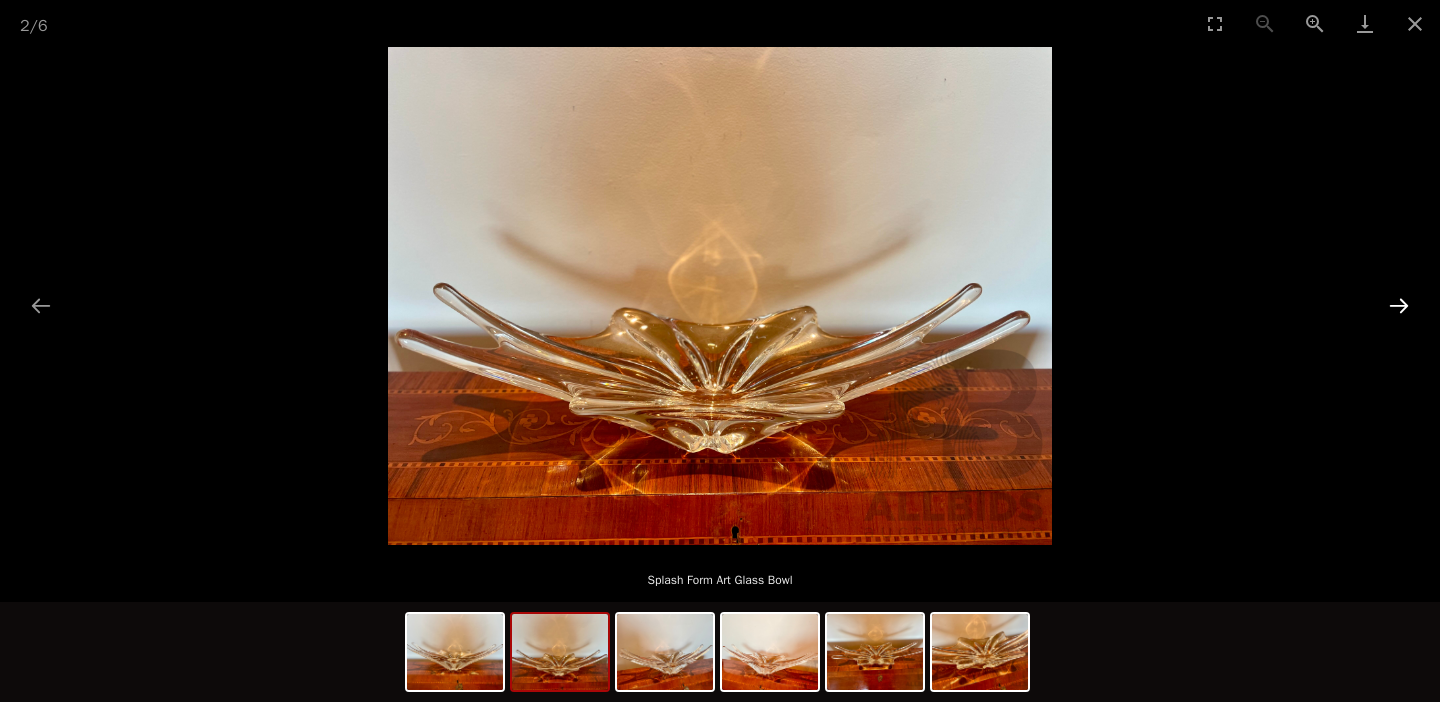 click at bounding box center (1399, 305) 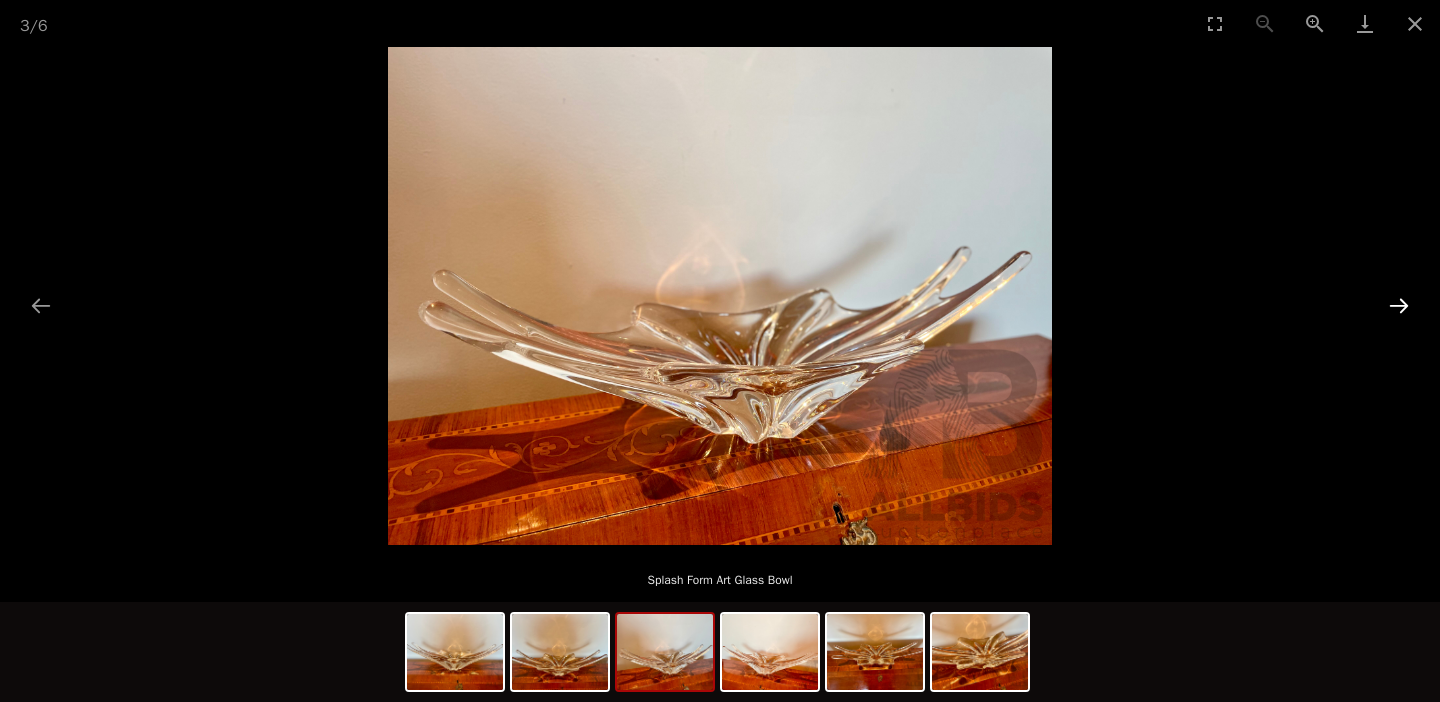 click at bounding box center (1399, 305) 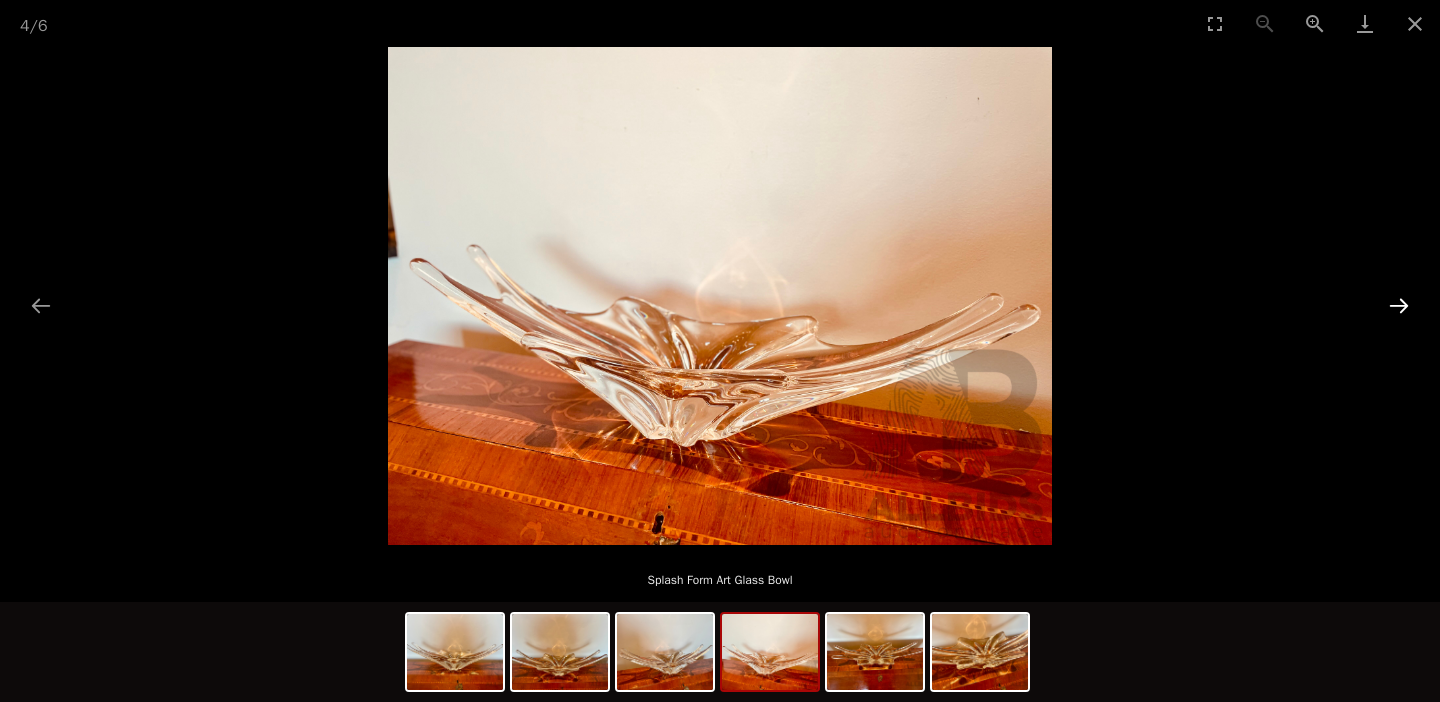 click at bounding box center [1399, 305] 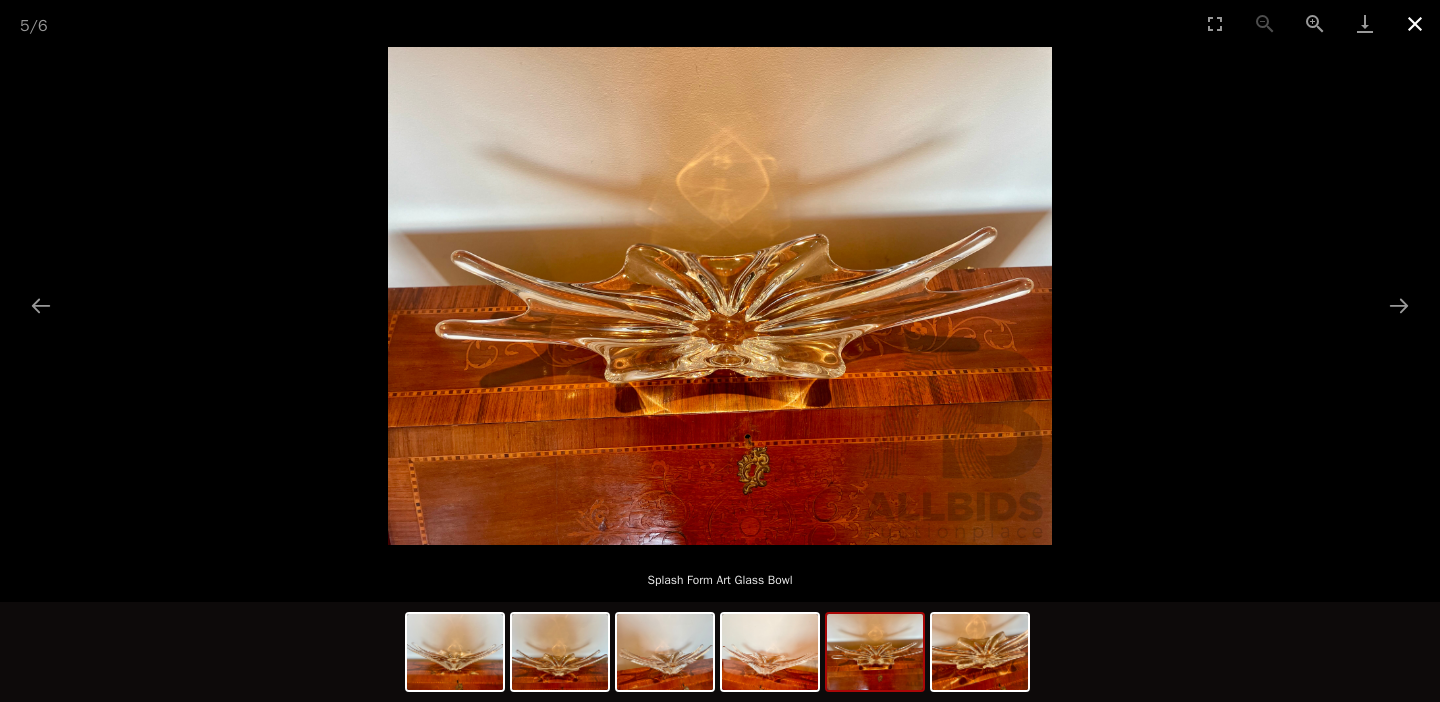 click at bounding box center [1415, 23] 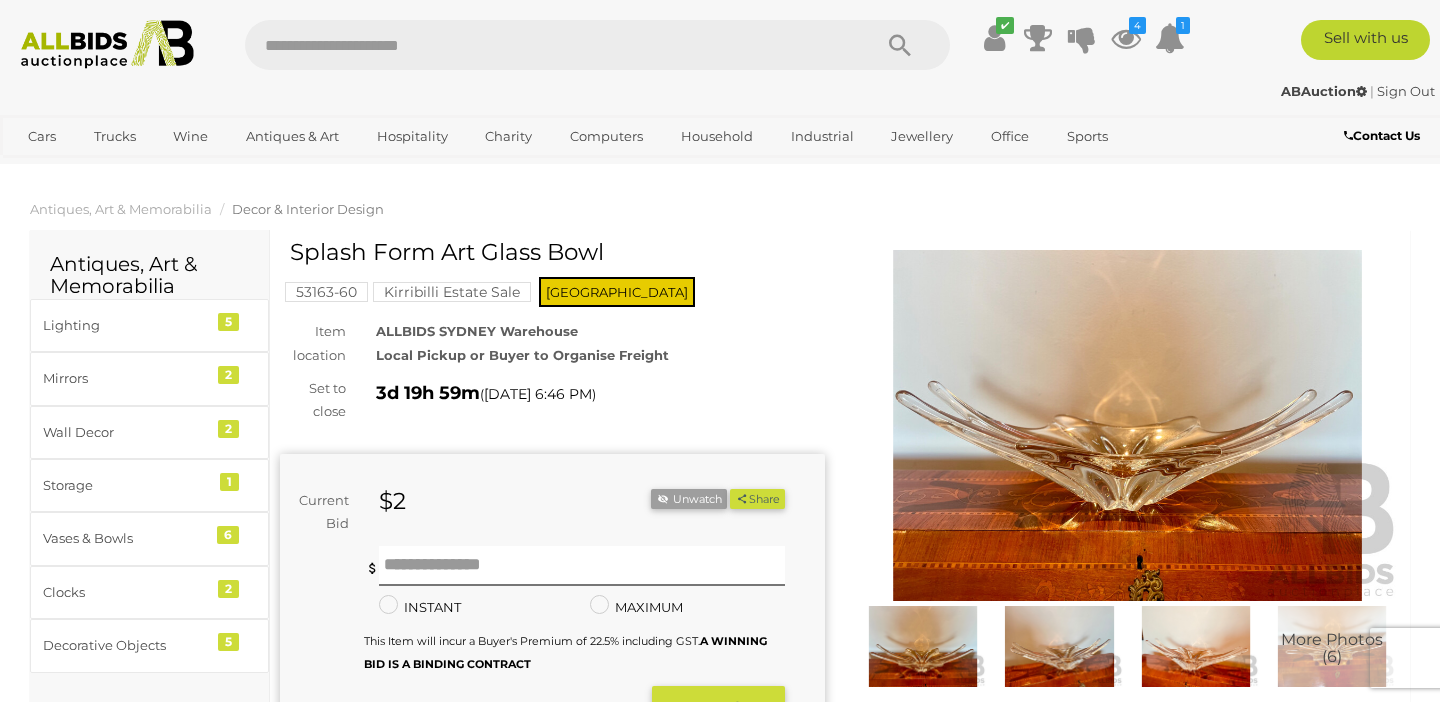 click at bounding box center (548, 45) 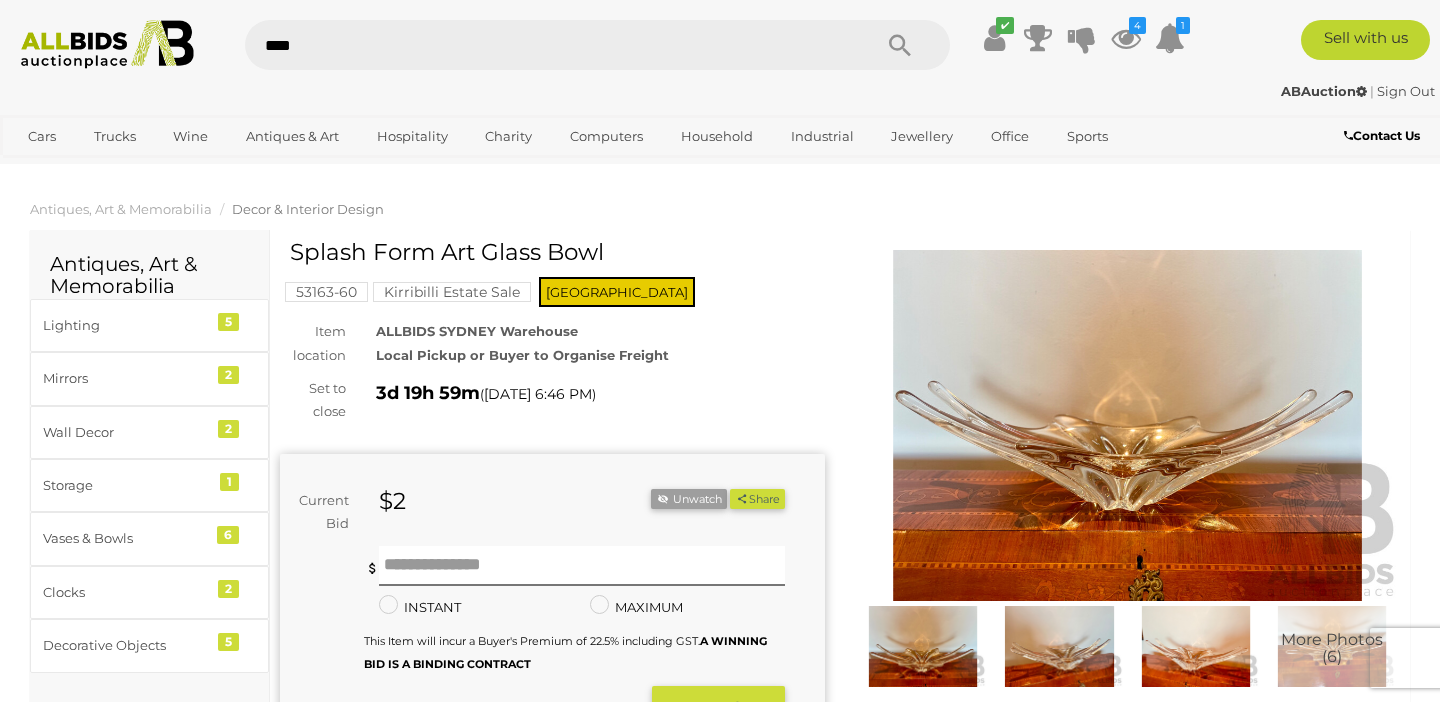 type on "*****" 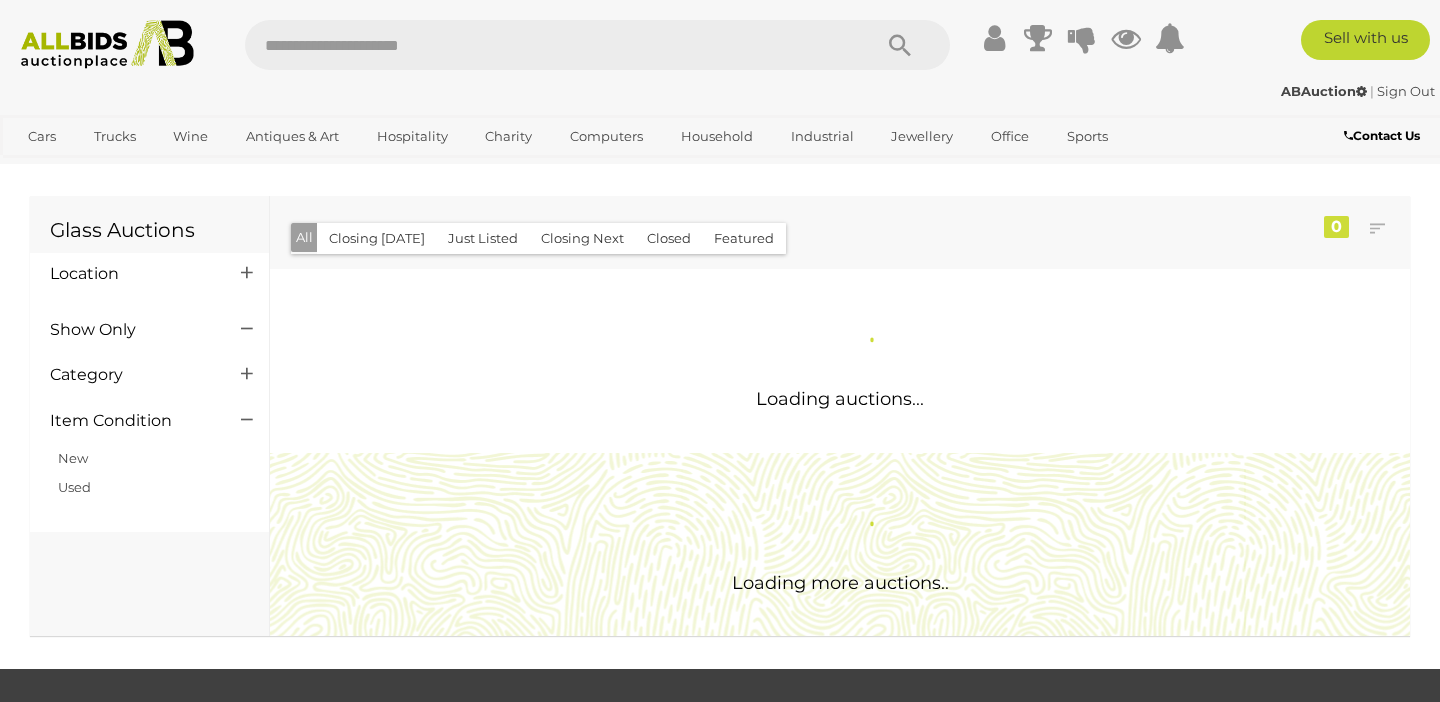 scroll, scrollTop: 0, scrollLeft: 0, axis: both 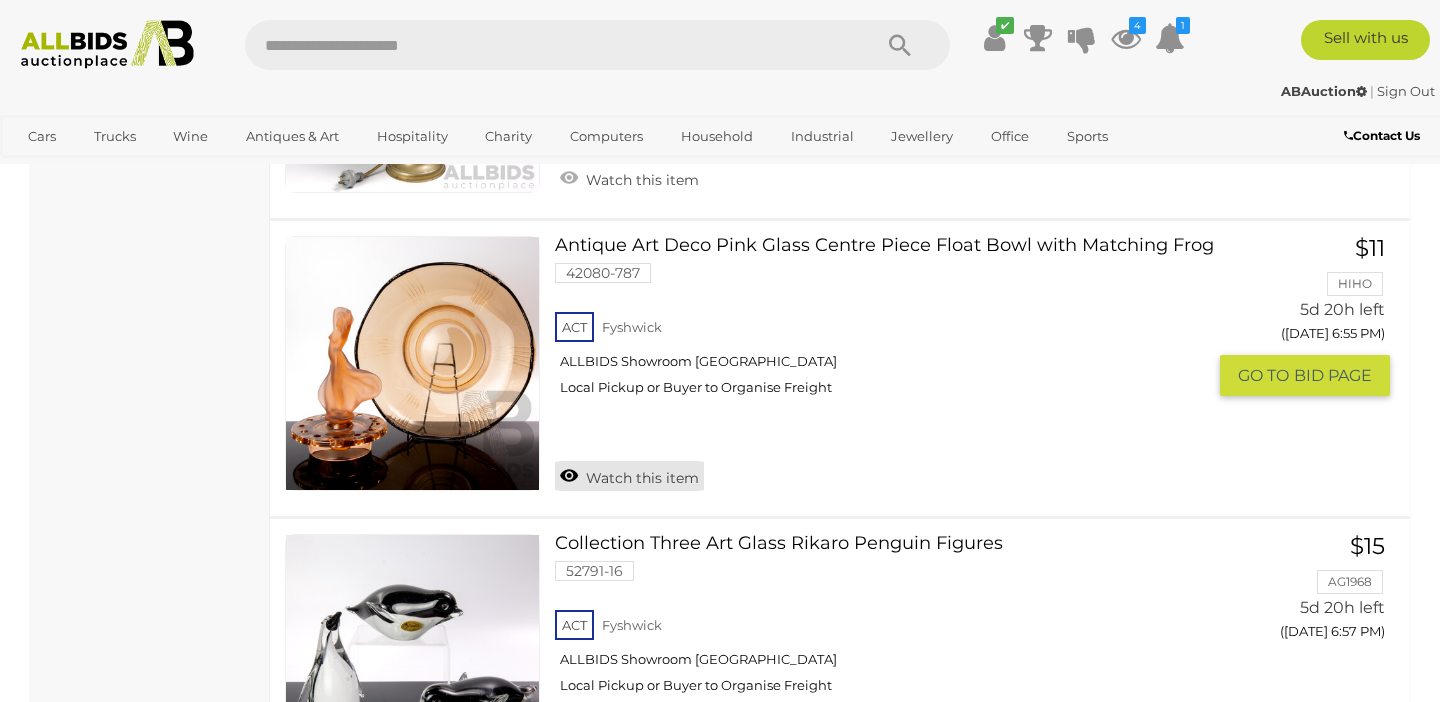 click on "Watch this item" at bounding box center (629, 476) 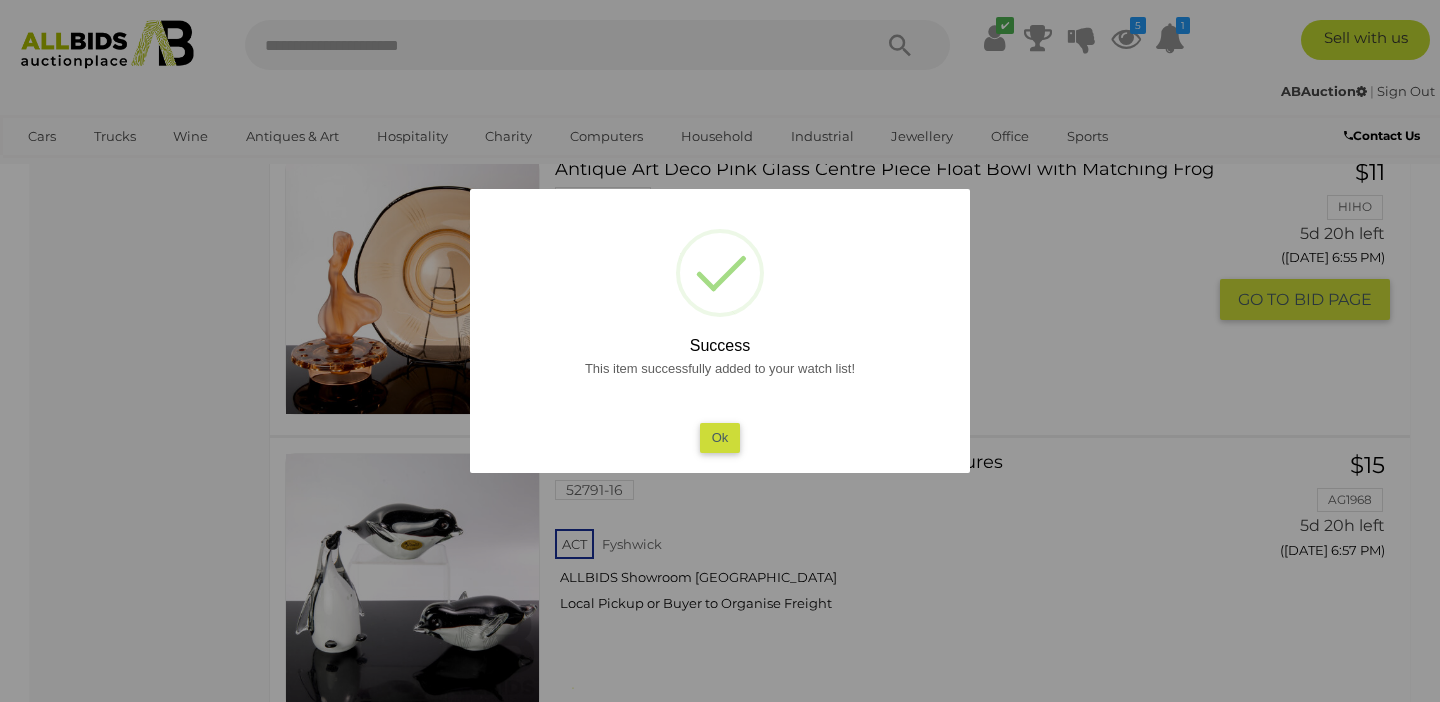 click on "Ok" at bounding box center (720, 437) 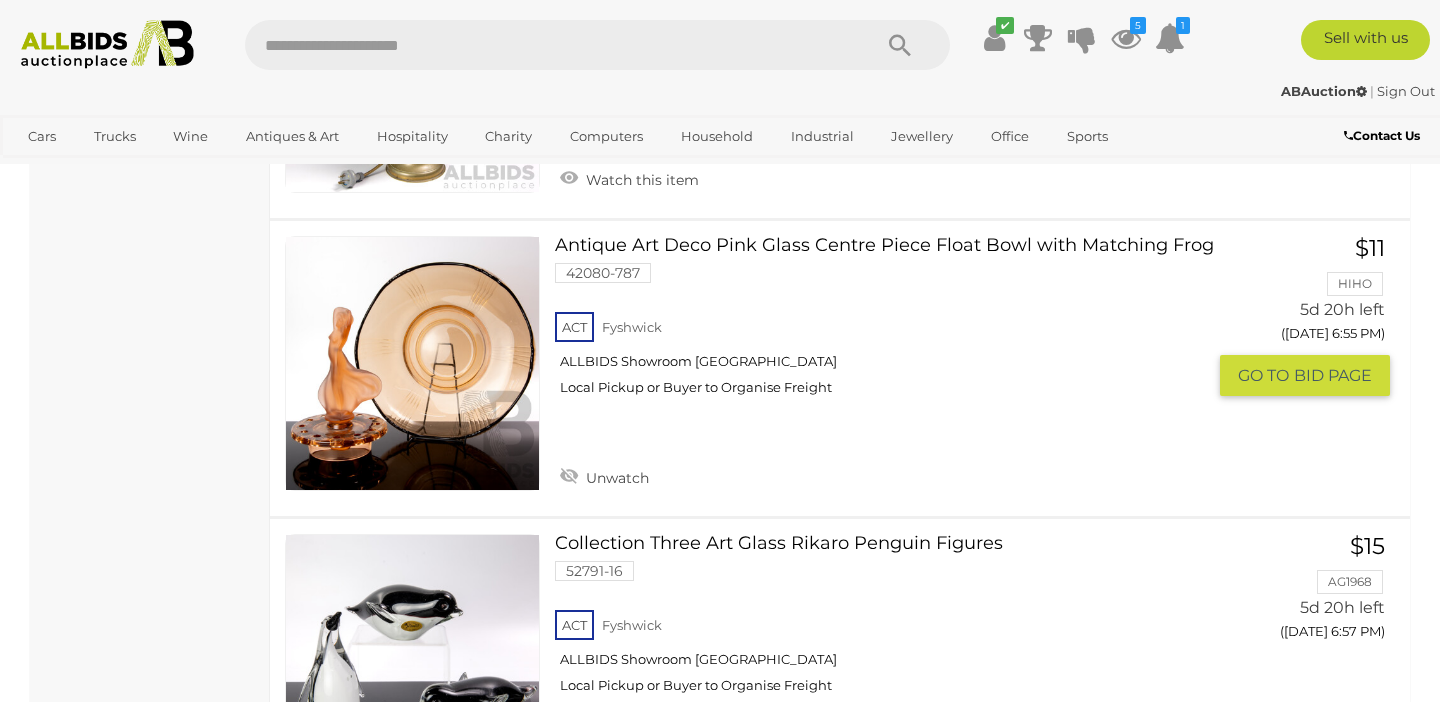 click at bounding box center [412, 363] 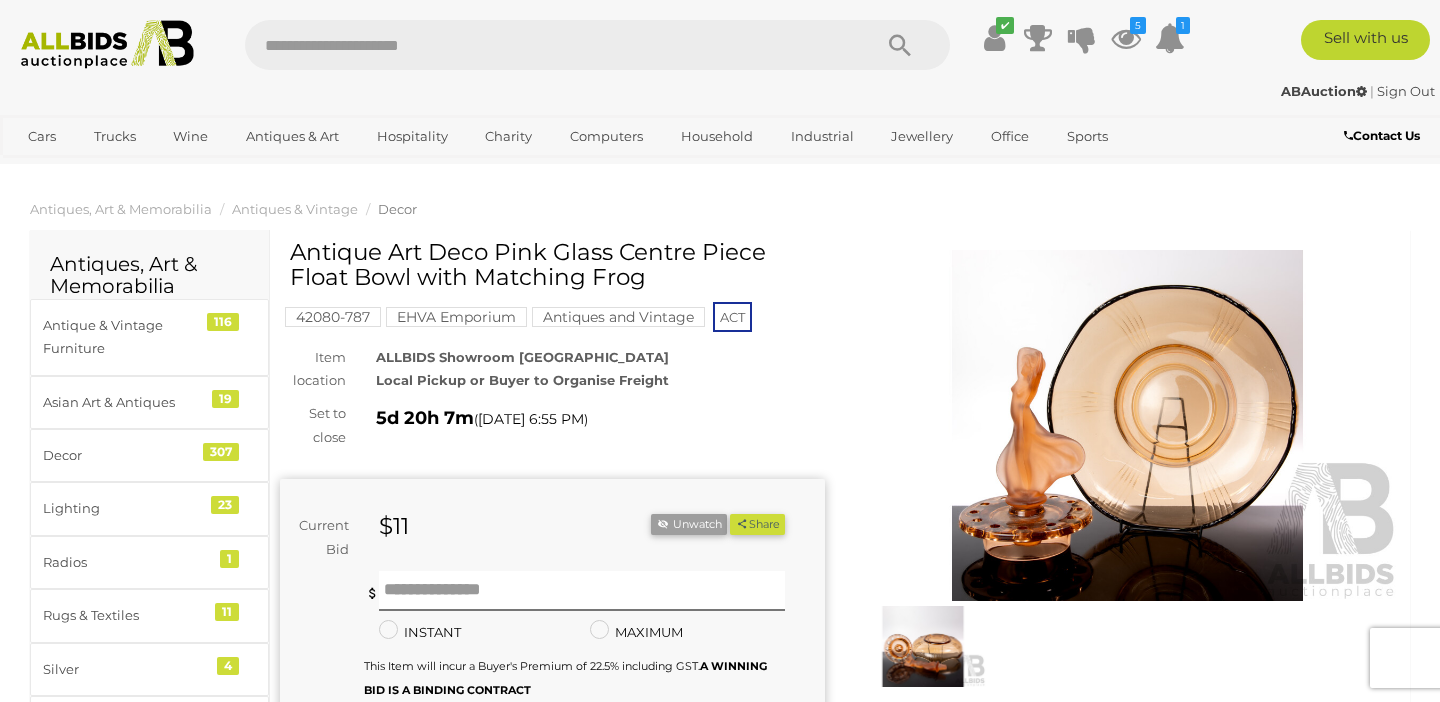 scroll, scrollTop: 57, scrollLeft: 0, axis: vertical 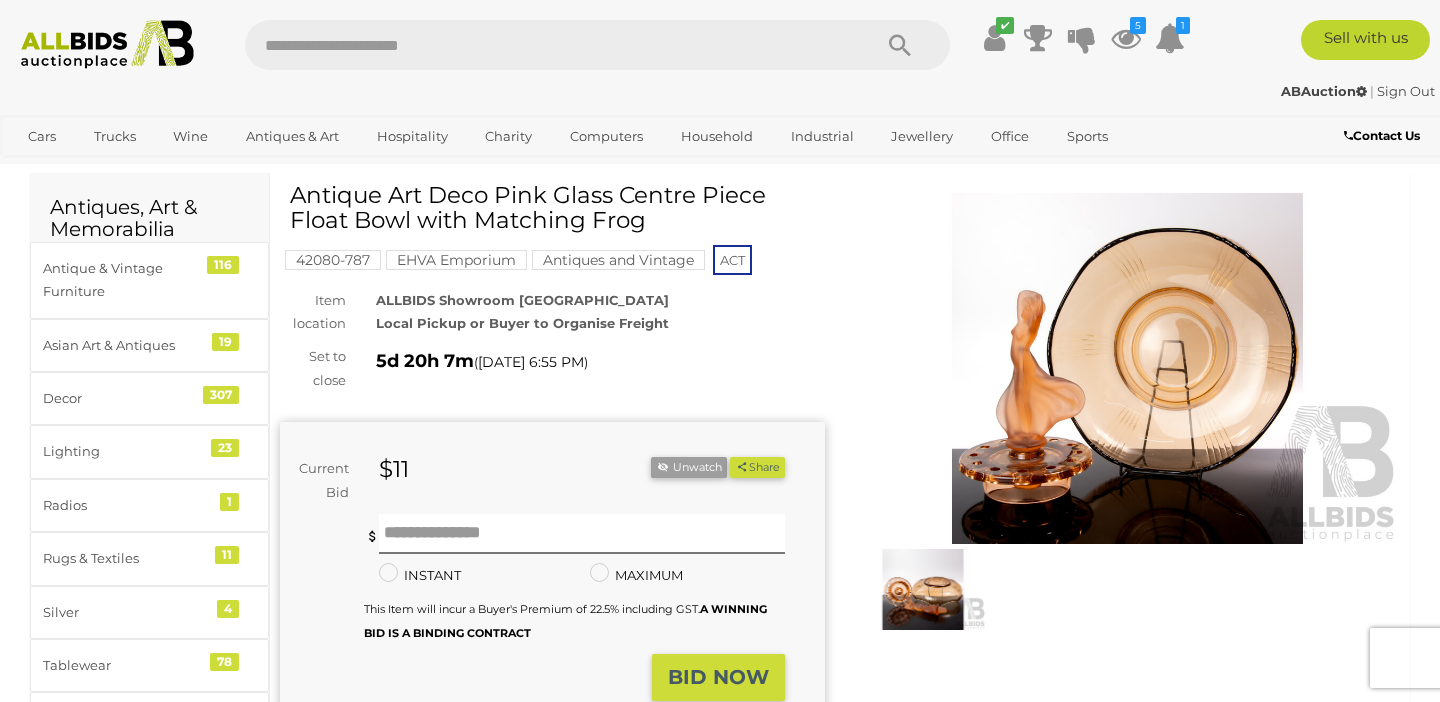 click at bounding box center [923, 589] 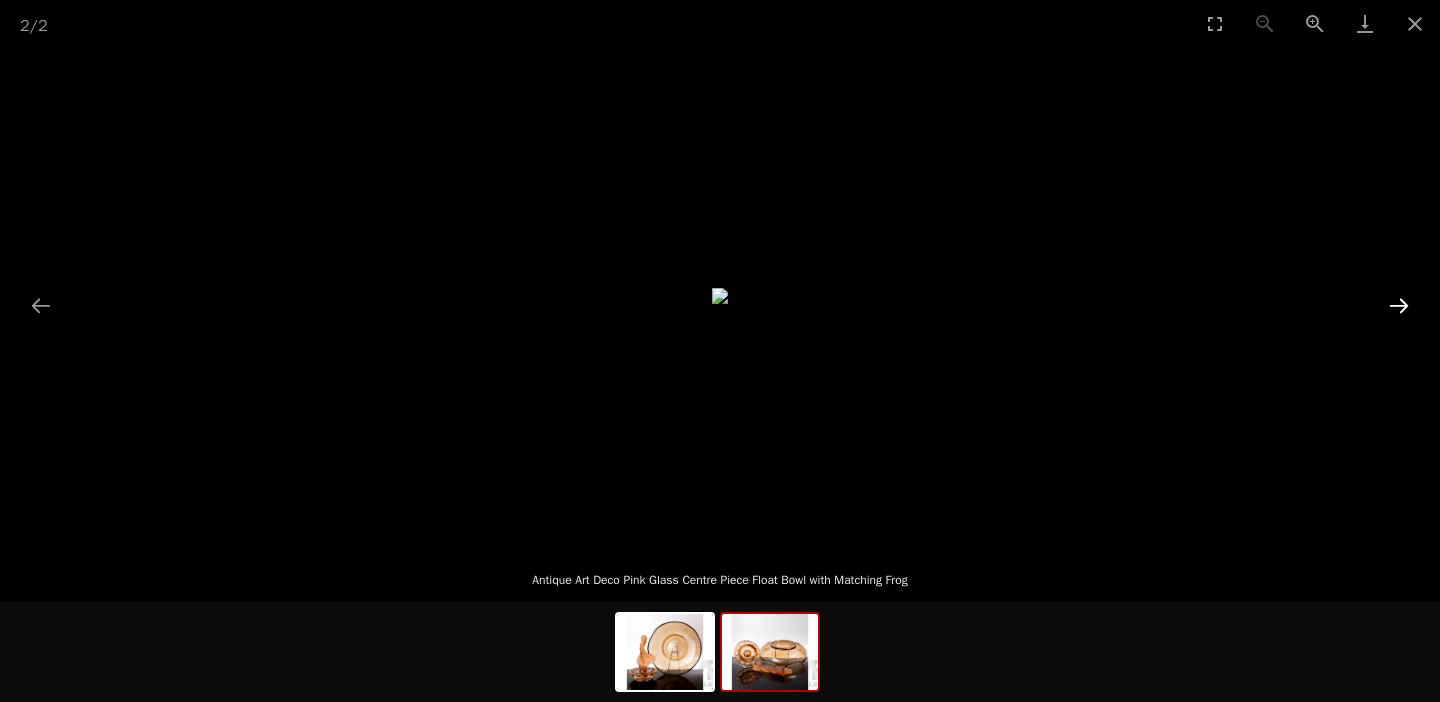 click at bounding box center [1399, 305] 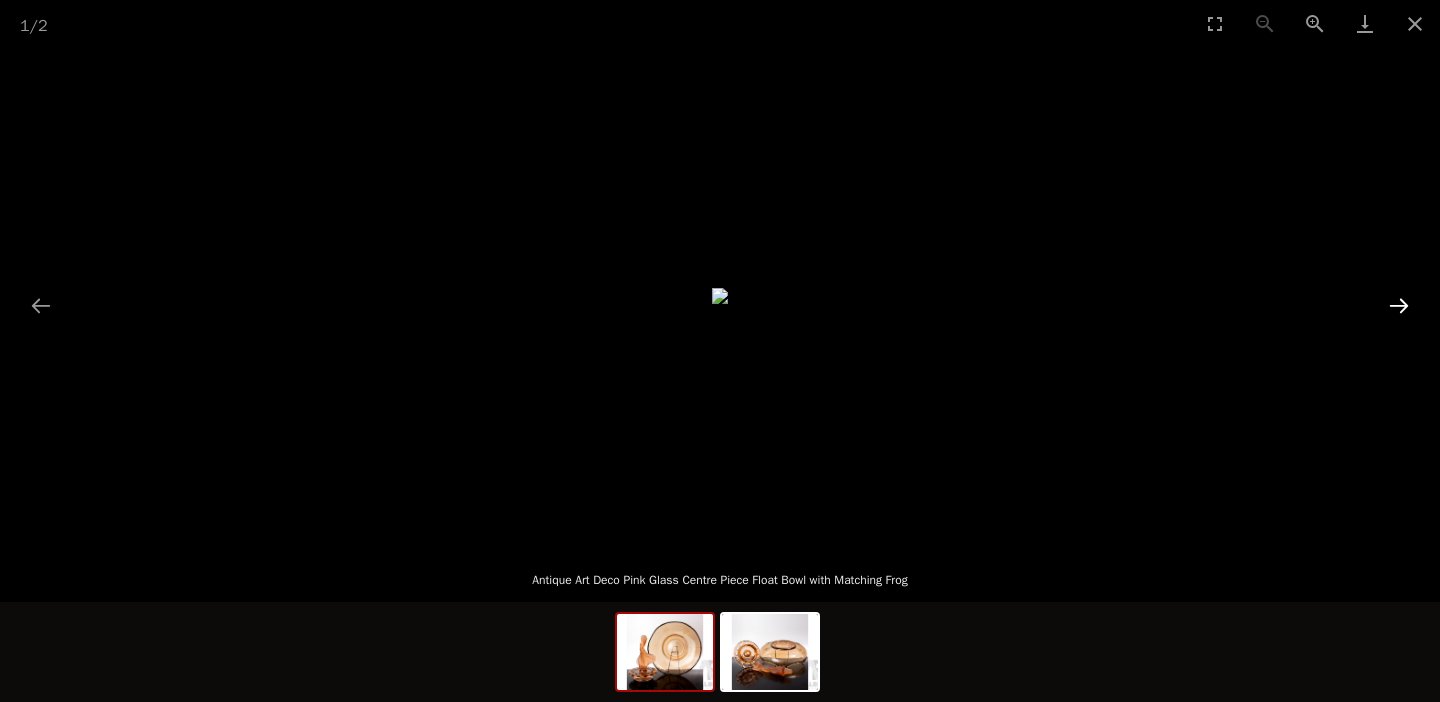 scroll, scrollTop: 136, scrollLeft: 0, axis: vertical 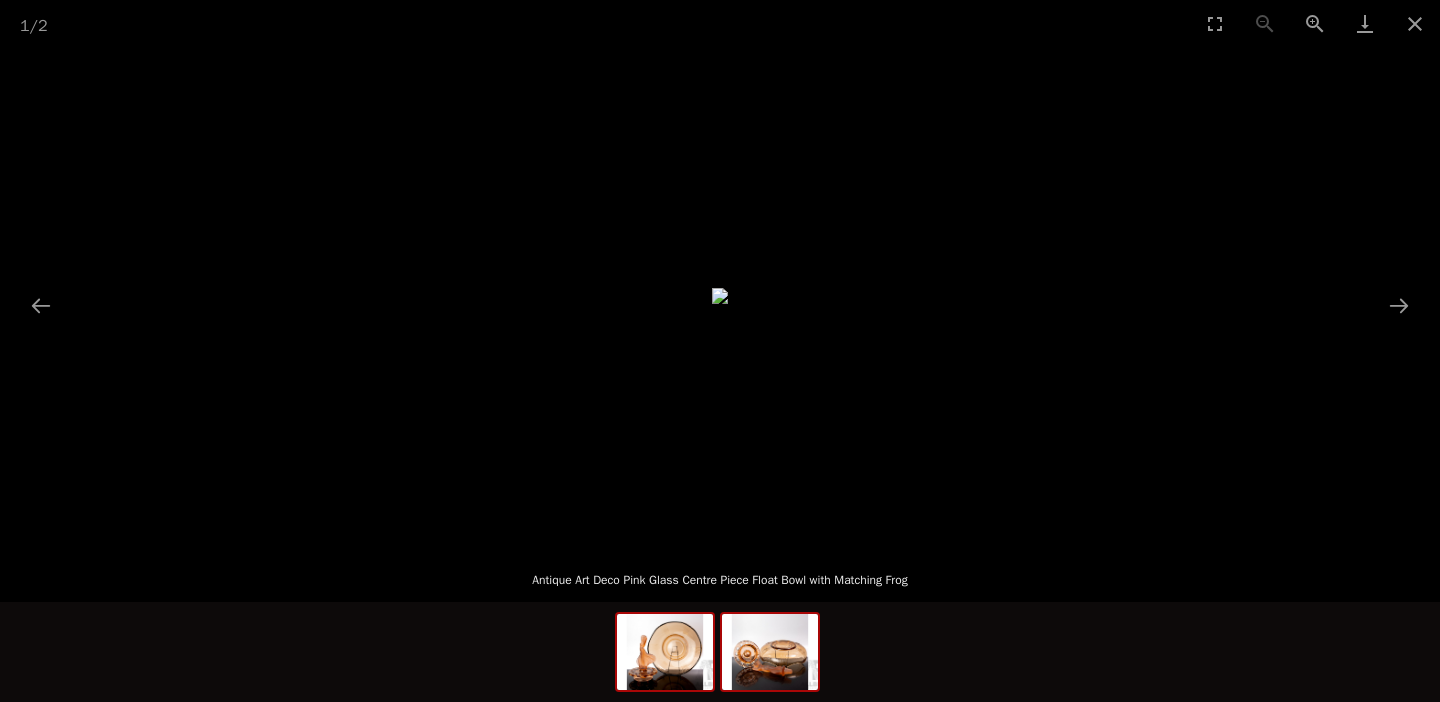 click at bounding box center (770, 652) 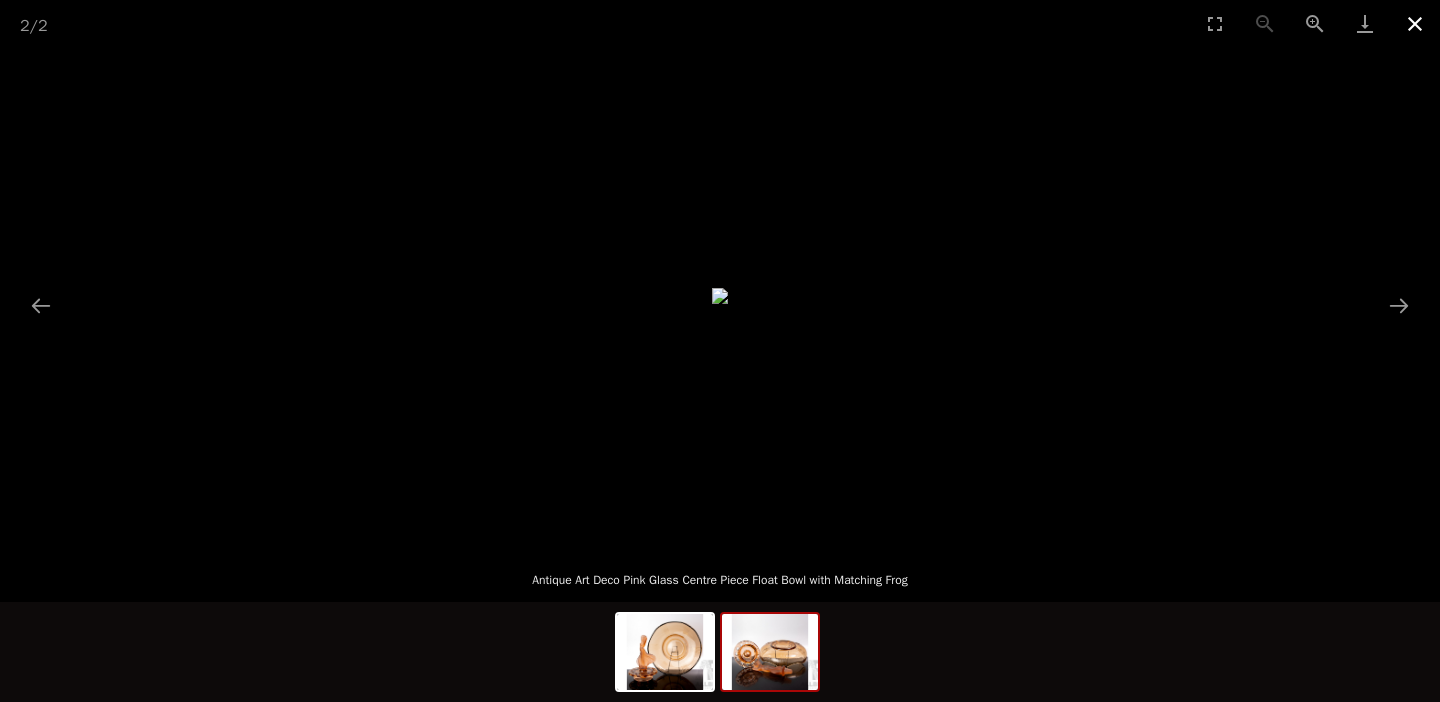 click at bounding box center (1415, 23) 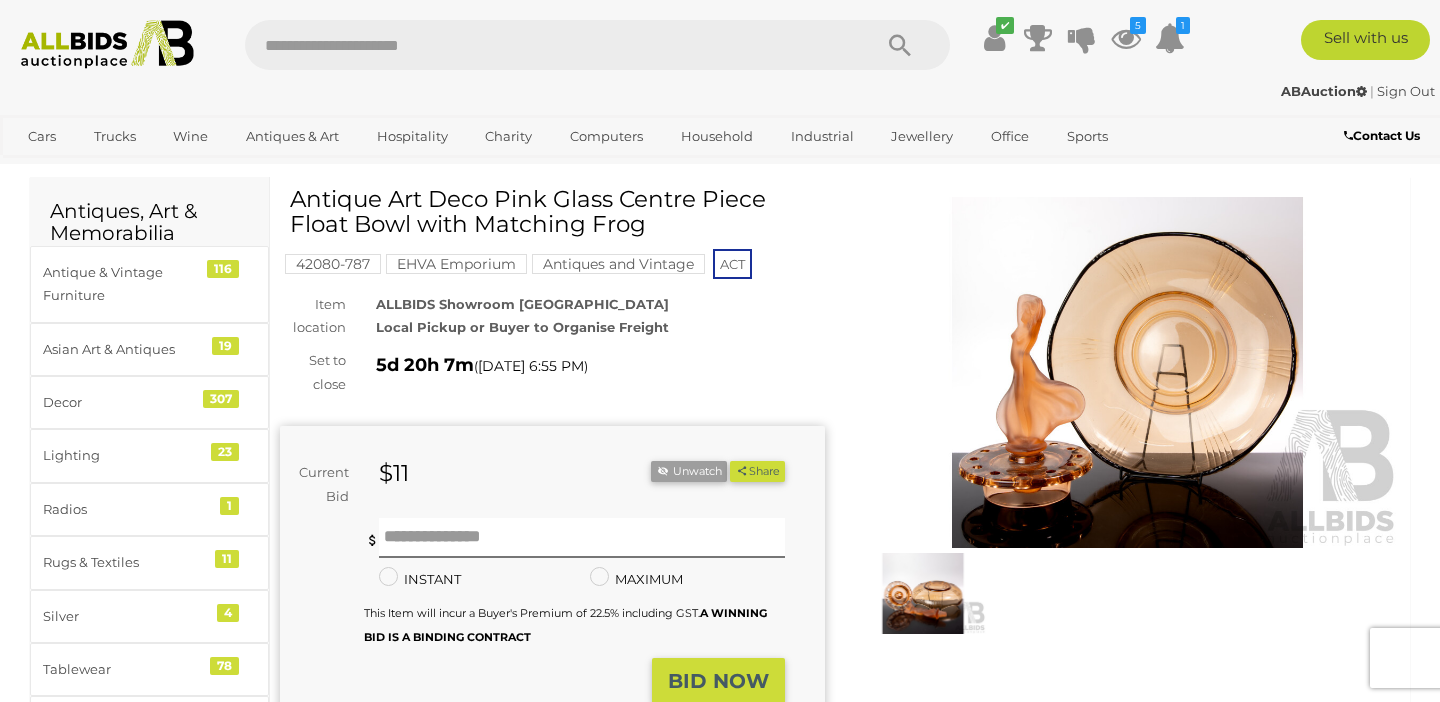 scroll, scrollTop: 0, scrollLeft: 0, axis: both 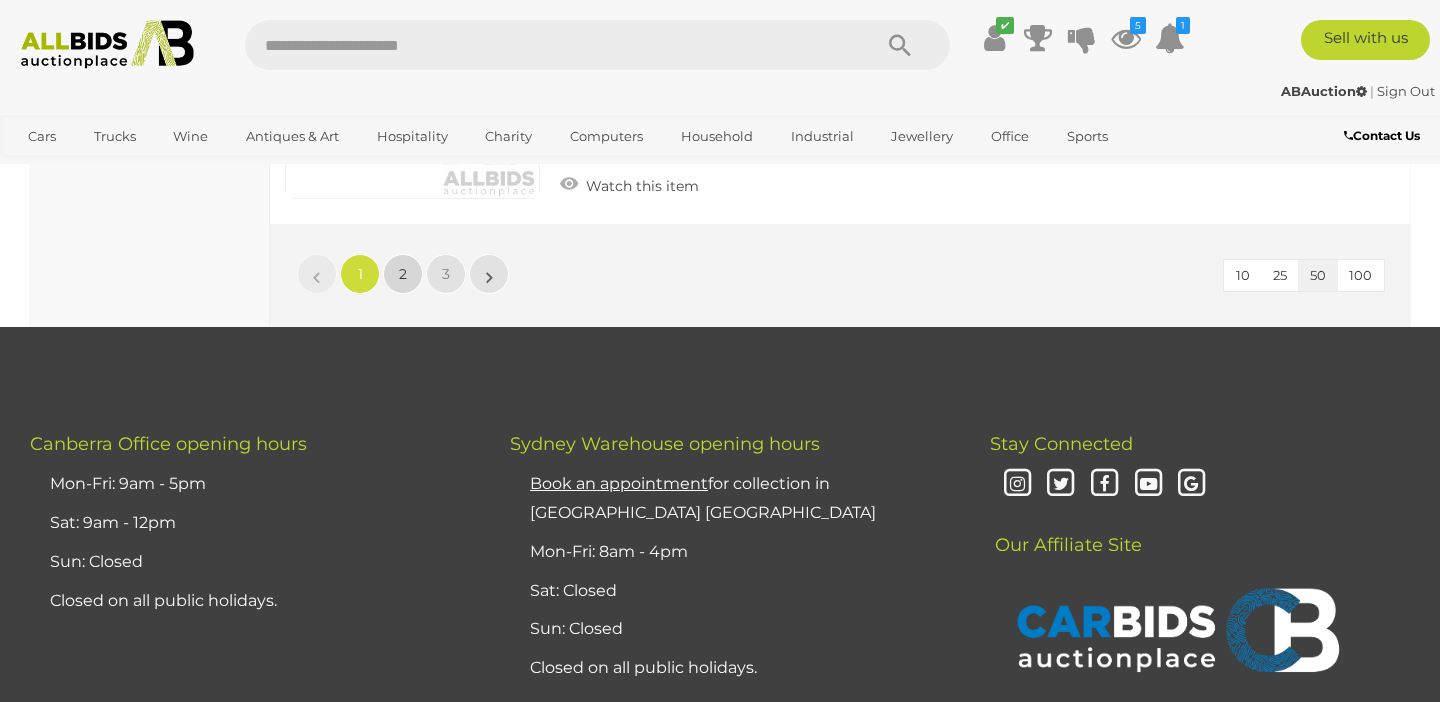click on "2" at bounding box center [403, 274] 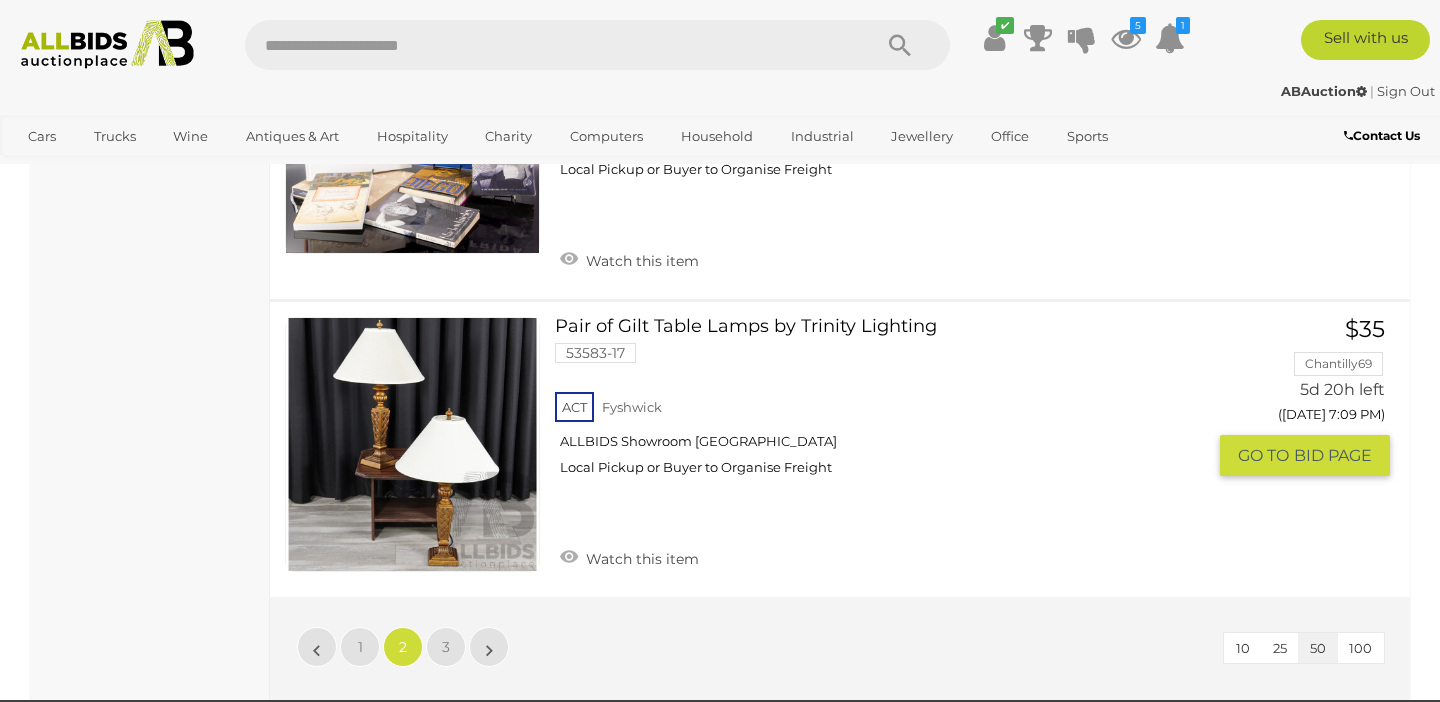 scroll, scrollTop: 15240, scrollLeft: 0, axis: vertical 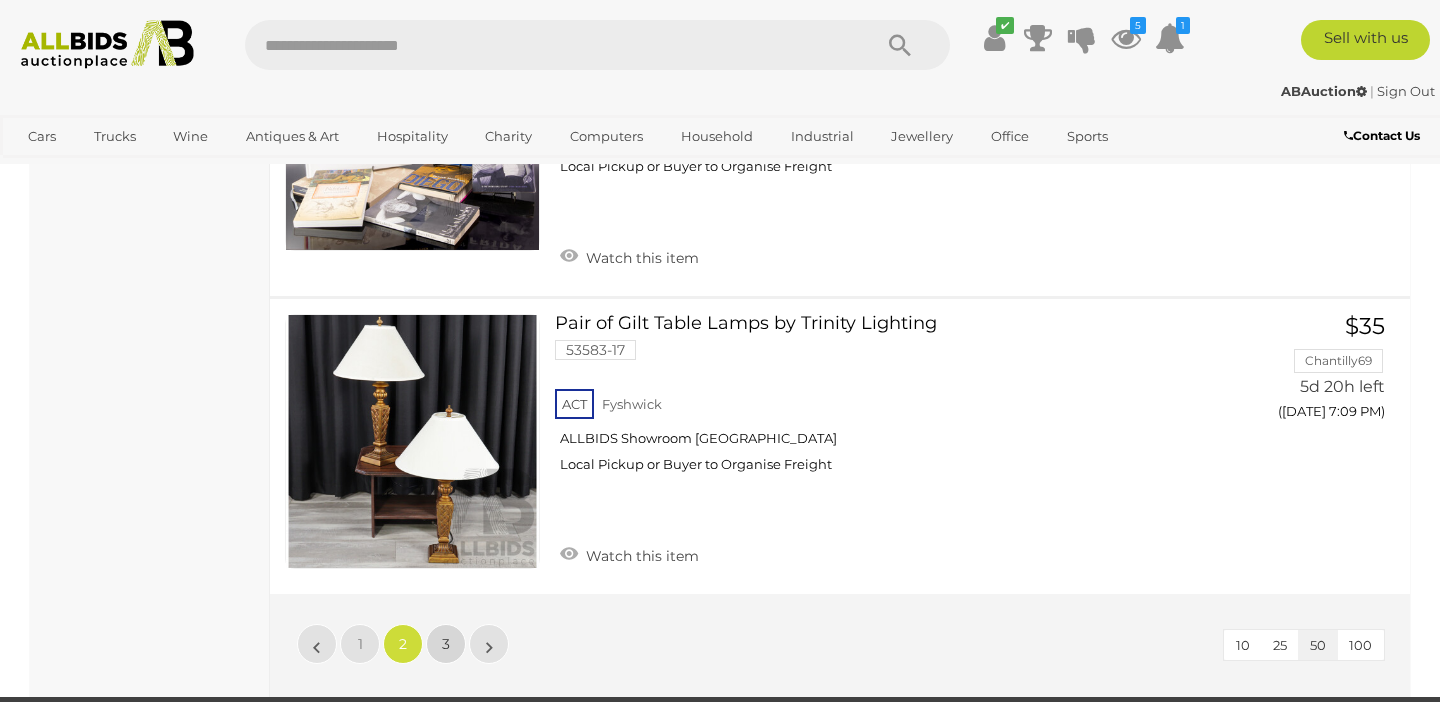 click on "3" at bounding box center (446, 644) 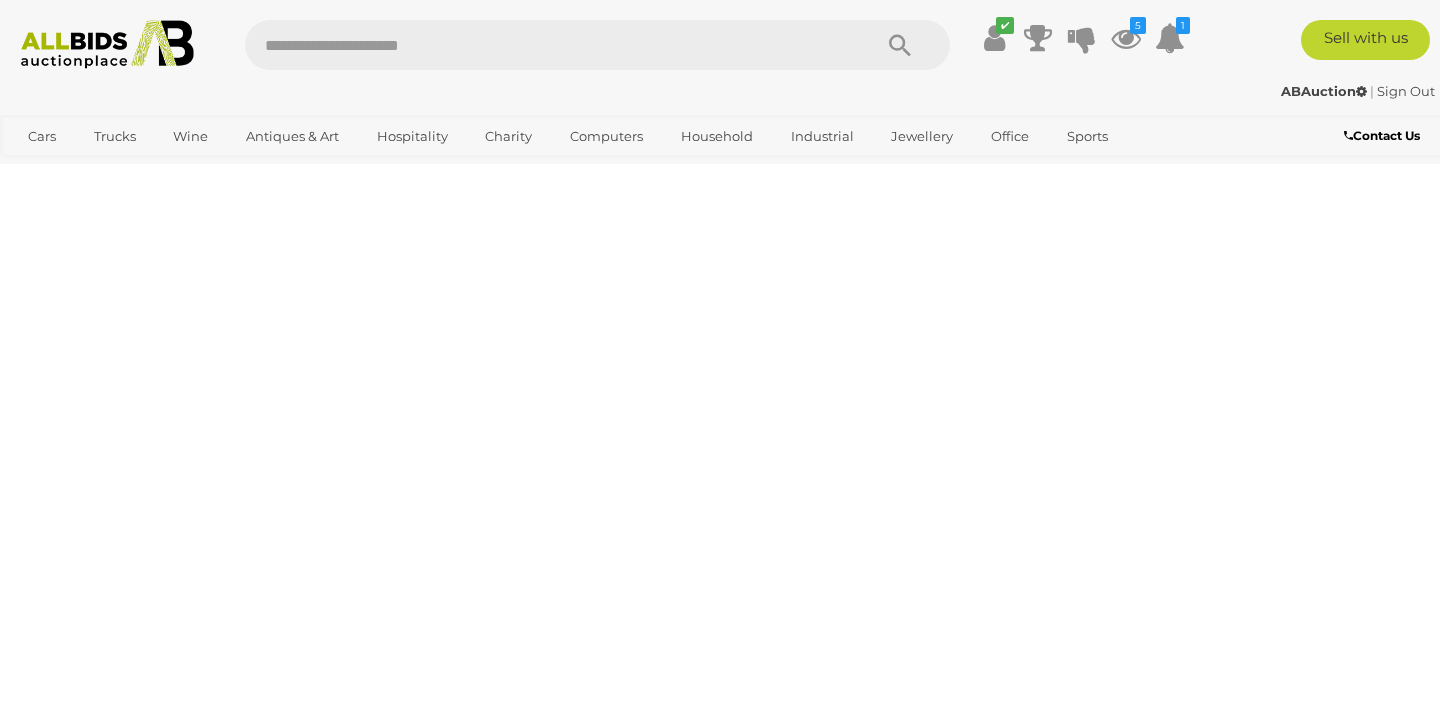scroll, scrollTop: 0, scrollLeft: 0, axis: both 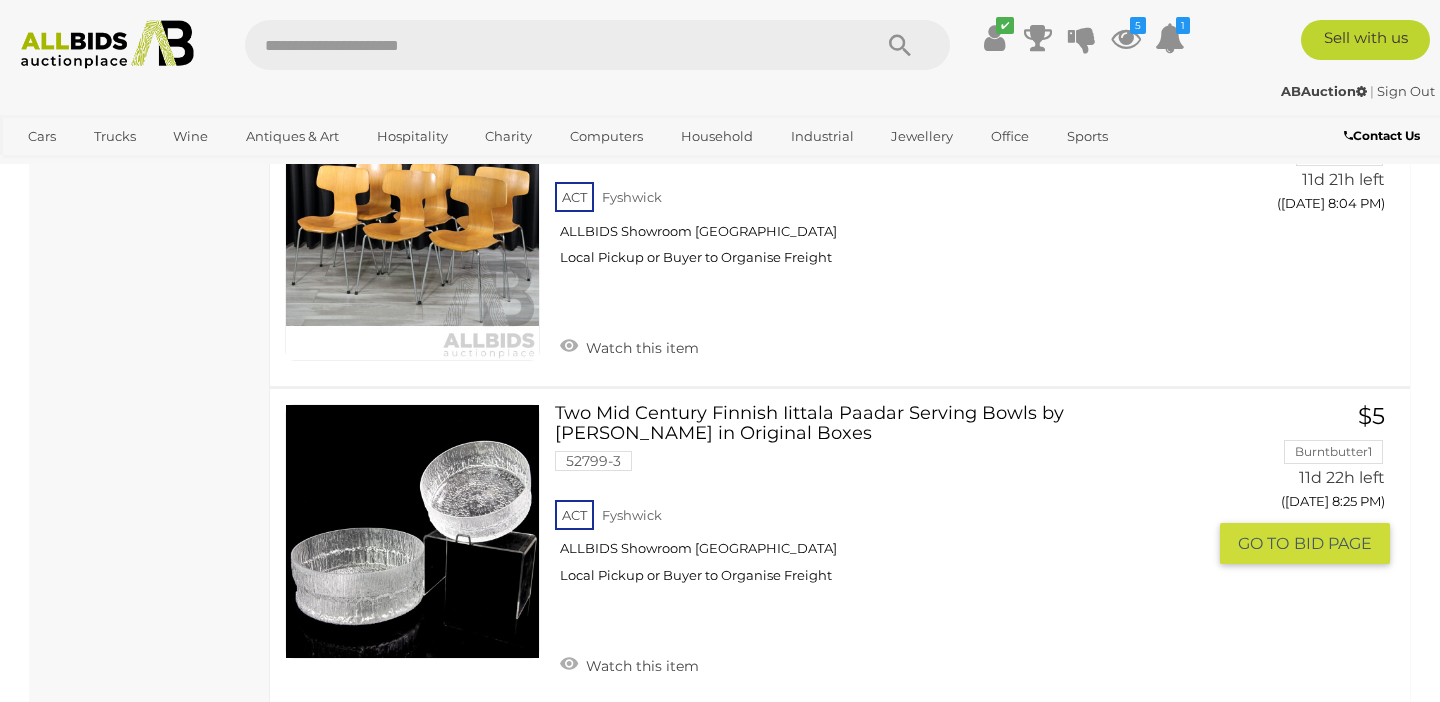 click on "Two Mid Century Finnish Iittala Paadar Serving Bowls by Tapio Wirkkala in Original Boxes
52799-3
ACT
Fyshwick ALLBIDS Showroom Fyshwick" at bounding box center (887, 501) 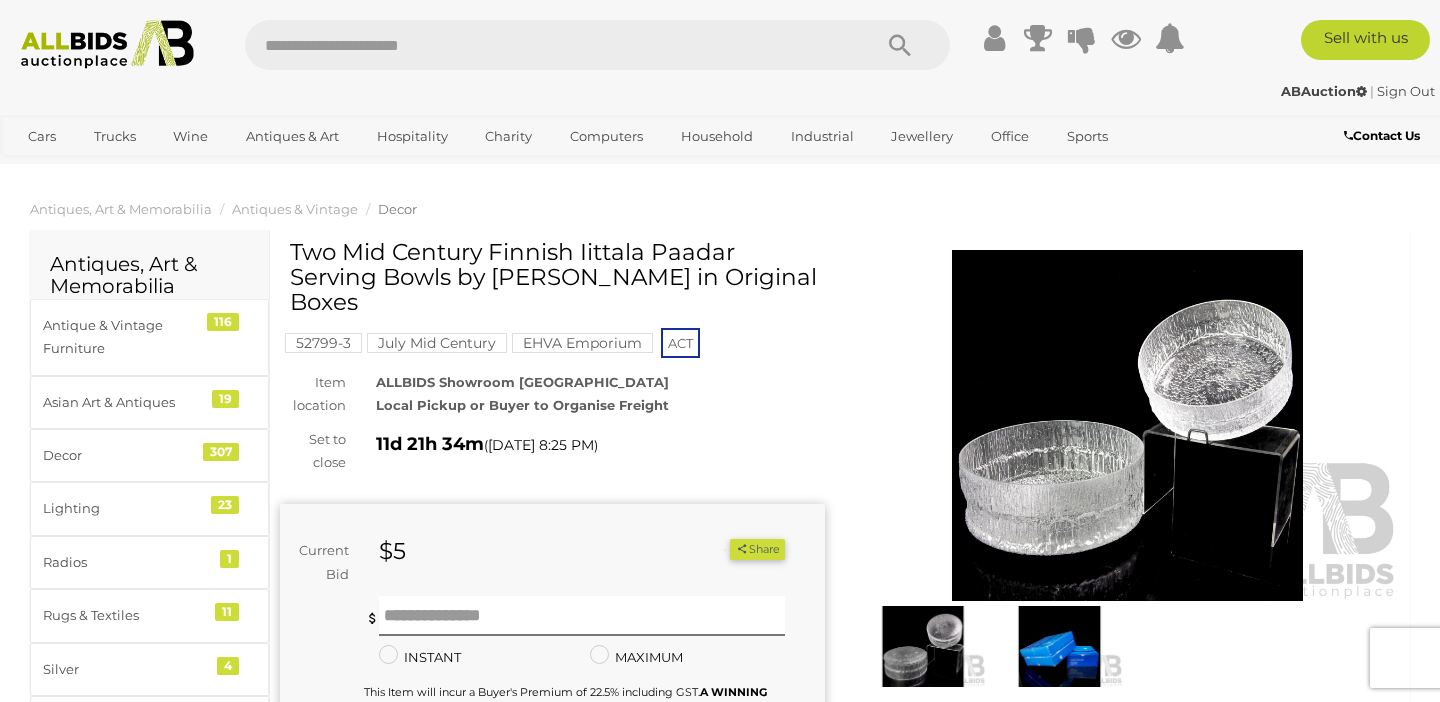 scroll, scrollTop: 0, scrollLeft: 0, axis: both 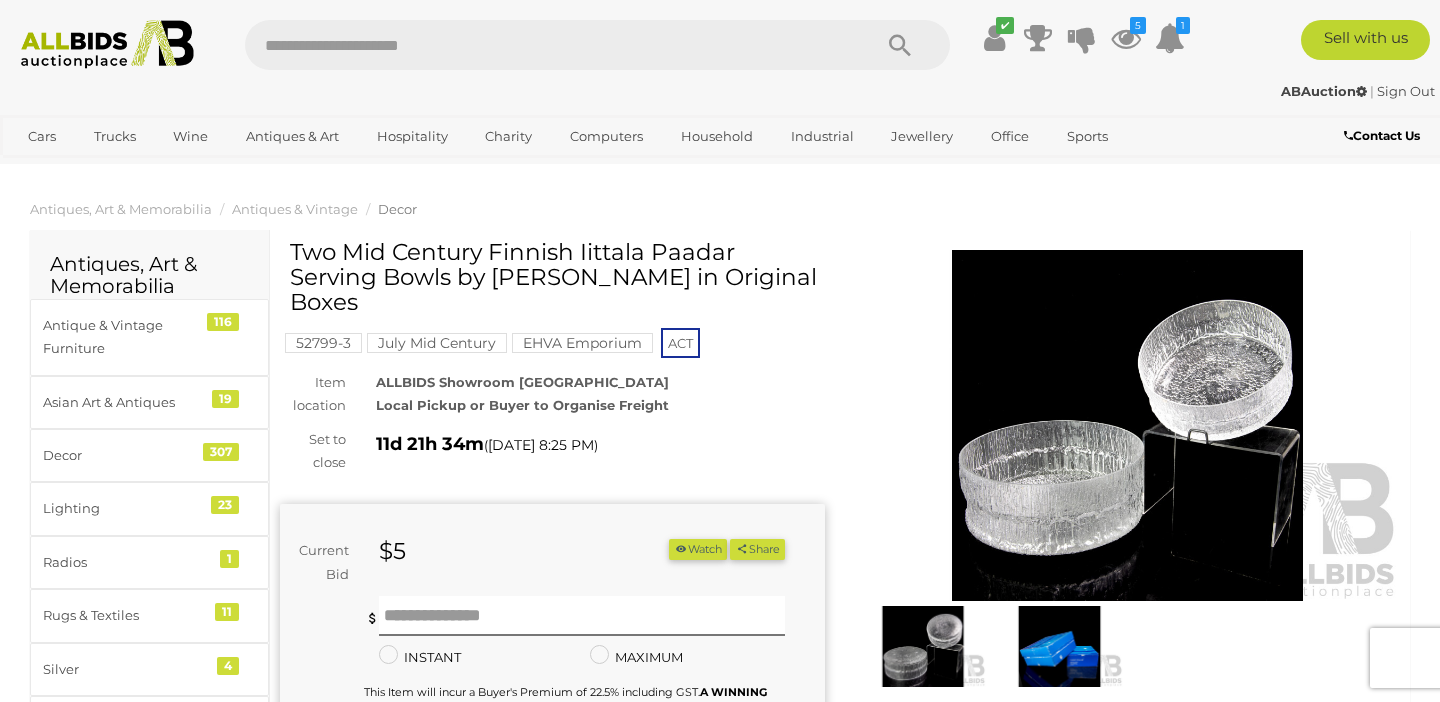 click on "Two Mid Century Finnish Iittala Paadar Serving Bowls by [PERSON_NAME] in Original Boxes" at bounding box center [555, 278] 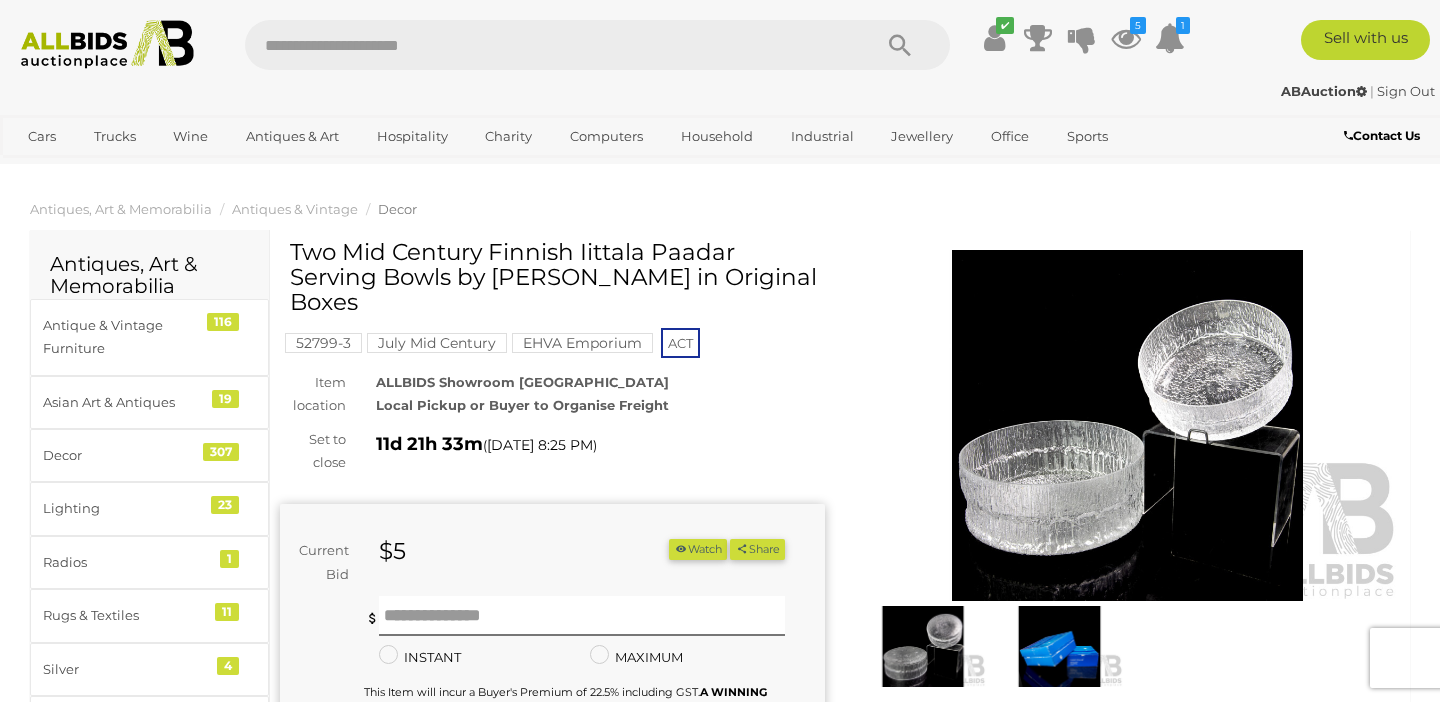 click on "Two Mid Century Finnish Iittala Paadar Serving Bowls by [PERSON_NAME] in Original Boxes" at bounding box center (555, 278) 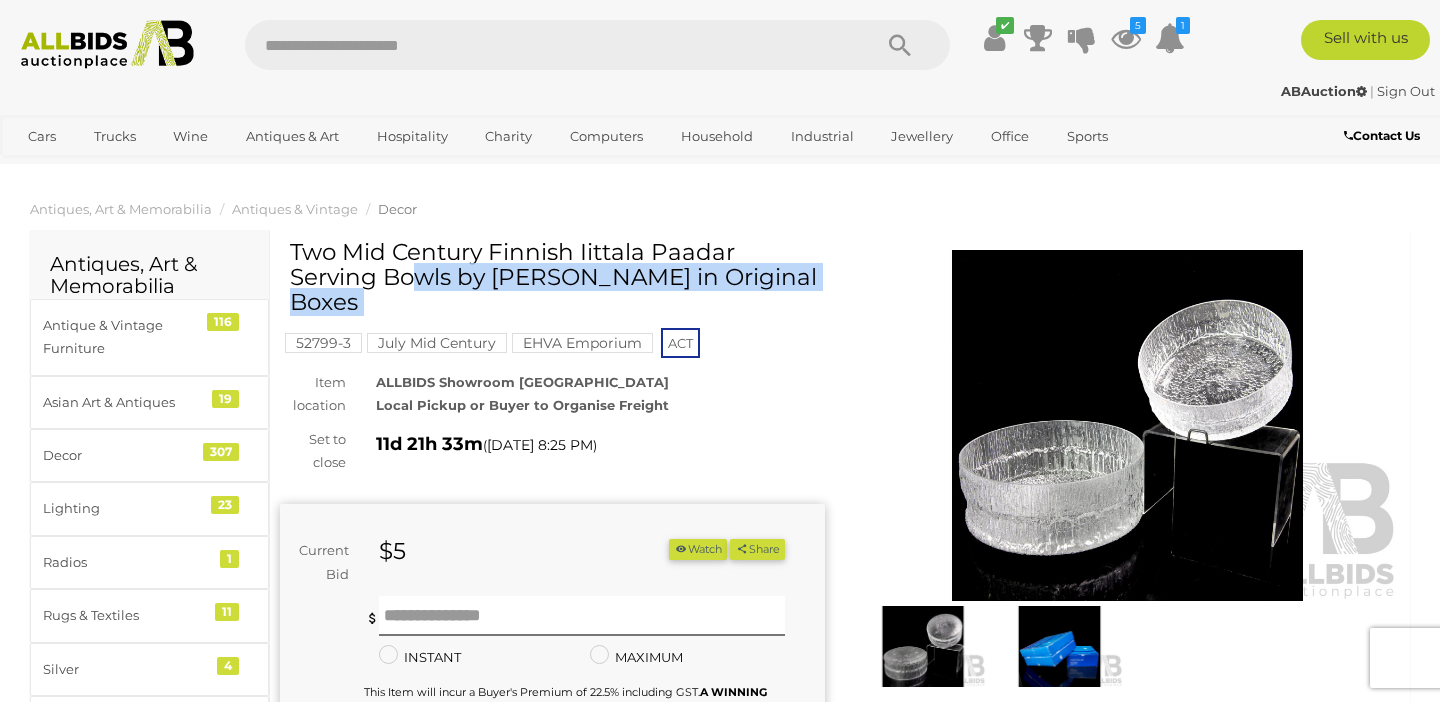 copy on "Two Mid Century Finnish Iittala Paadar Serving Bowls by [PERSON_NAME] in Original Boxes" 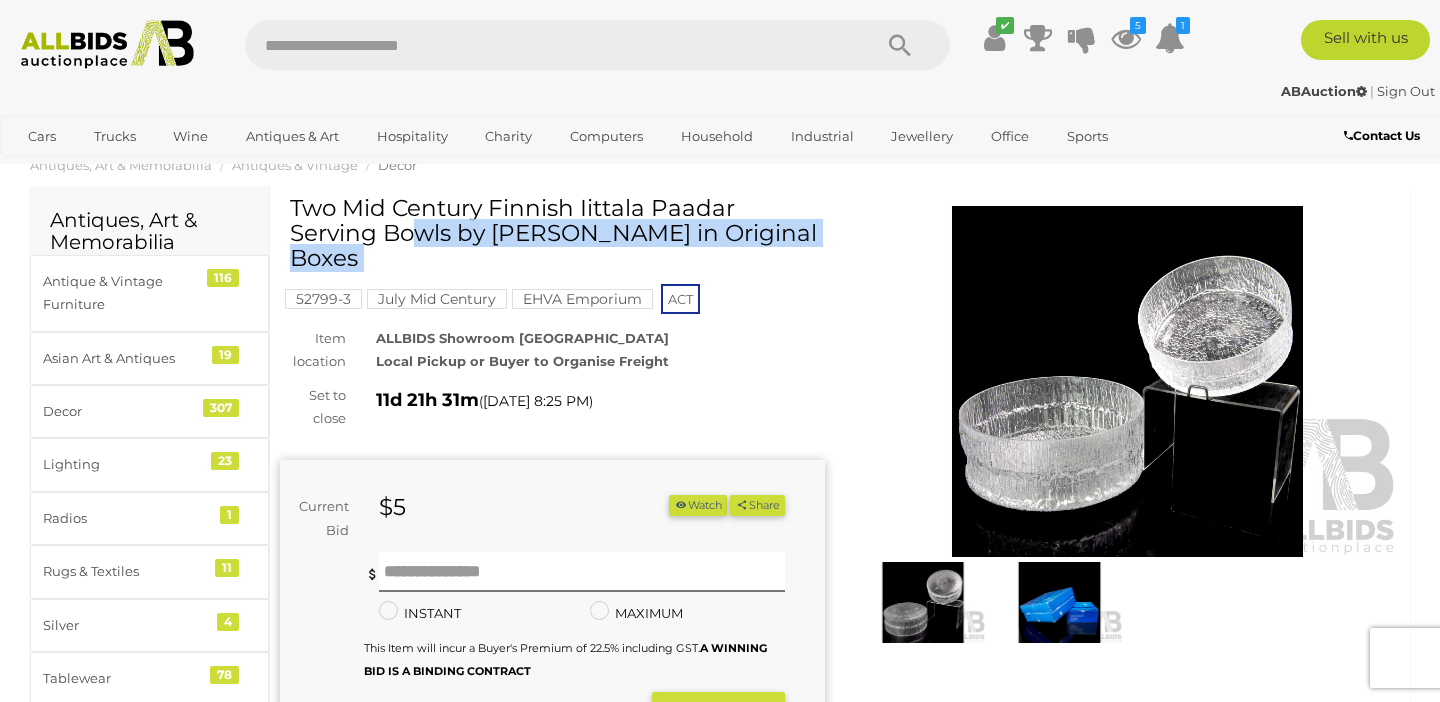 scroll, scrollTop: 68, scrollLeft: 0, axis: vertical 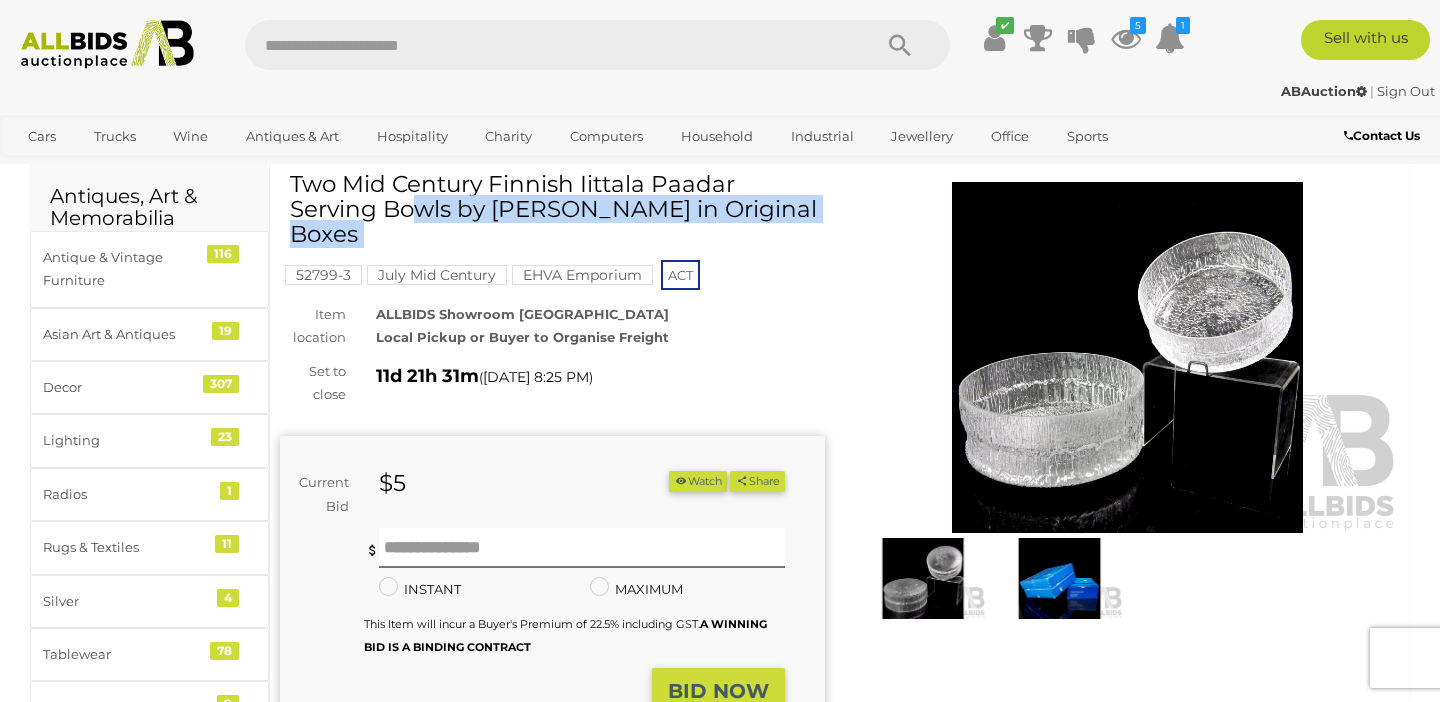 click on "Watch" at bounding box center [698, 481] 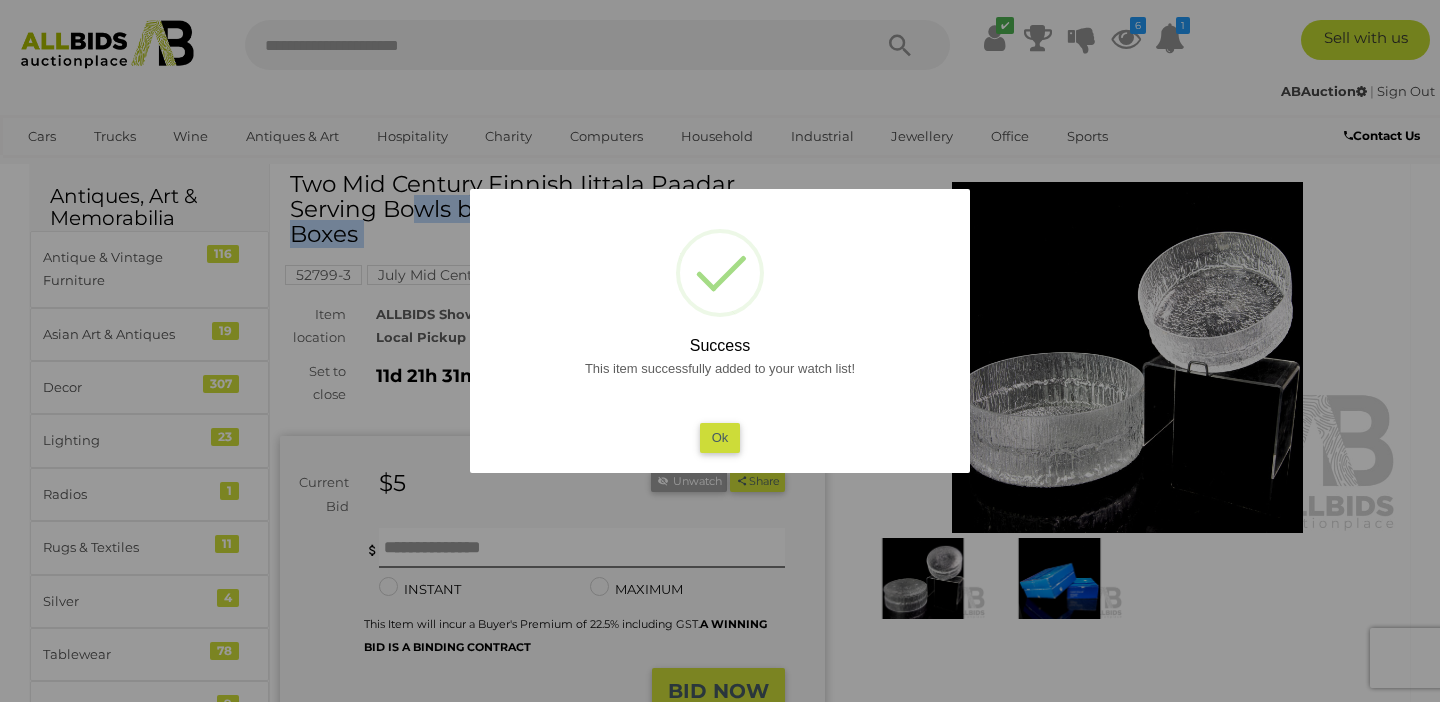 click on "Ok" at bounding box center (720, 437) 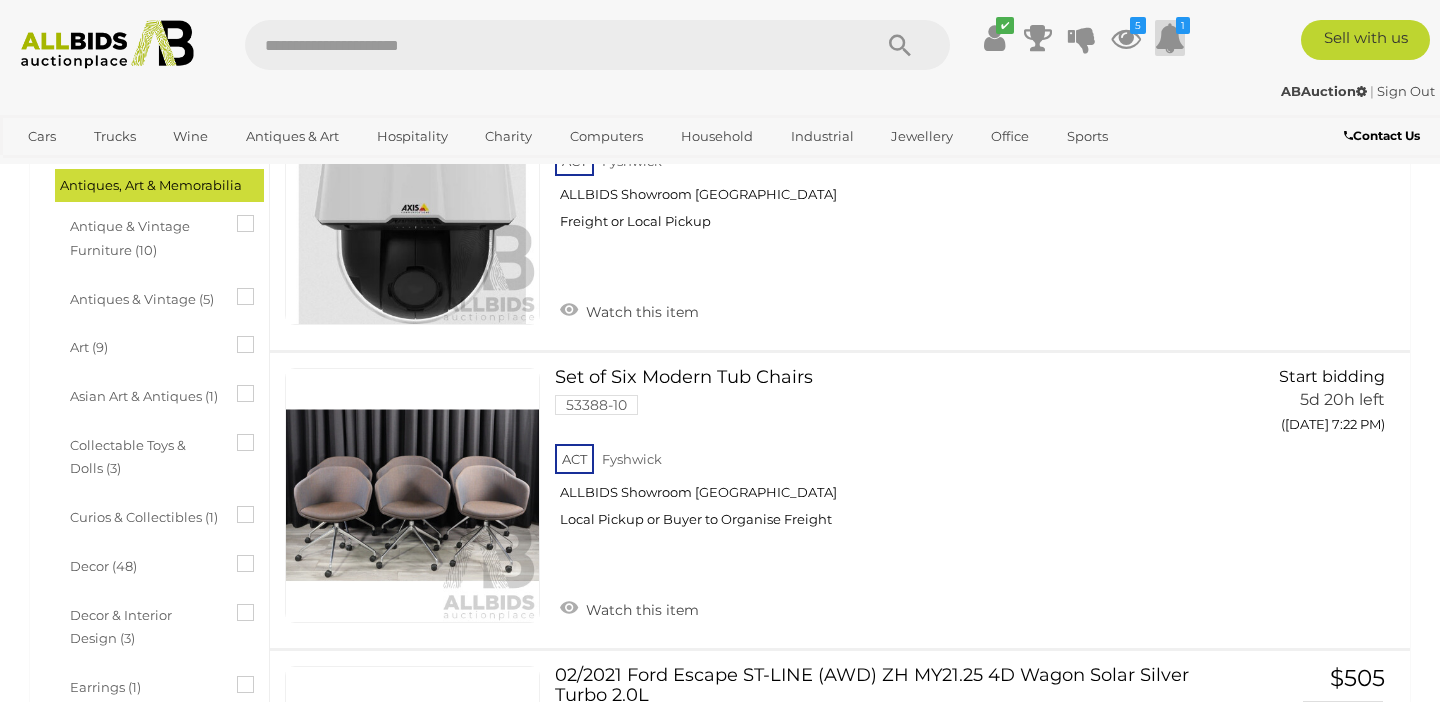 scroll, scrollTop: 8304, scrollLeft: 0, axis: vertical 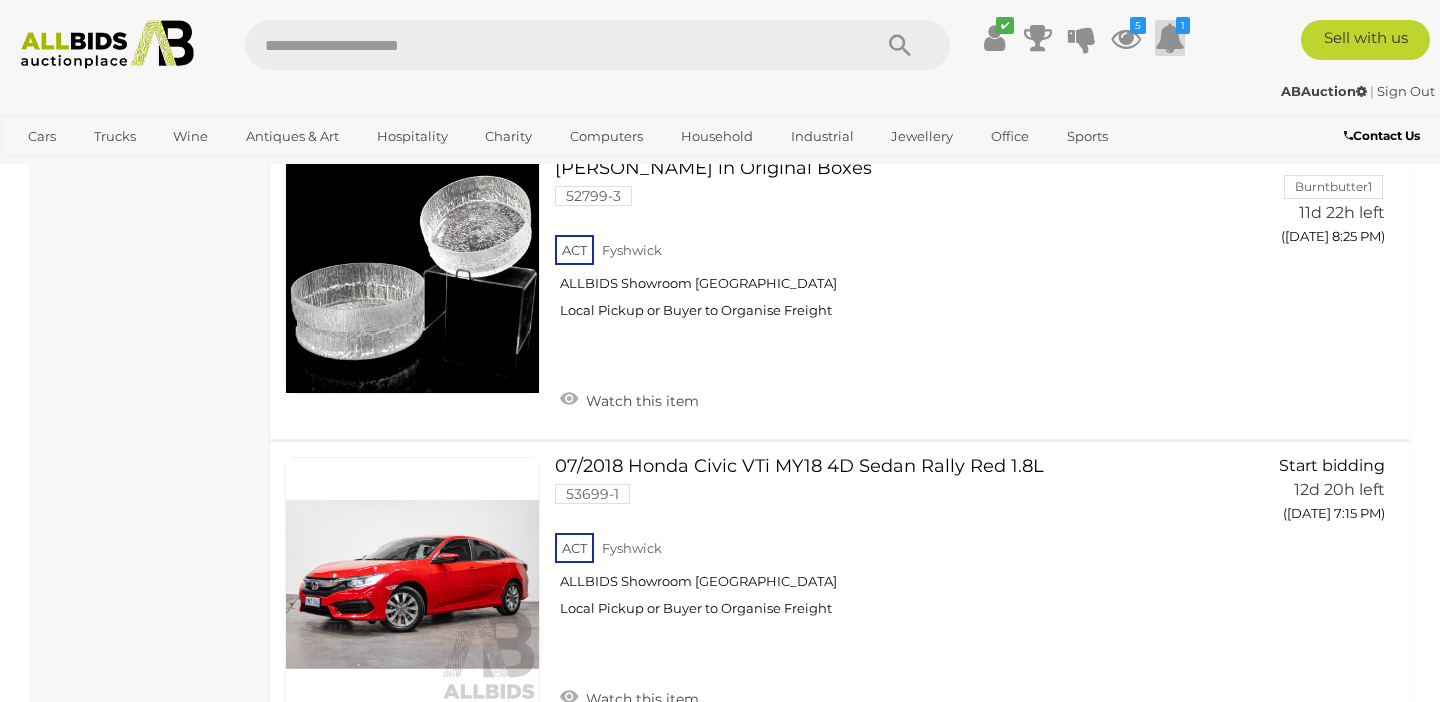 click at bounding box center [1170, 38] 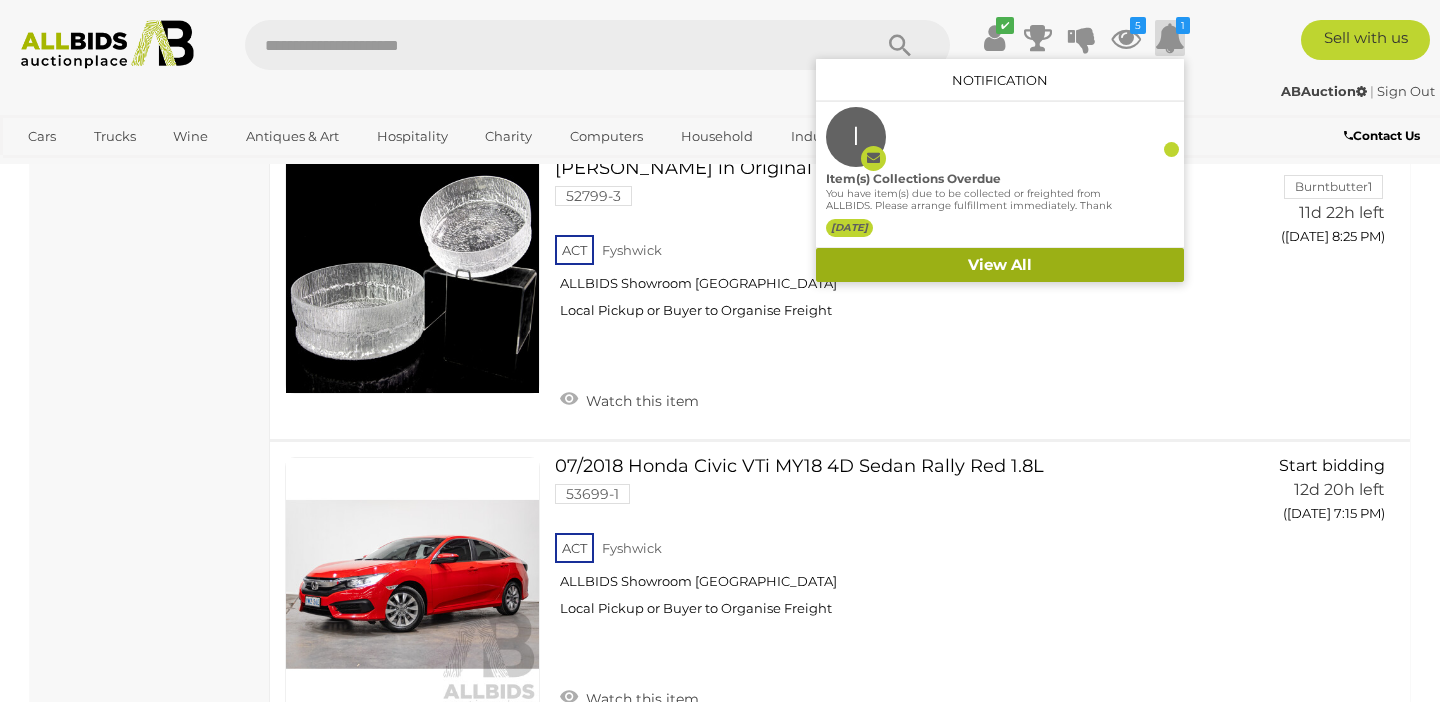 click on "View All" at bounding box center (1000, 265) 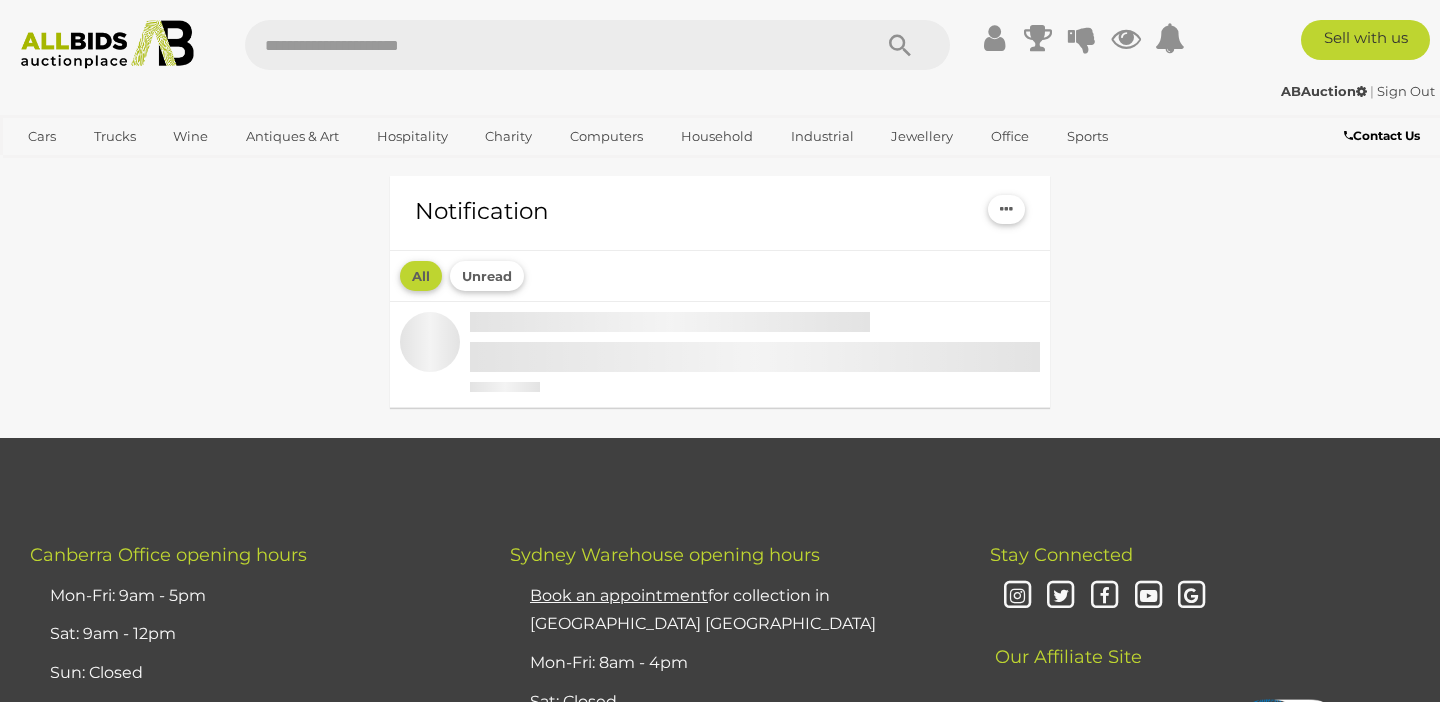 scroll, scrollTop: 0, scrollLeft: 0, axis: both 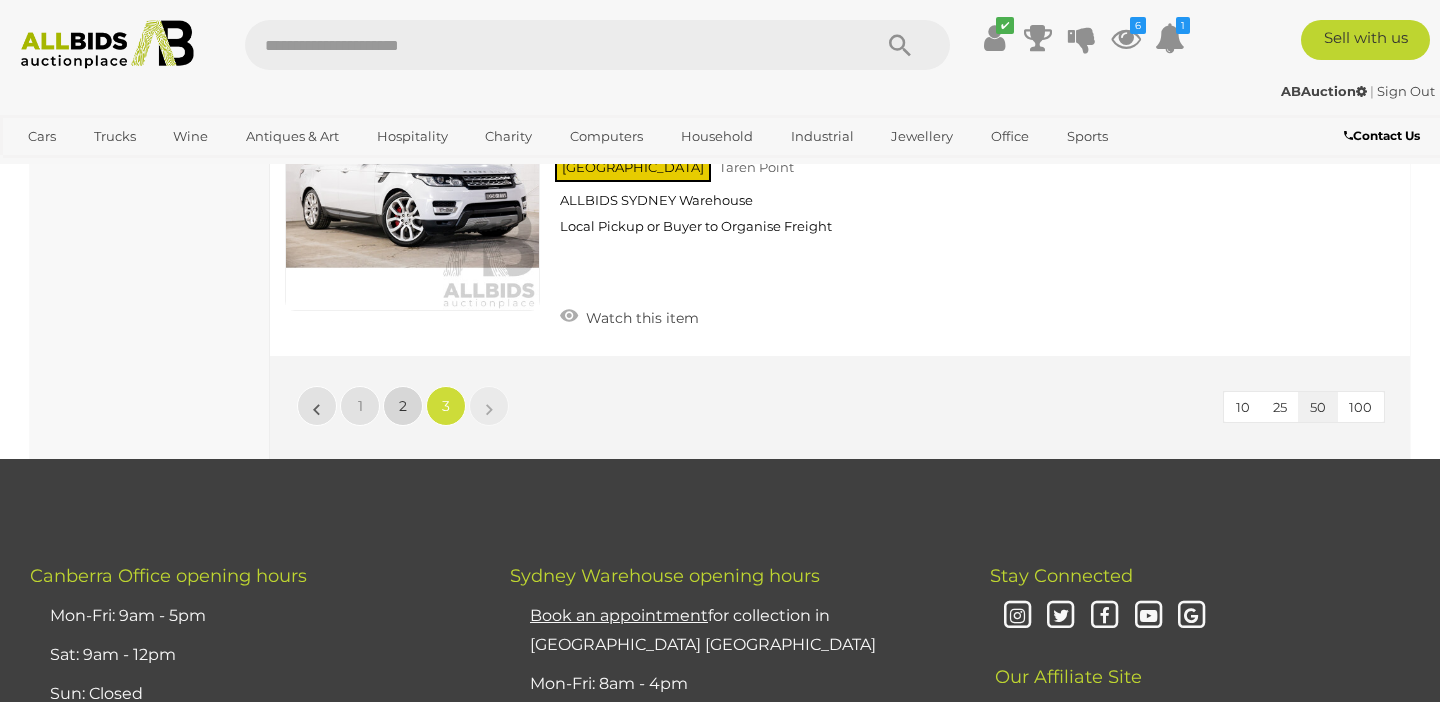 click on "2" at bounding box center [403, 406] 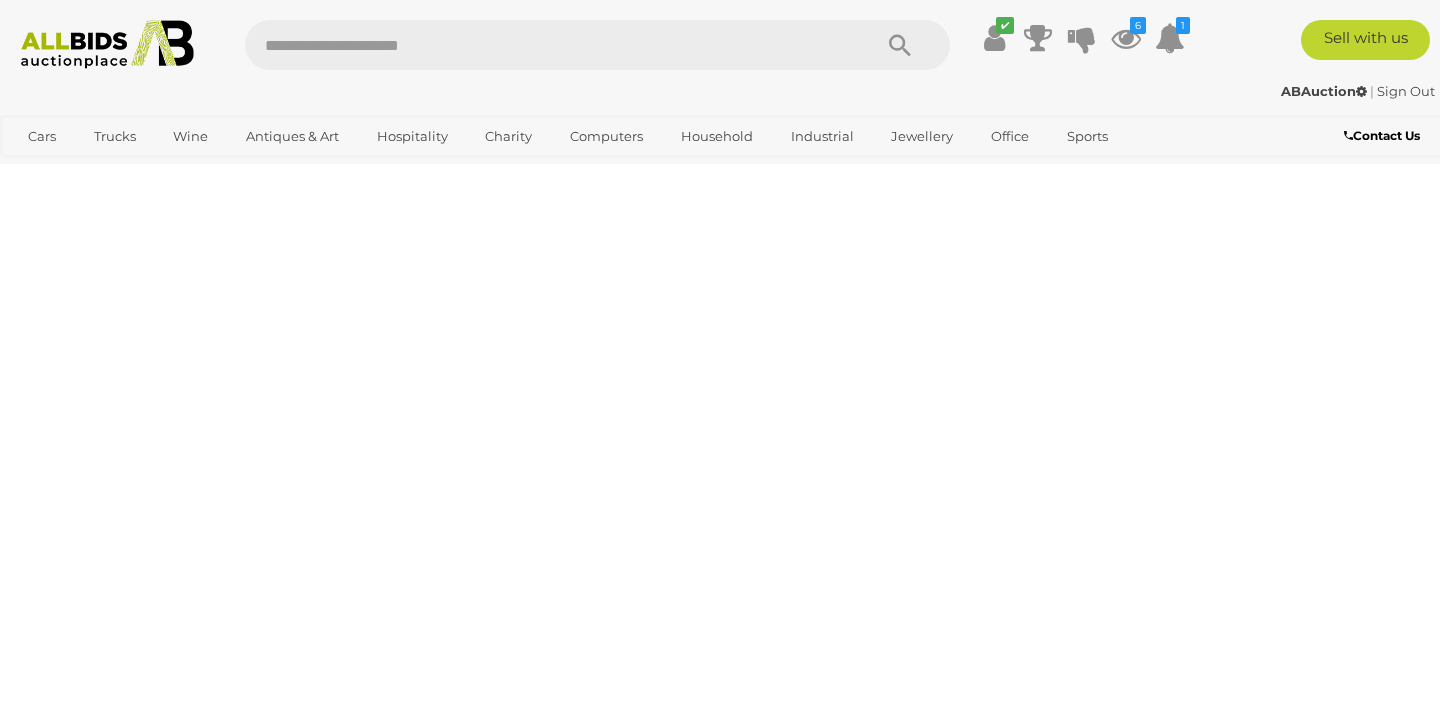 scroll, scrollTop: 0, scrollLeft: 0, axis: both 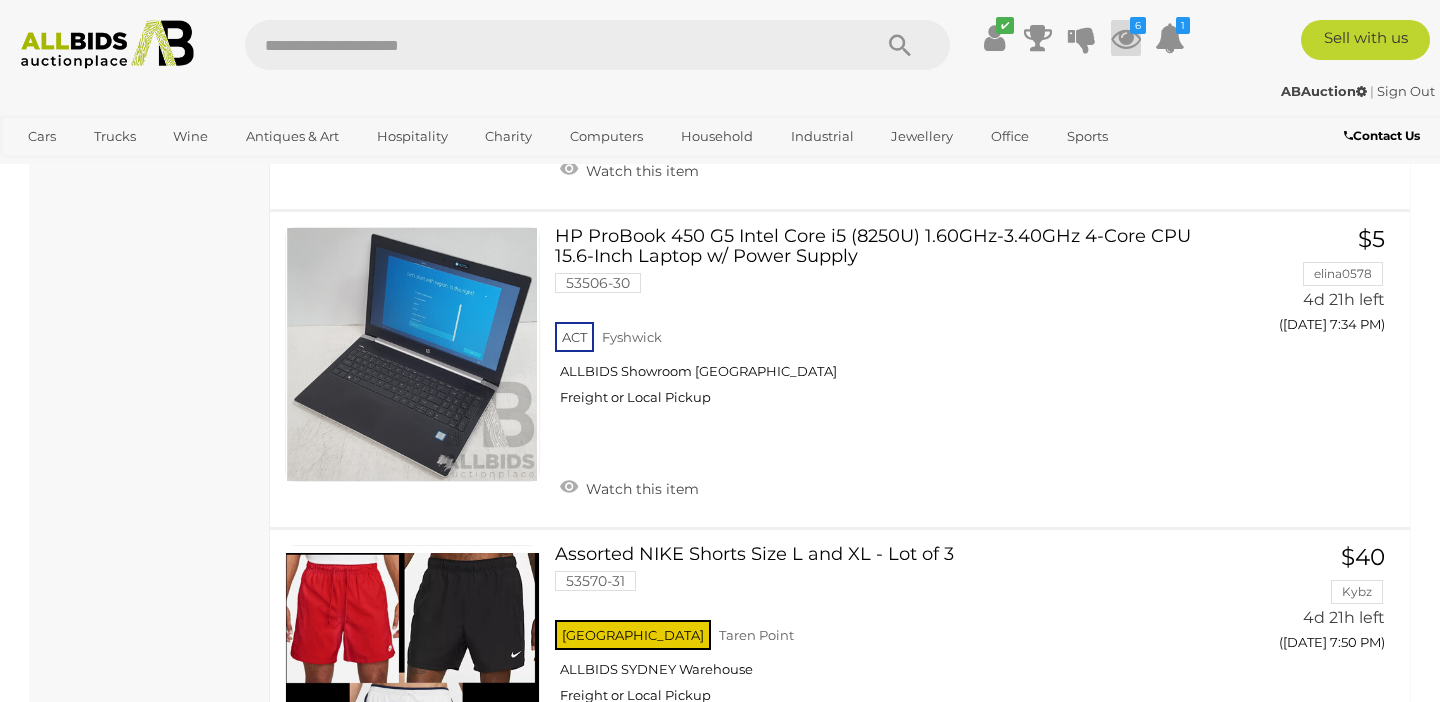 click at bounding box center [1126, 38] 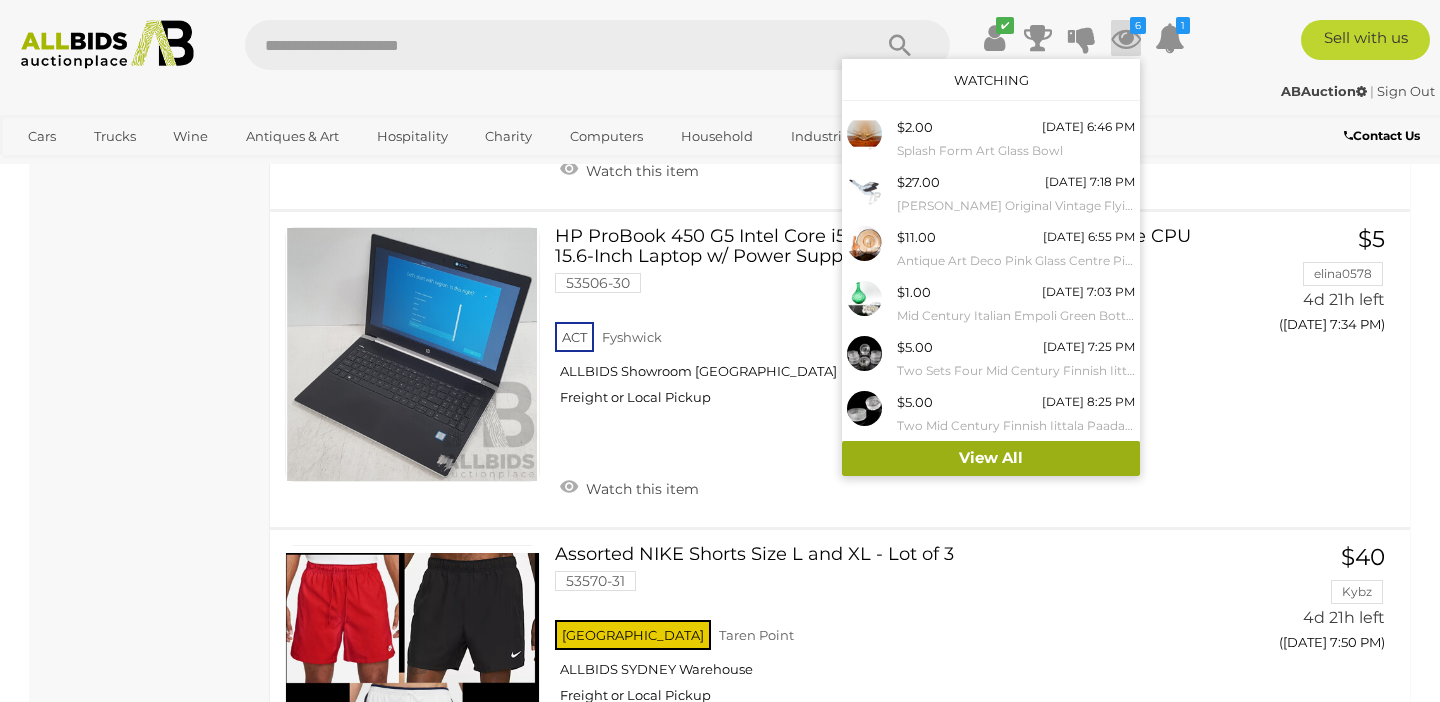 click on "View All" at bounding box center (991, 458) 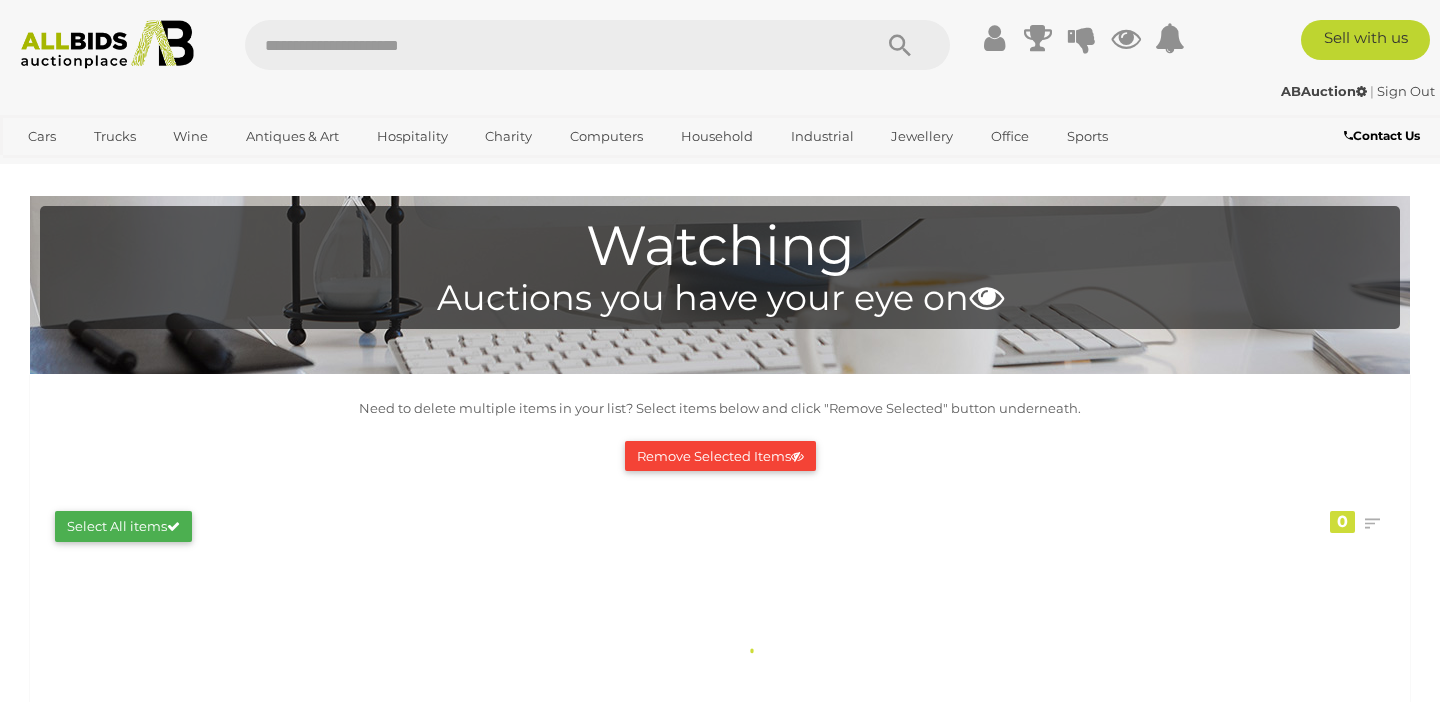 scroll, scrollTop: 0, scrollLeft: 0, axis: both 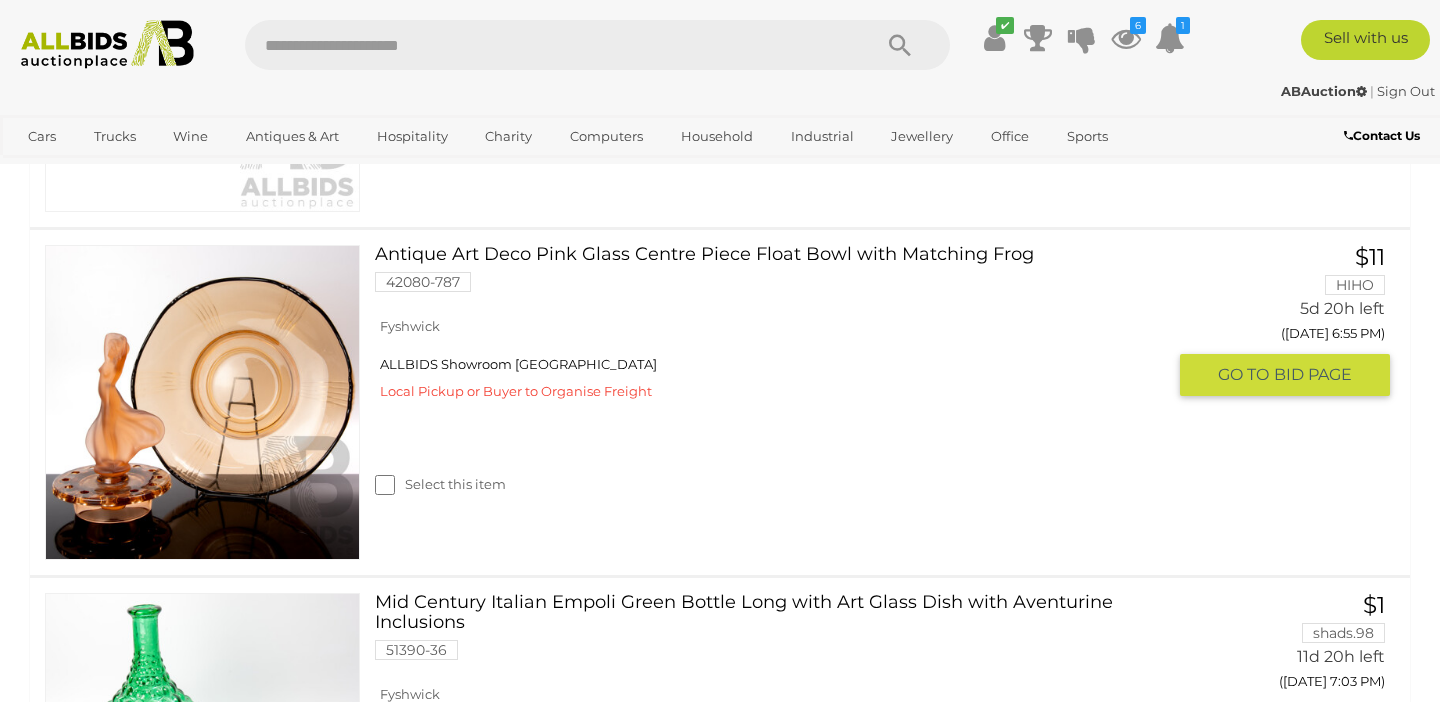 click at bounding box center (202, 402) 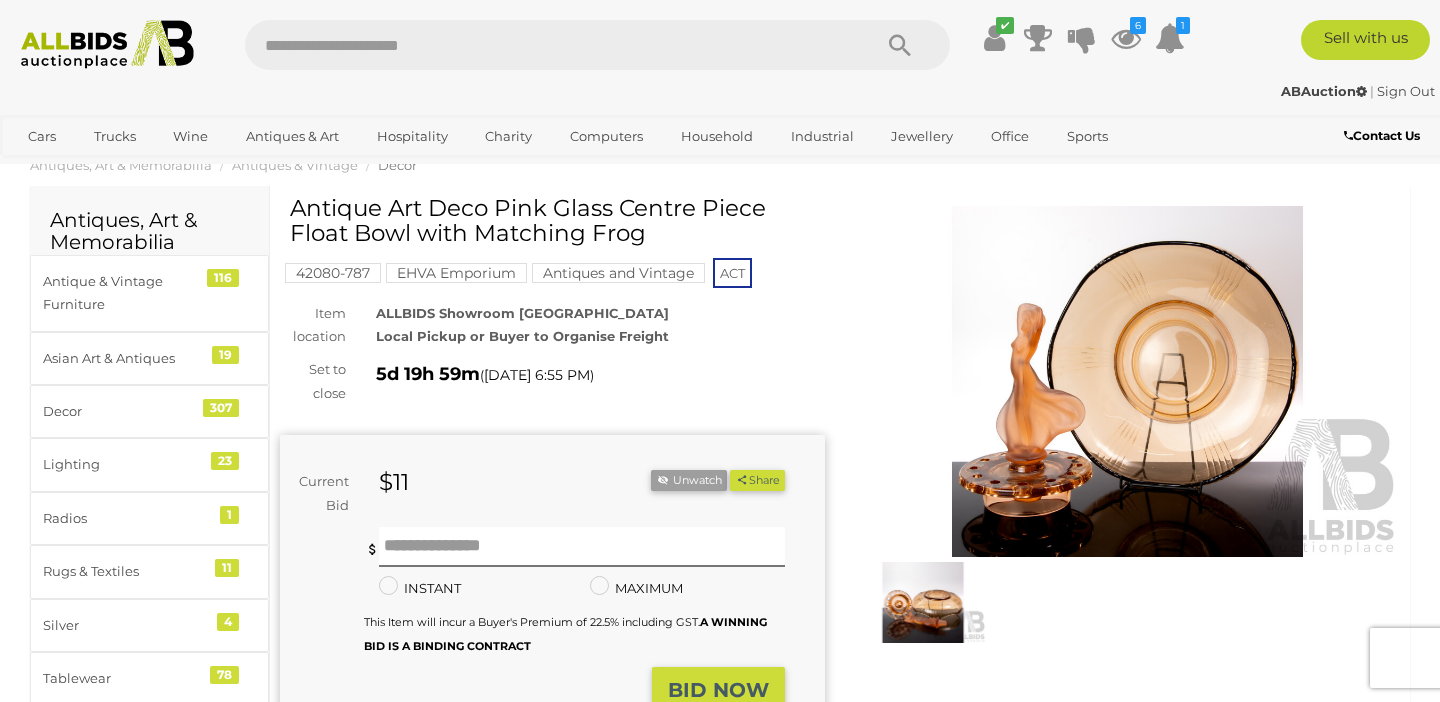 scroll, scrollTop: 50, scrollLeft: 0, axis: vertical 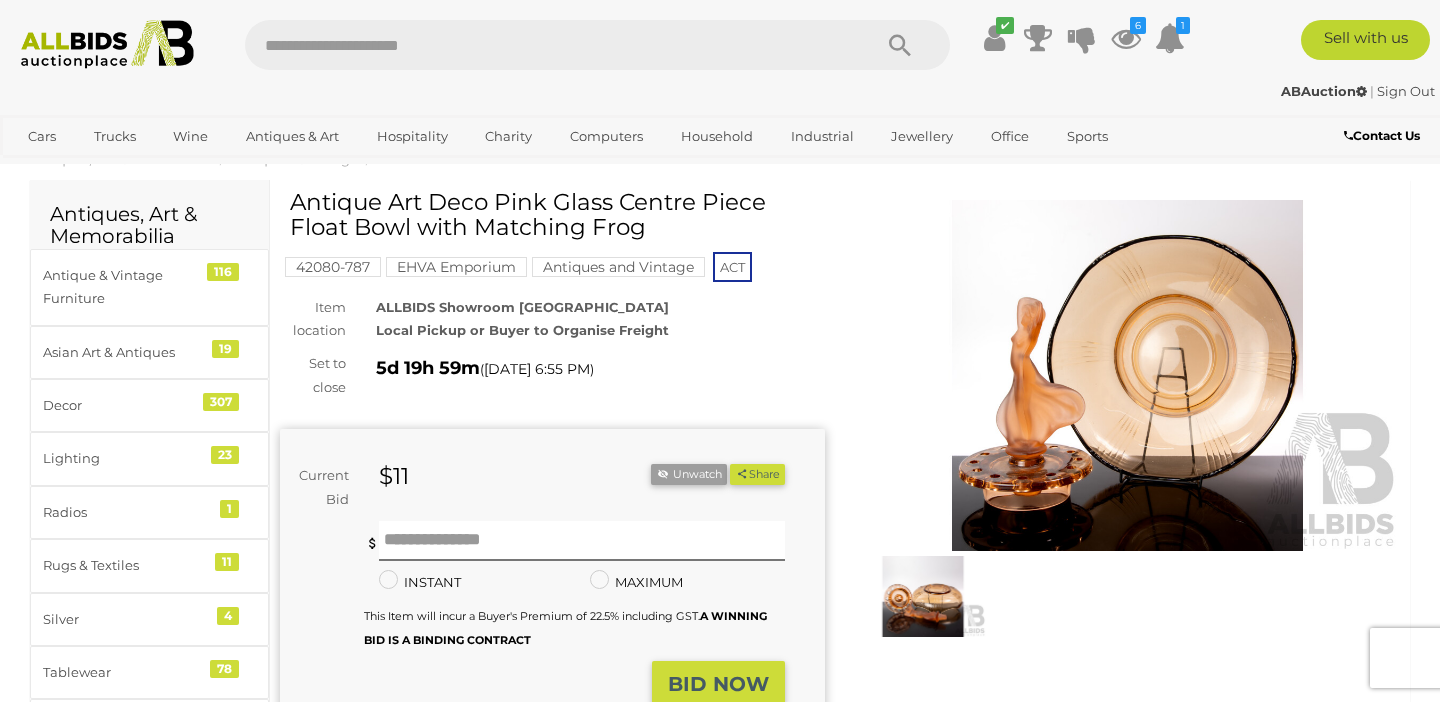 click at bounding box center (923, 596) 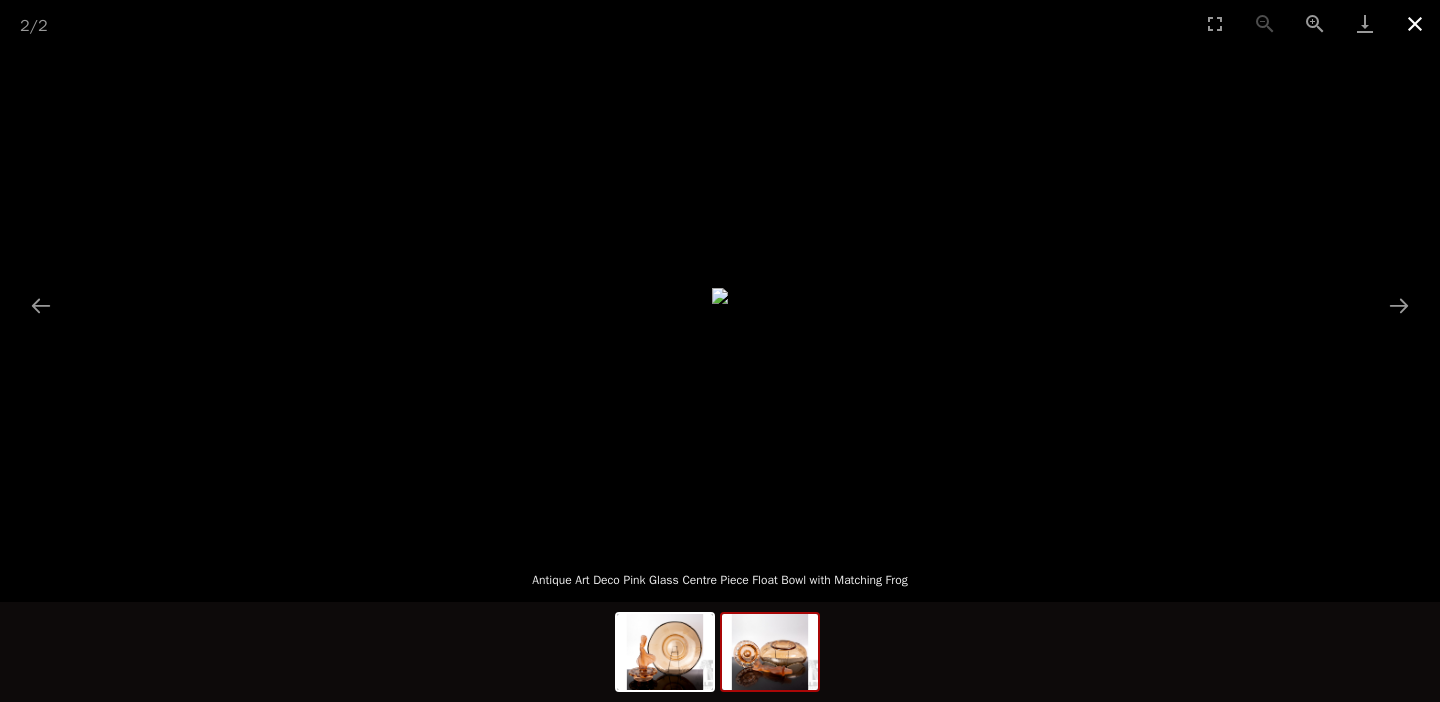click at bounding box center (1415, 23) 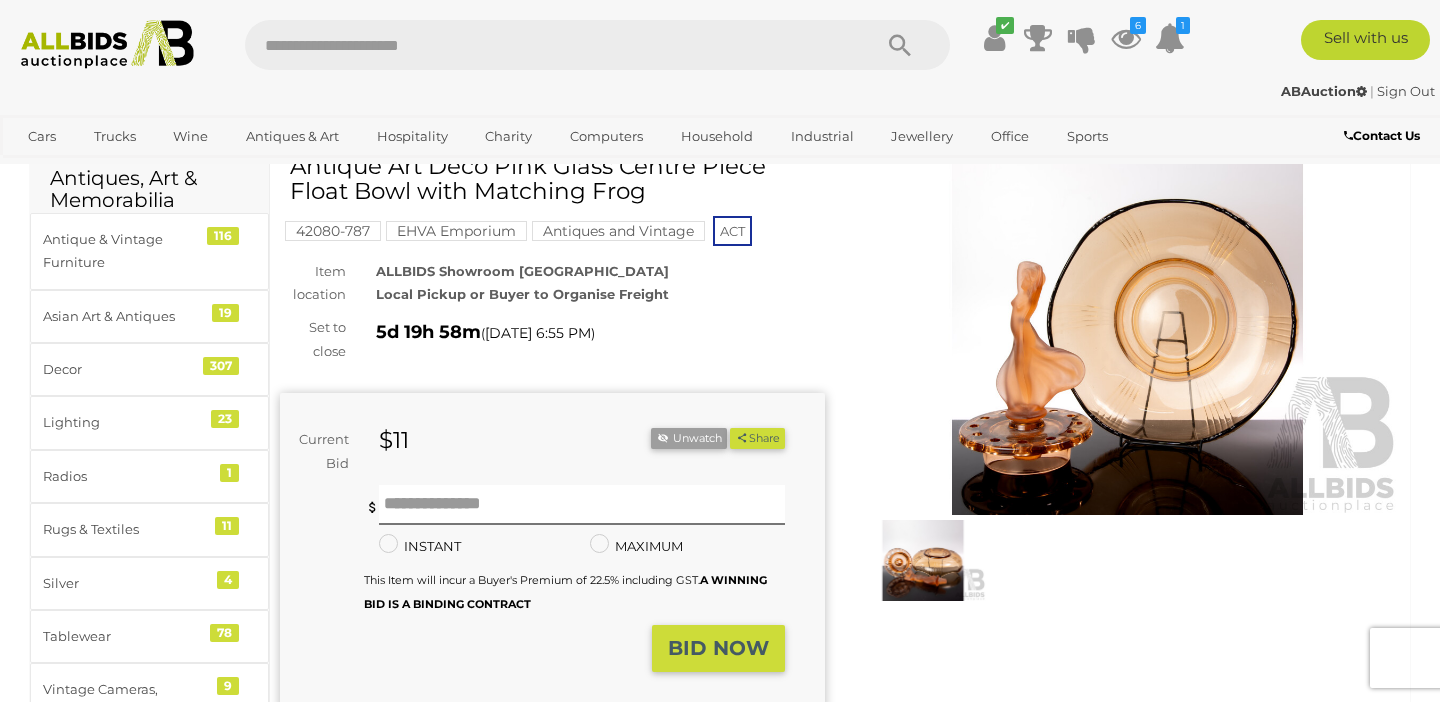 scroll, scrollTop: 0, scrollLeft: 0, axis: both 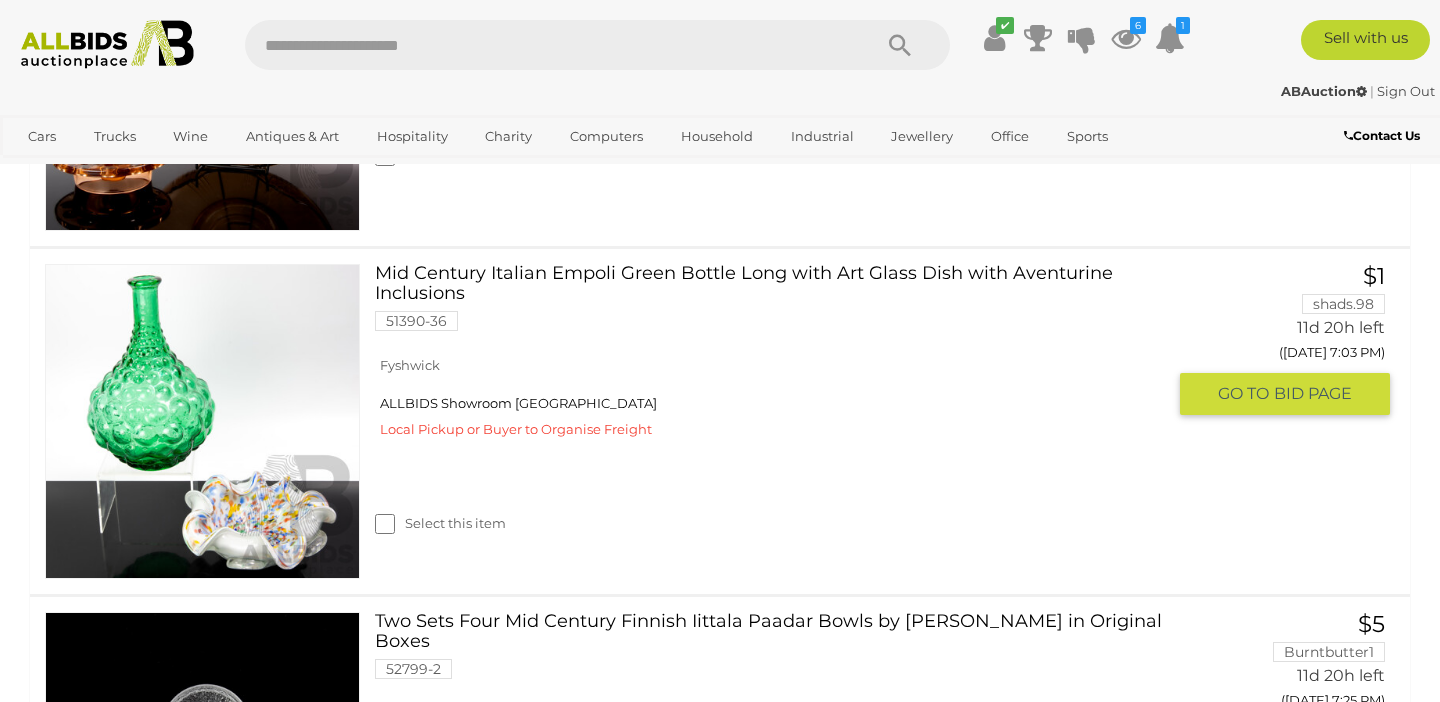click at bounding box center (202, 421) 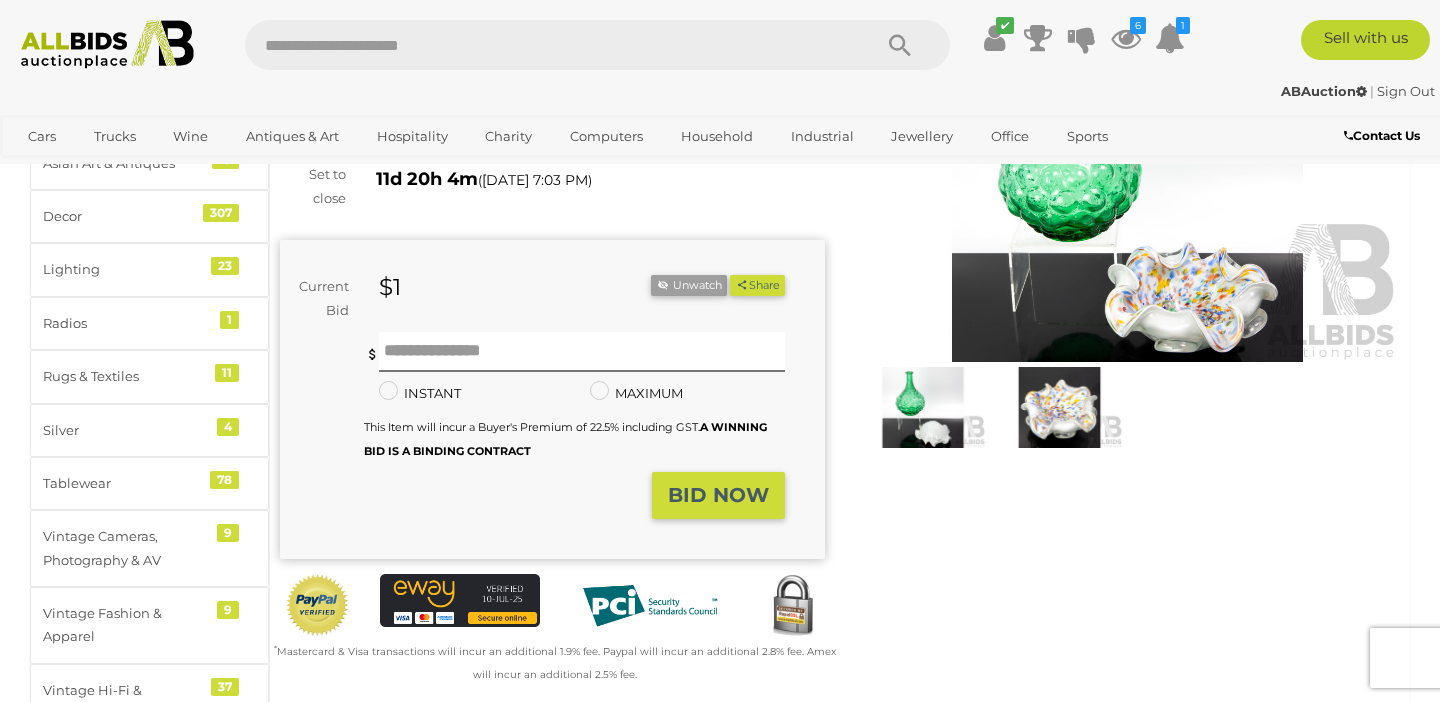 scroll, scrollTop: 242, scrollLeft: 0, axis: vertical 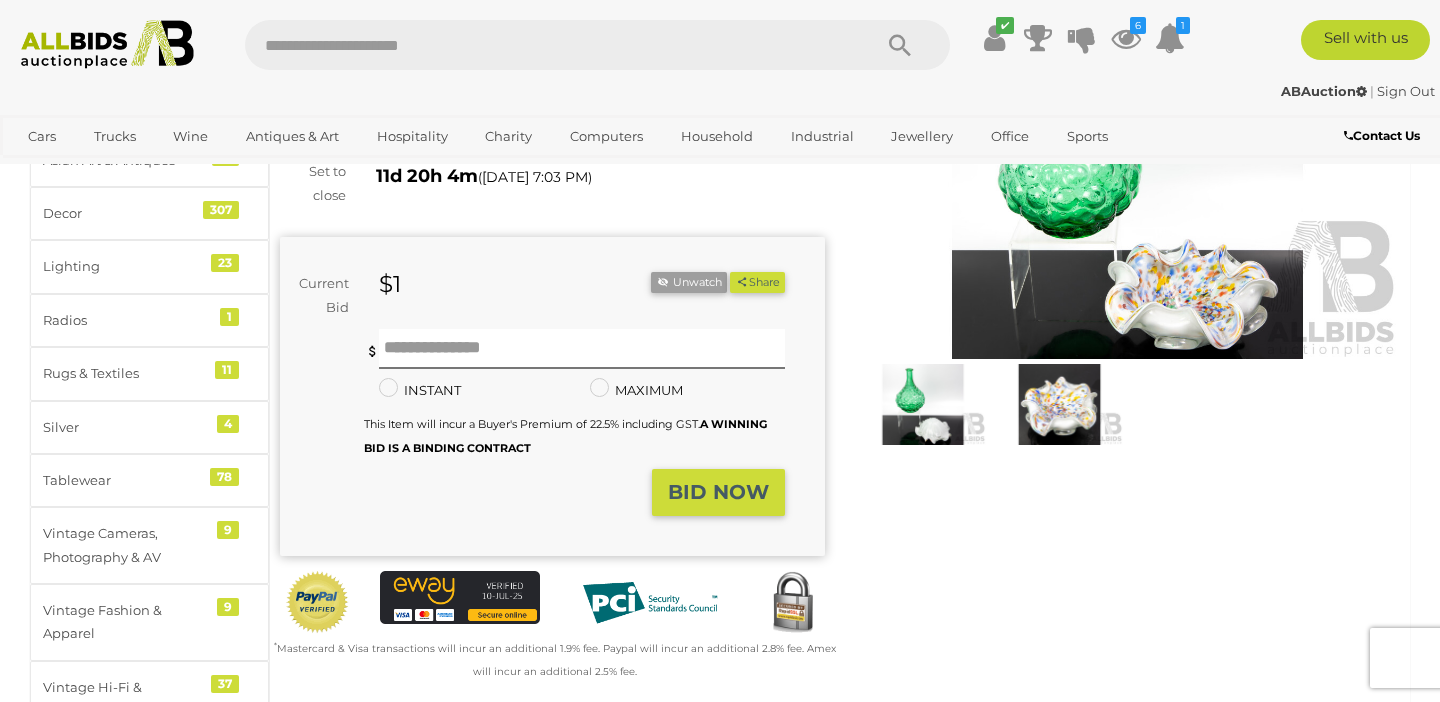click at bounding box center (923, 404) 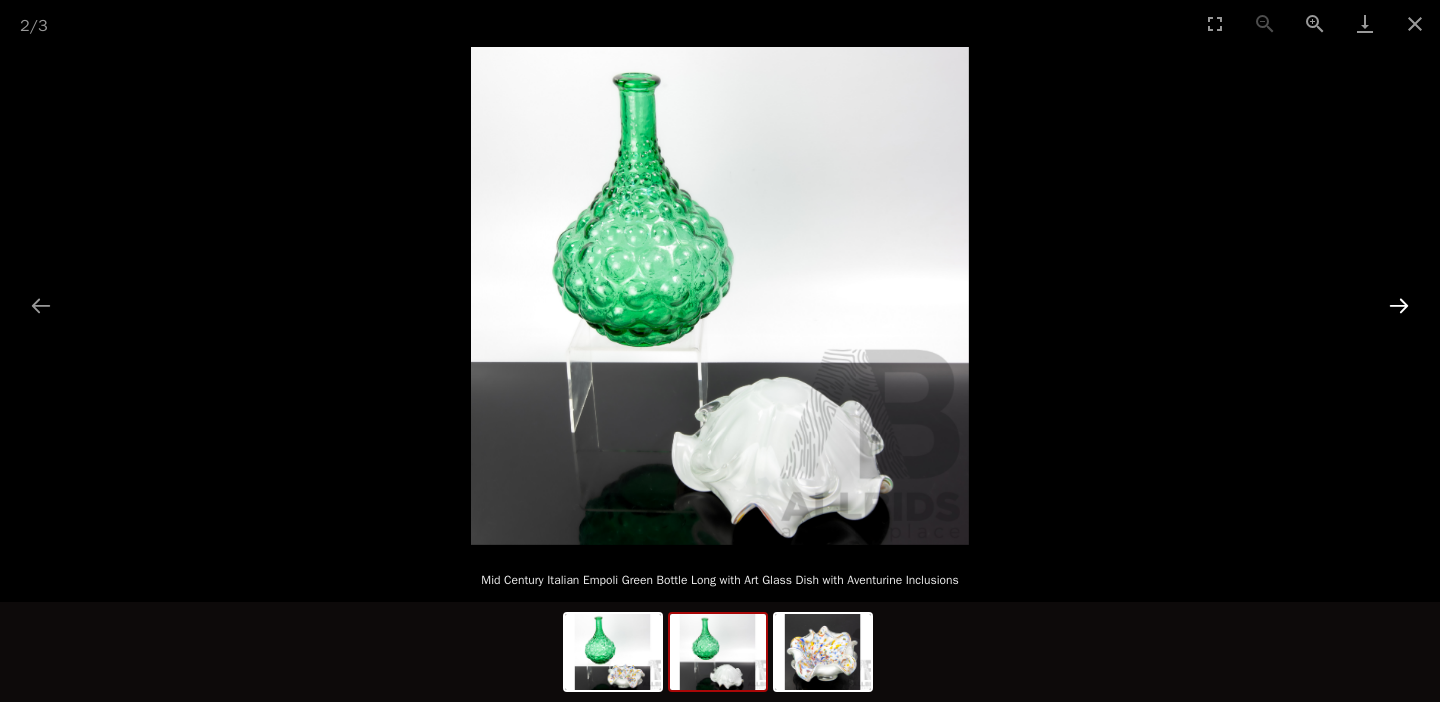click at bounding box center (1399, 305) 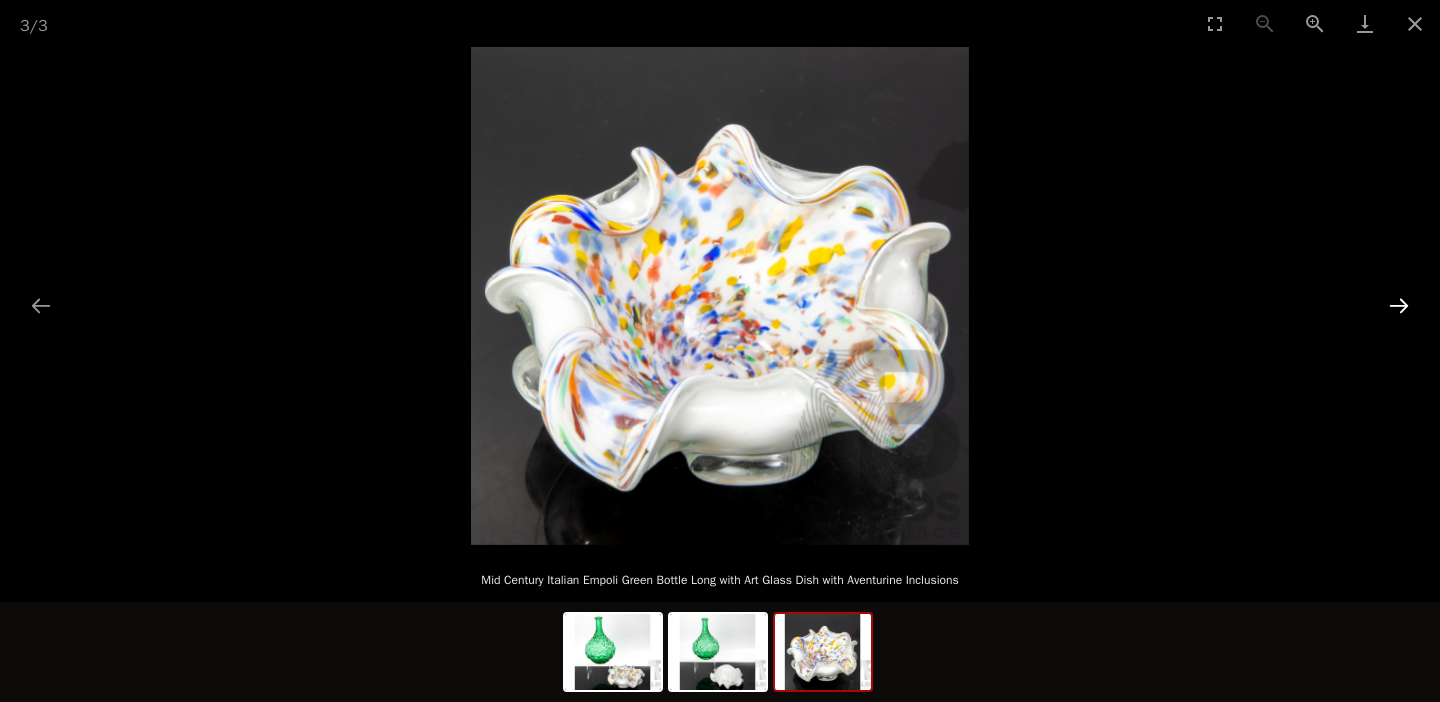 click at bounding box center [1399, 305] 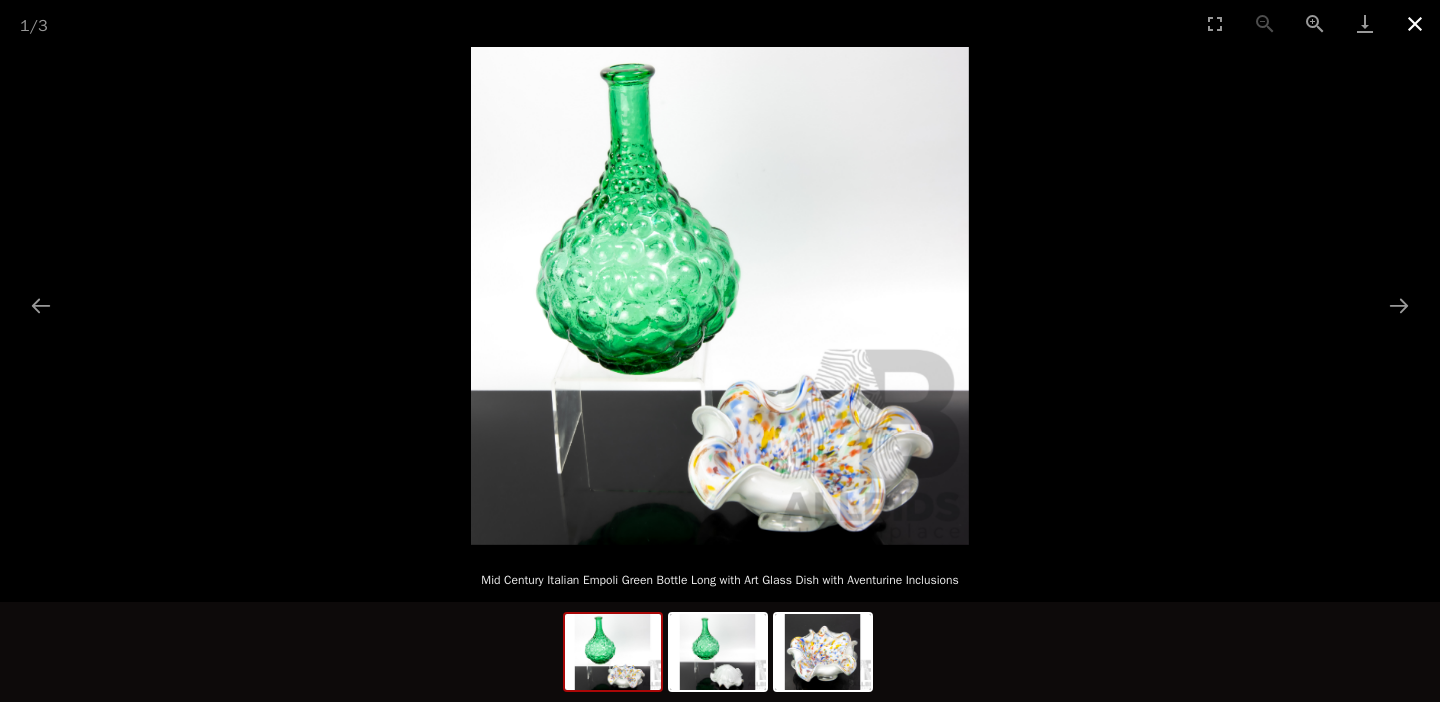 click at bounding box center (1415, 23) 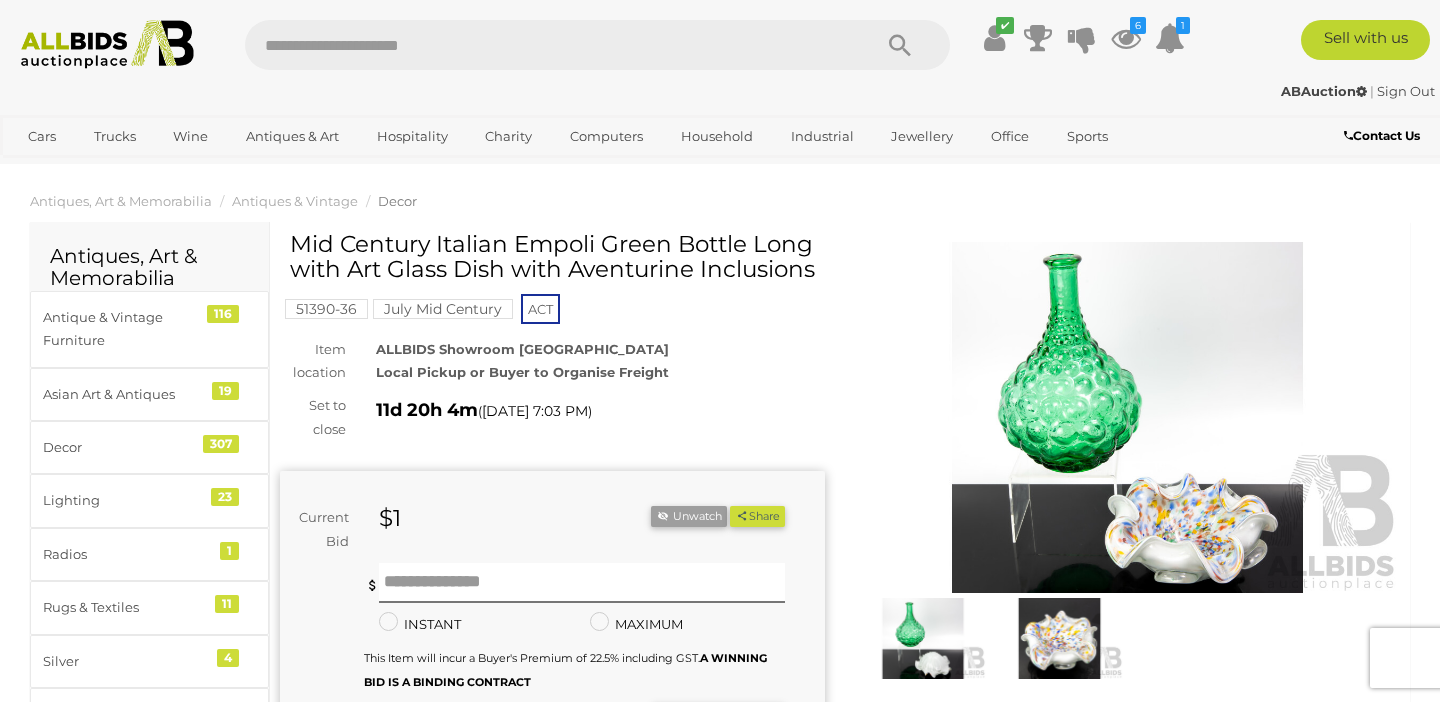 scroll, scrollTop: 0, scrollLeft: 0, axis: both 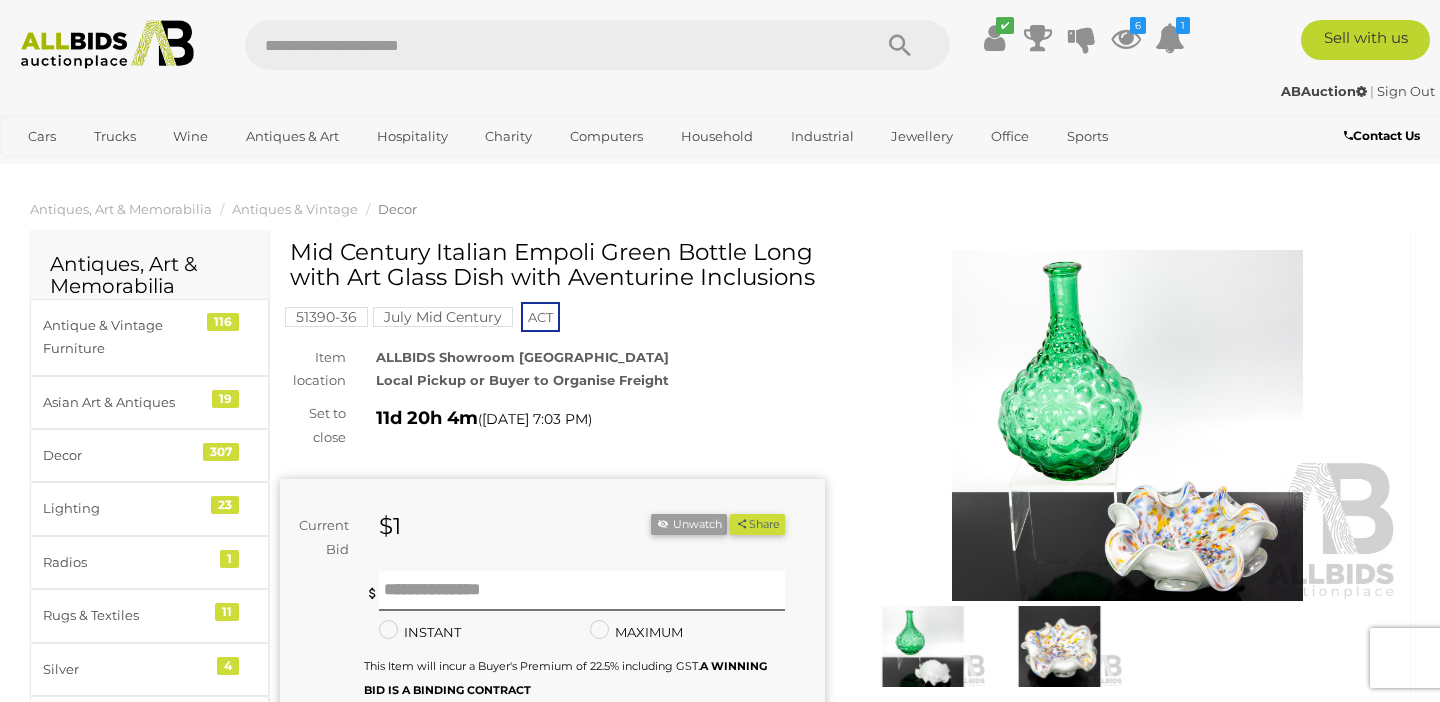 click at bounding box center (1059, 646) 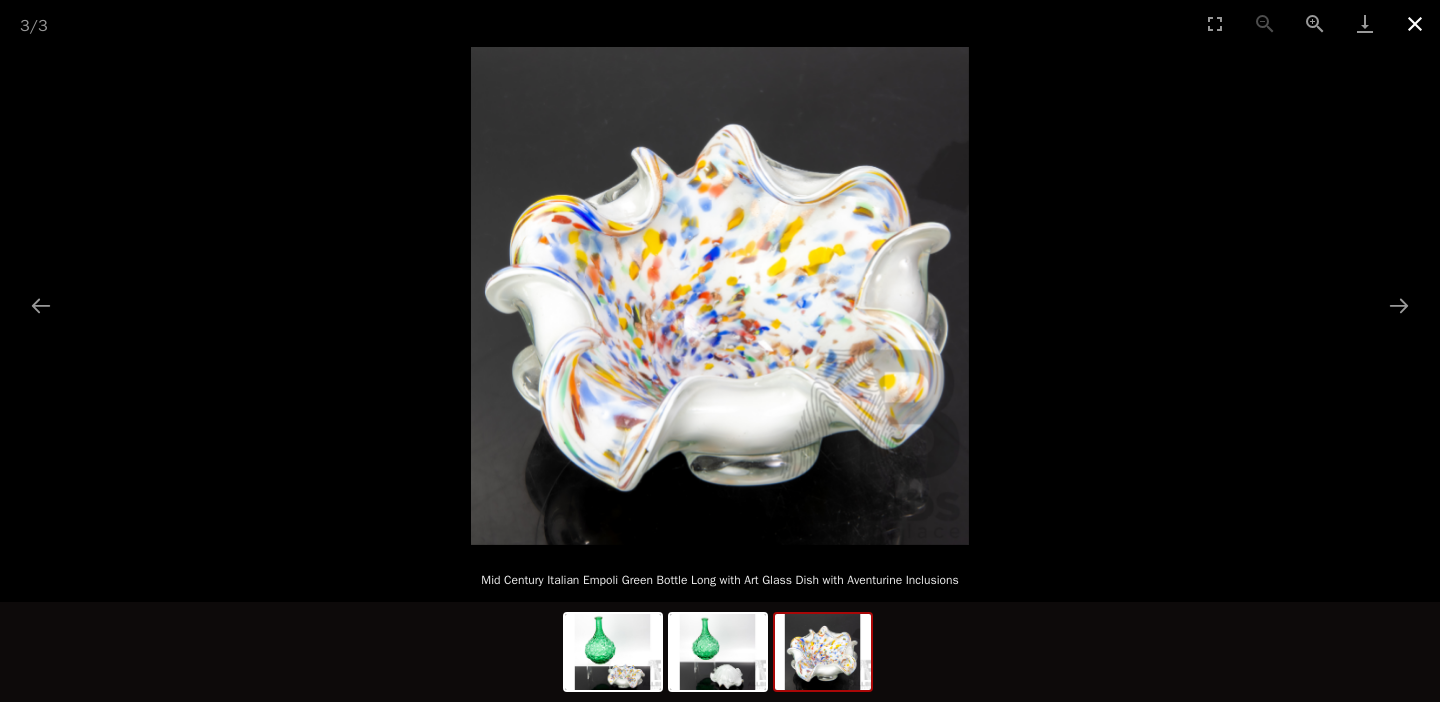 click at bounding box center [1415, 23] 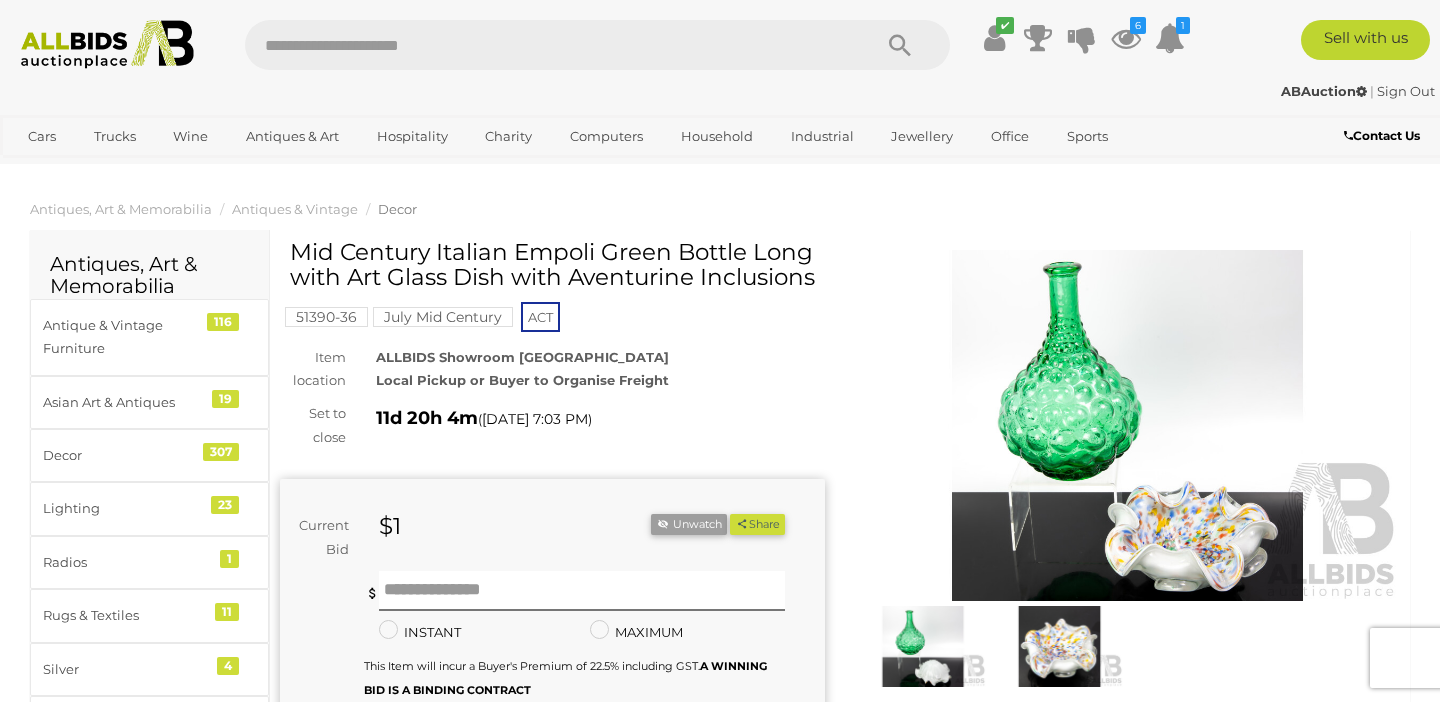 click at bounding box center (923, 646) 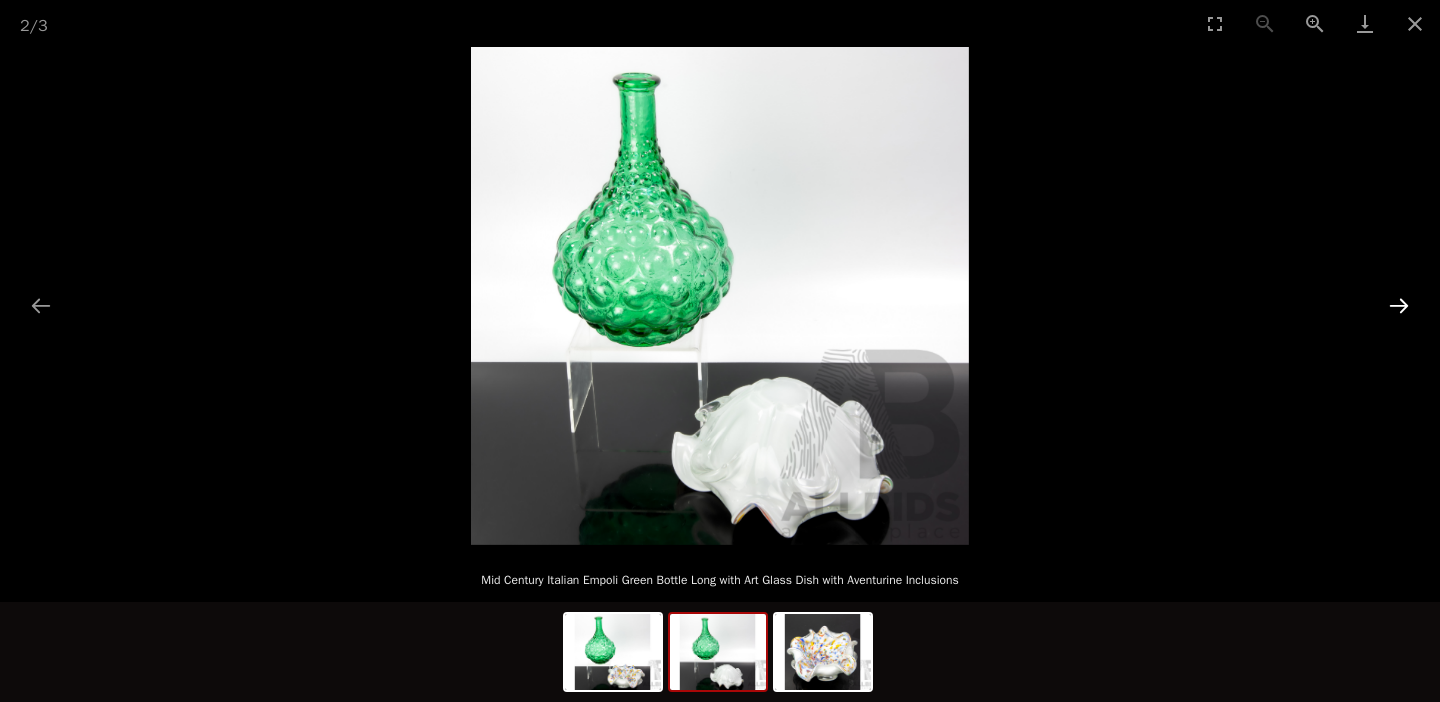 click at bounding box center [1399, 305] 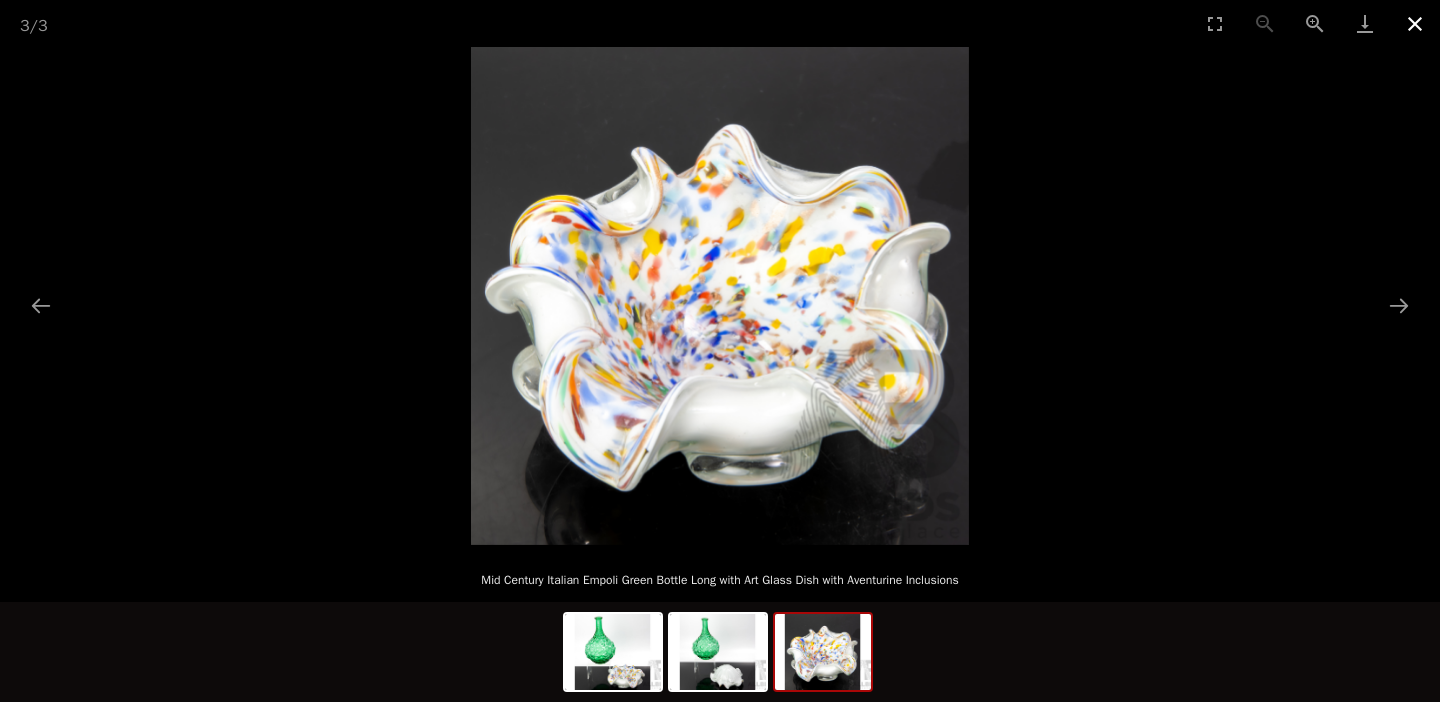 click at bounding box center (1415, 23) 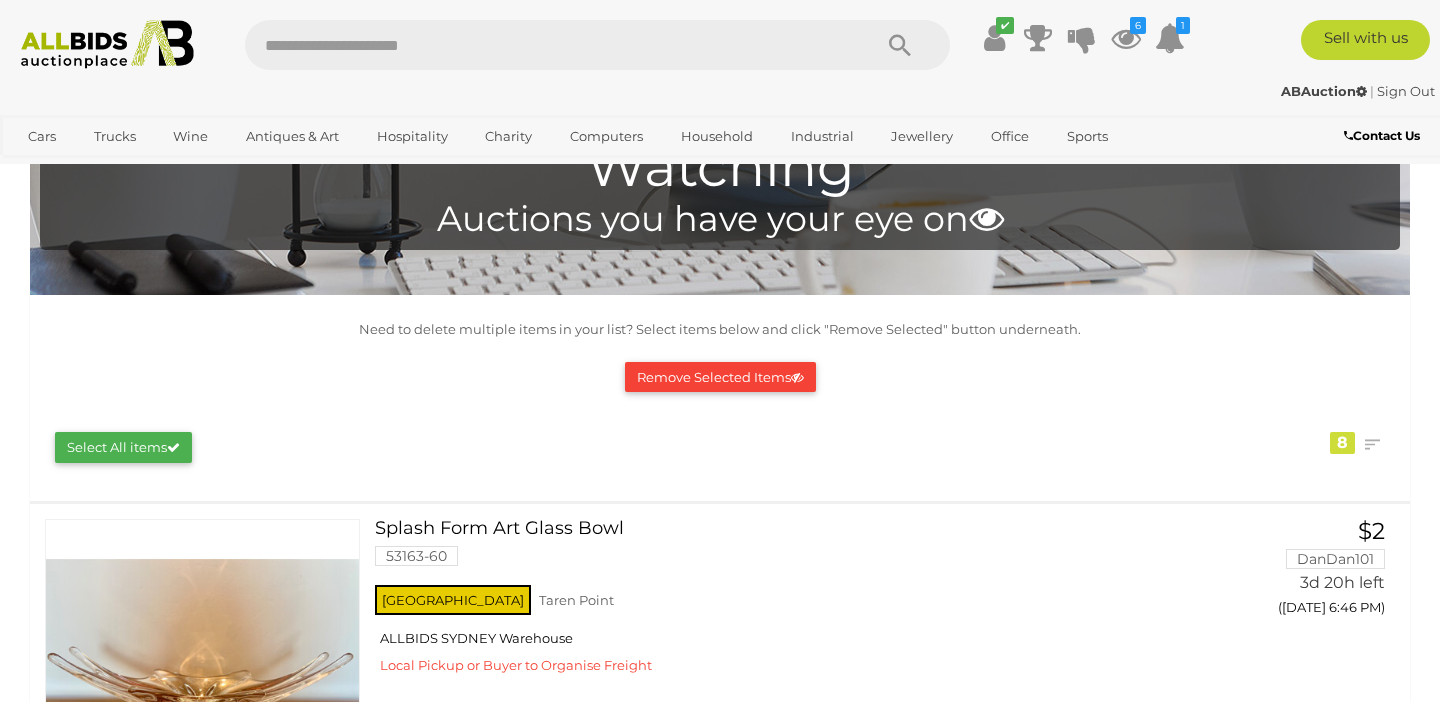 scroll, scrollTop: 0, scrollLeft: 0, axis: both 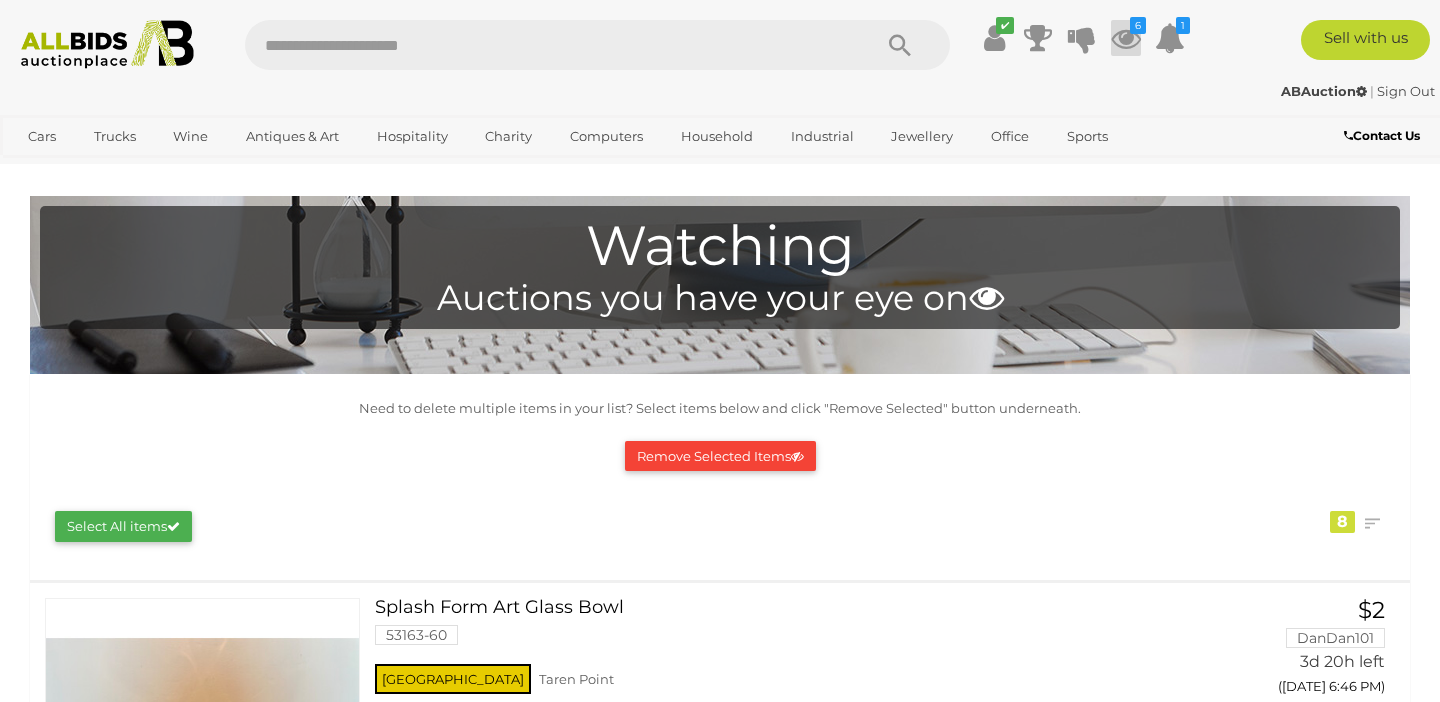 click at bounding box center (1126, 38) 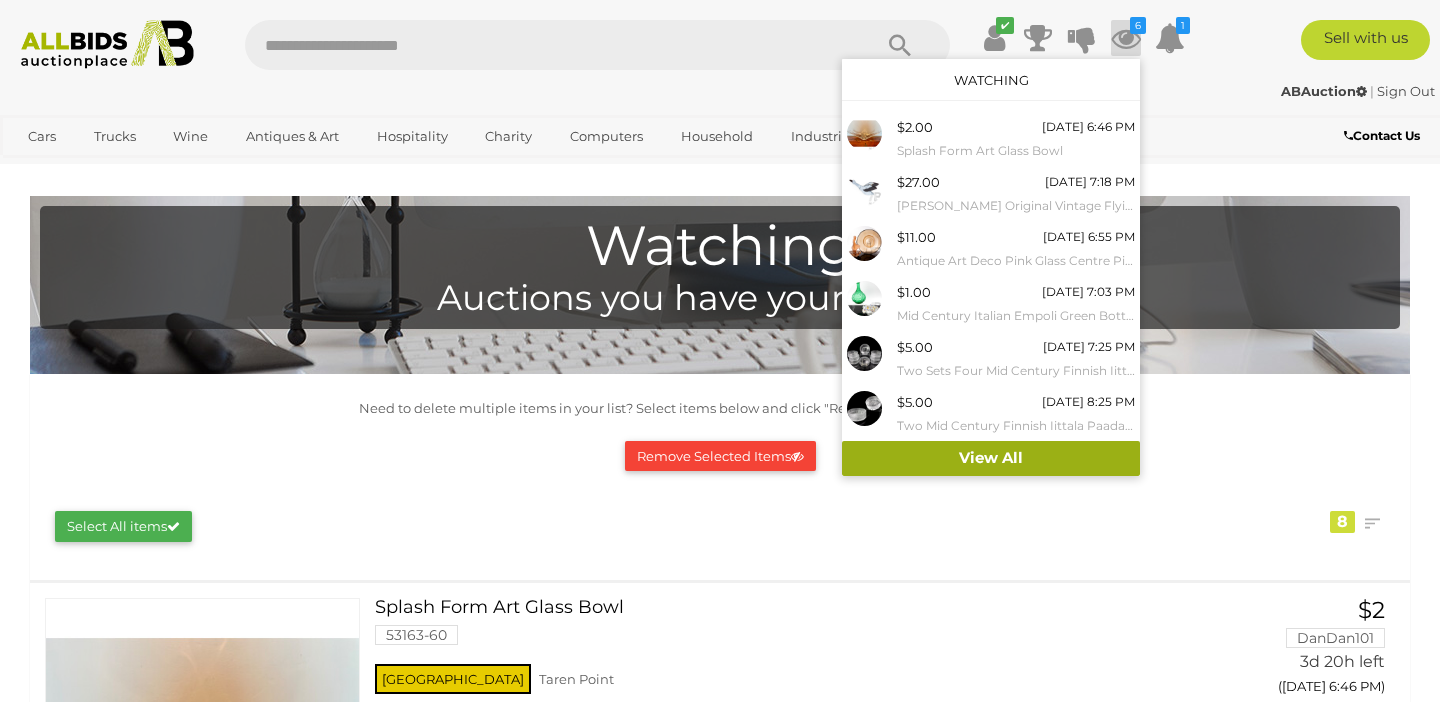 click on "View All" at bounding box center [991, 458] 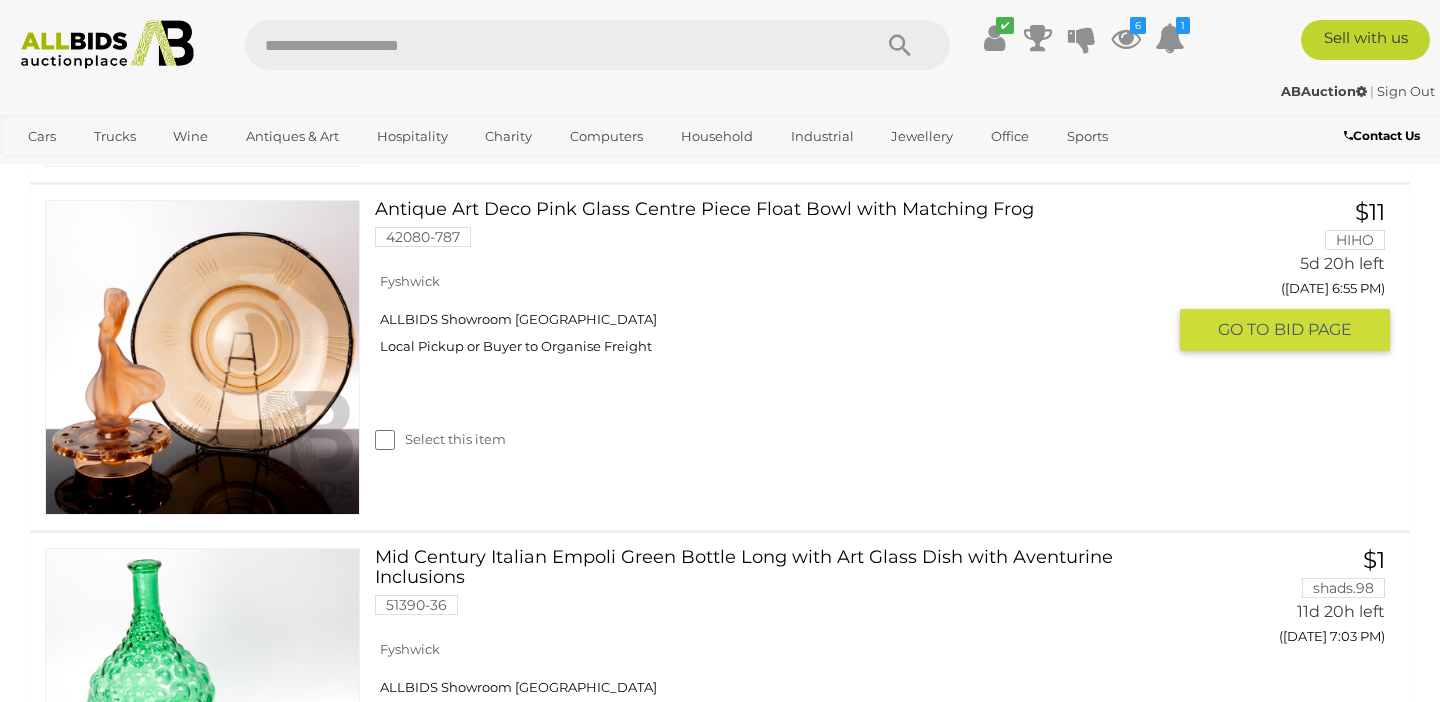 scroll, scrollTop: 1080, scrollLeft: 0, axis: vertical 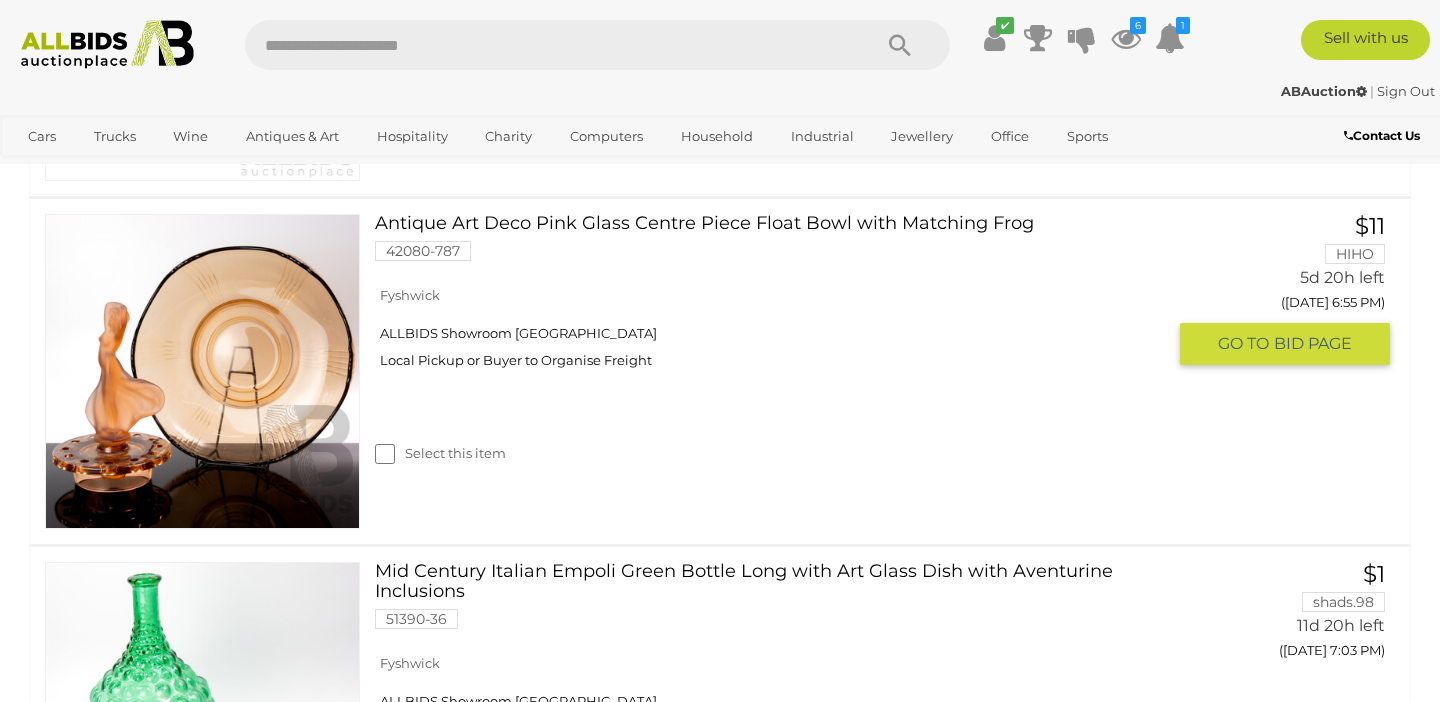 click on "Antique Art Deco Pink Glass Centre Piece Float Bowl with Matching Frog
42080-787" at bounding box center [777, 245] 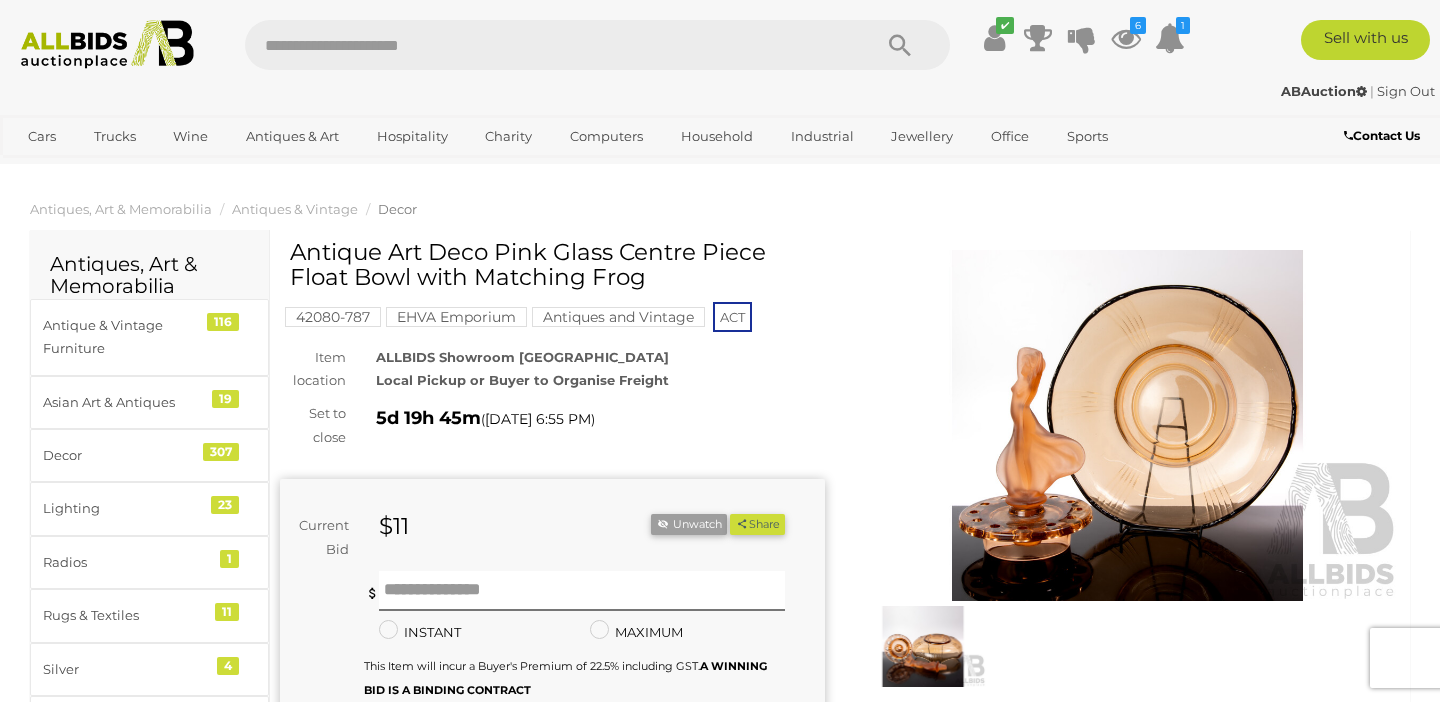 scroll, scrollTop: 0, scrollLeft: 0, axis: both 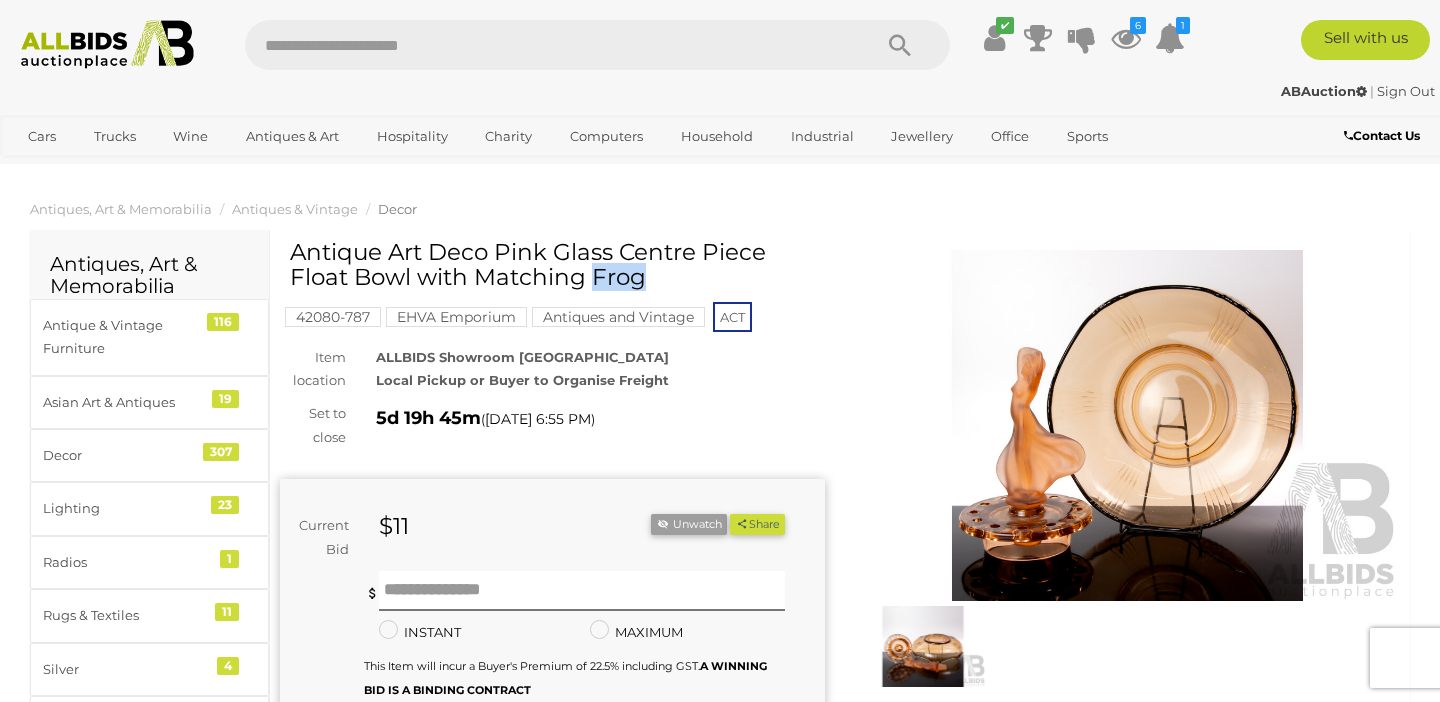 click on "Antique Art Deco Pink Glass Centre Piece Float Bowl with Matching Frog" at bounding box center [555, 265] 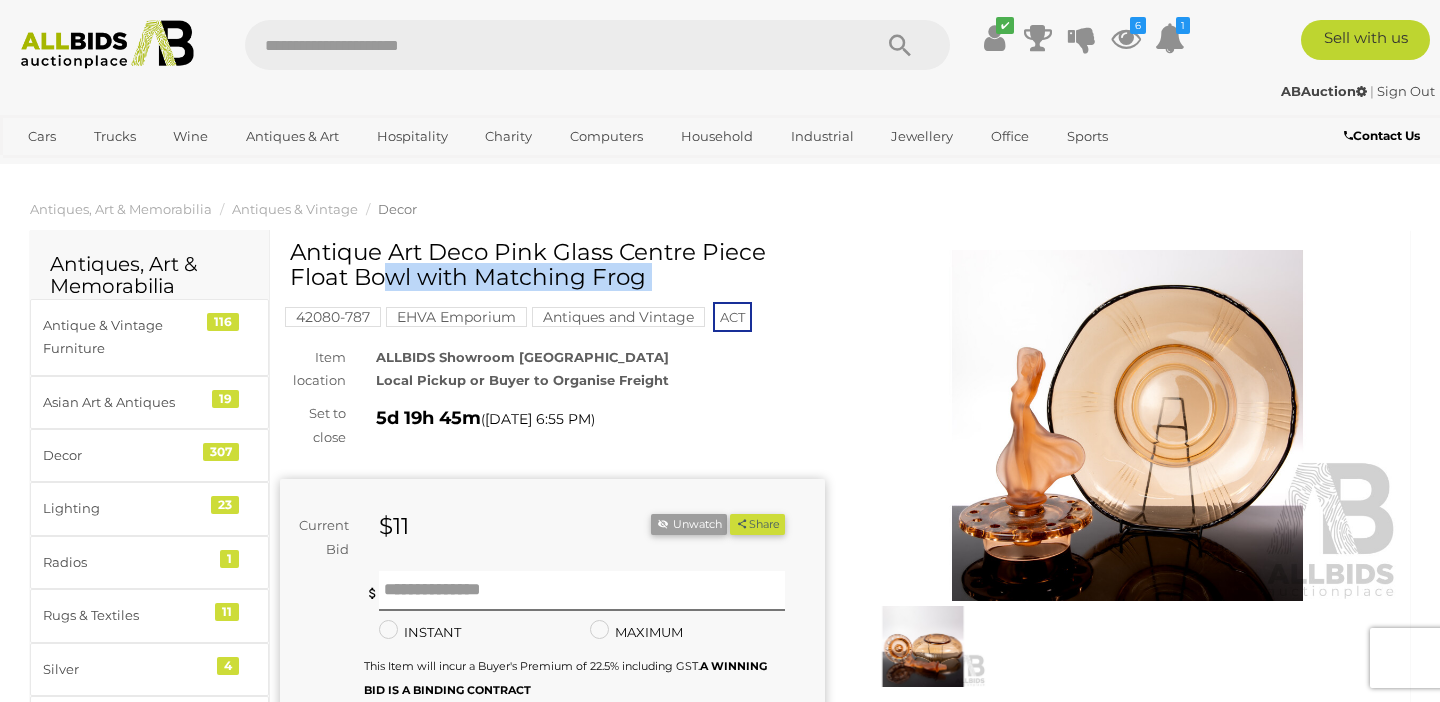 copy on "Antique Art Deco Pink Glass Centre Piece Float Bowl with Matching Frog" 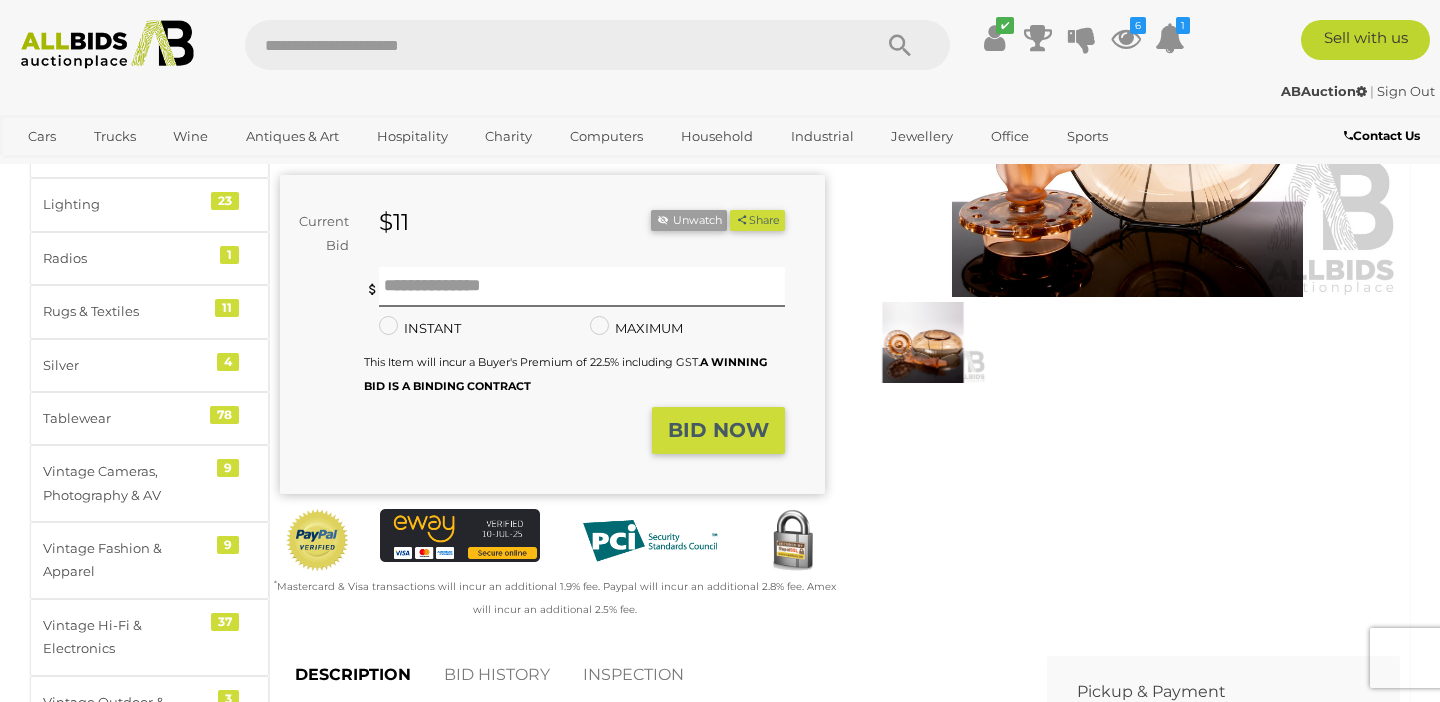 scroll, scrollTop: 0, scrollLeft: 0, axis: both 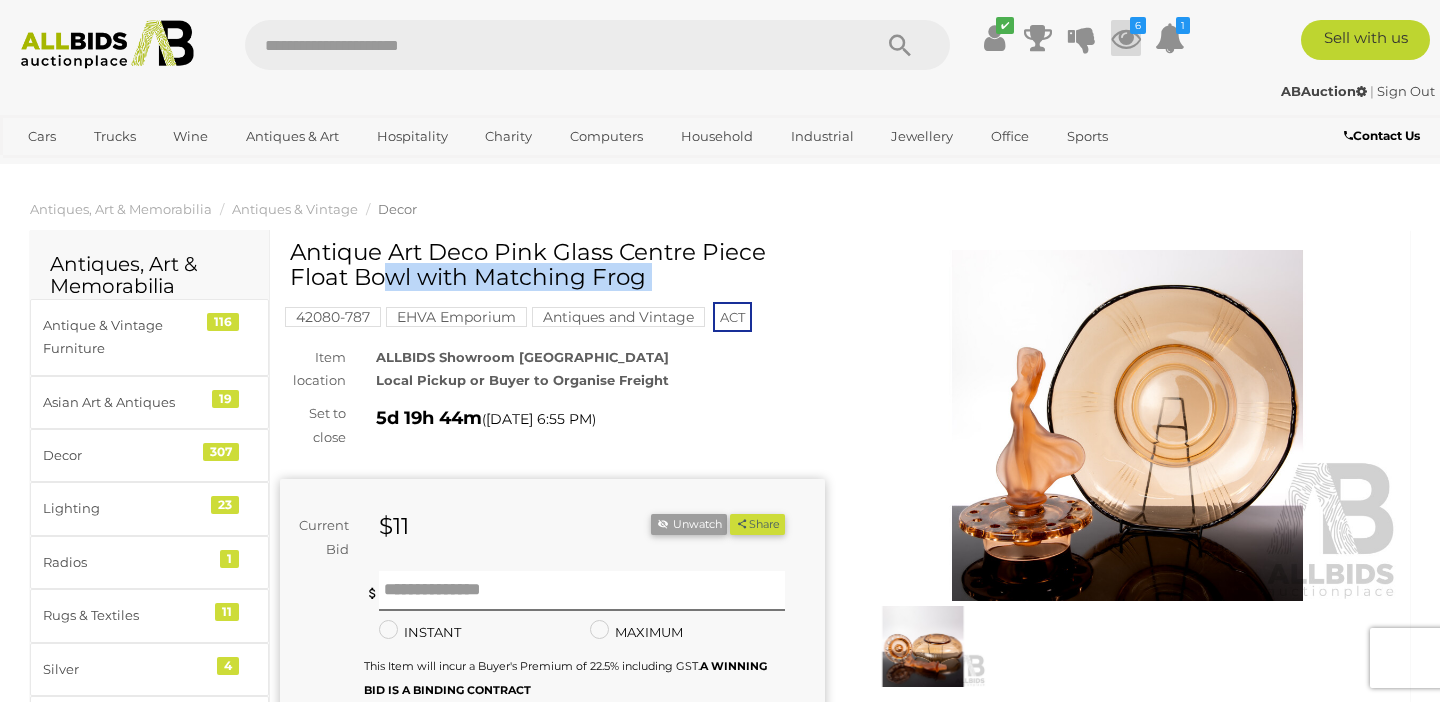 click at bounding box center (1126, 38) 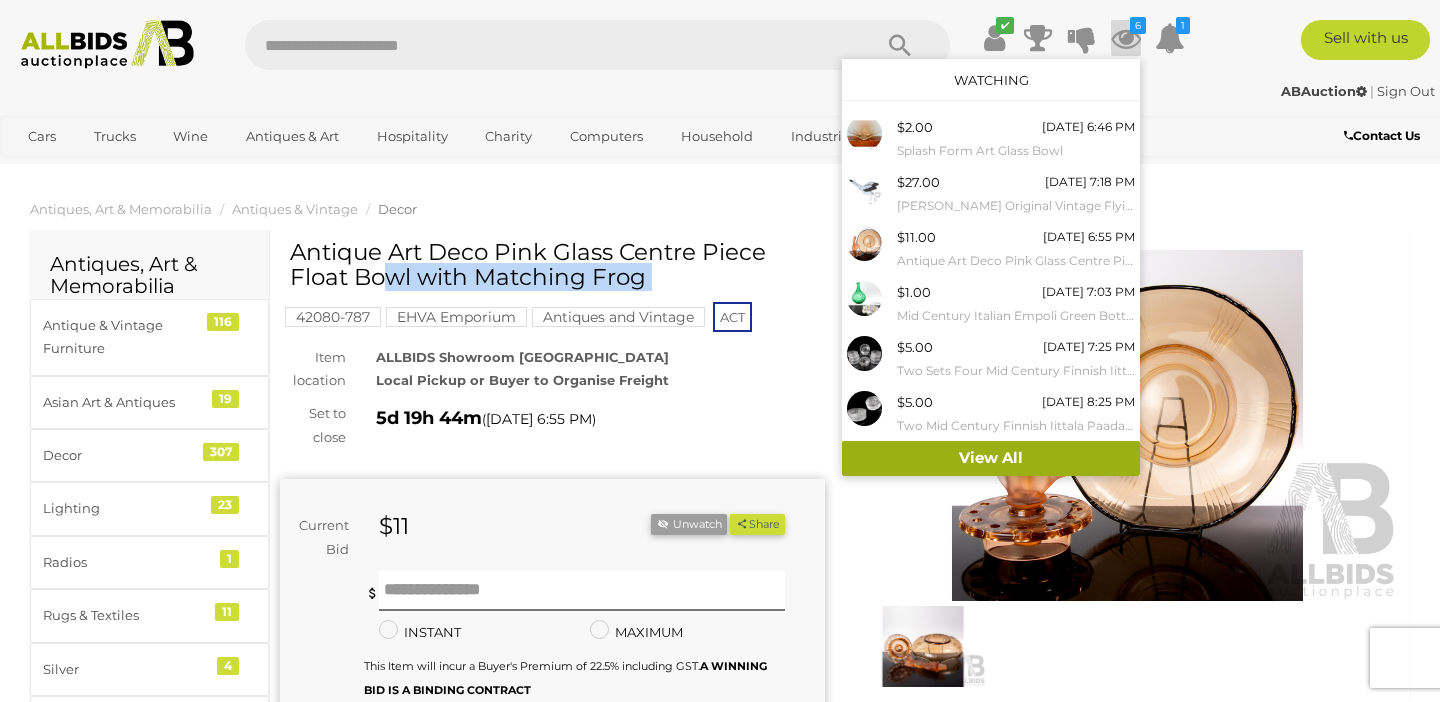 click on "View All" at bounding box center [991, 458] 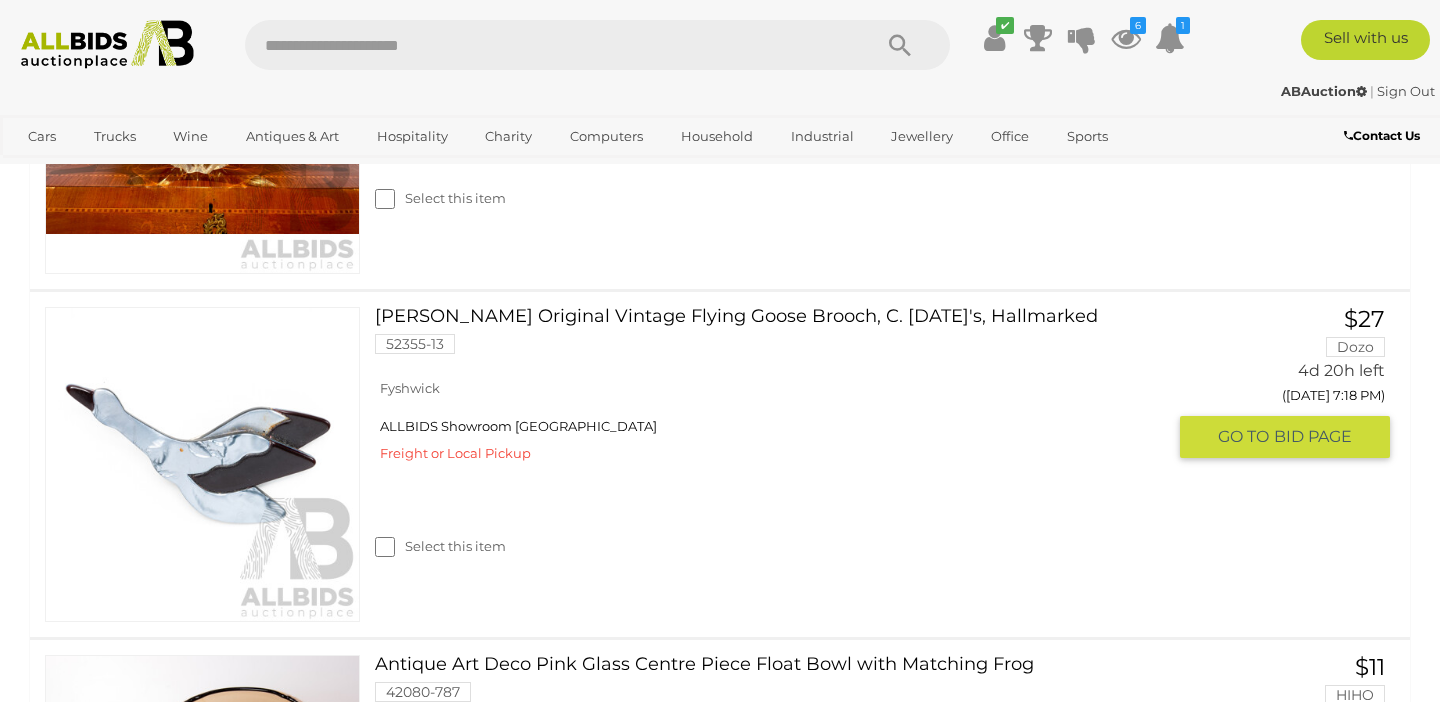 scroll, scrollTop: 638, scrollLeft: 0, axis: vertical 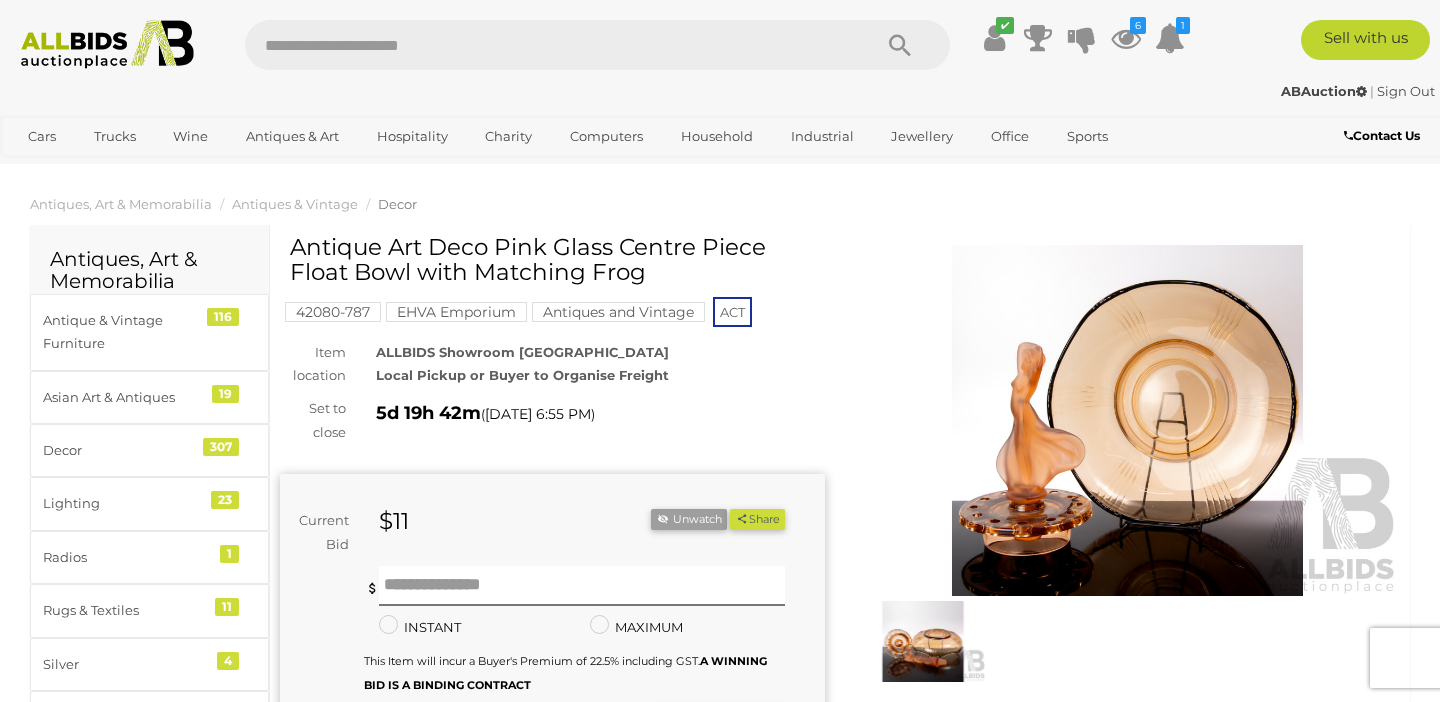 click at bounding box center (923, 641) 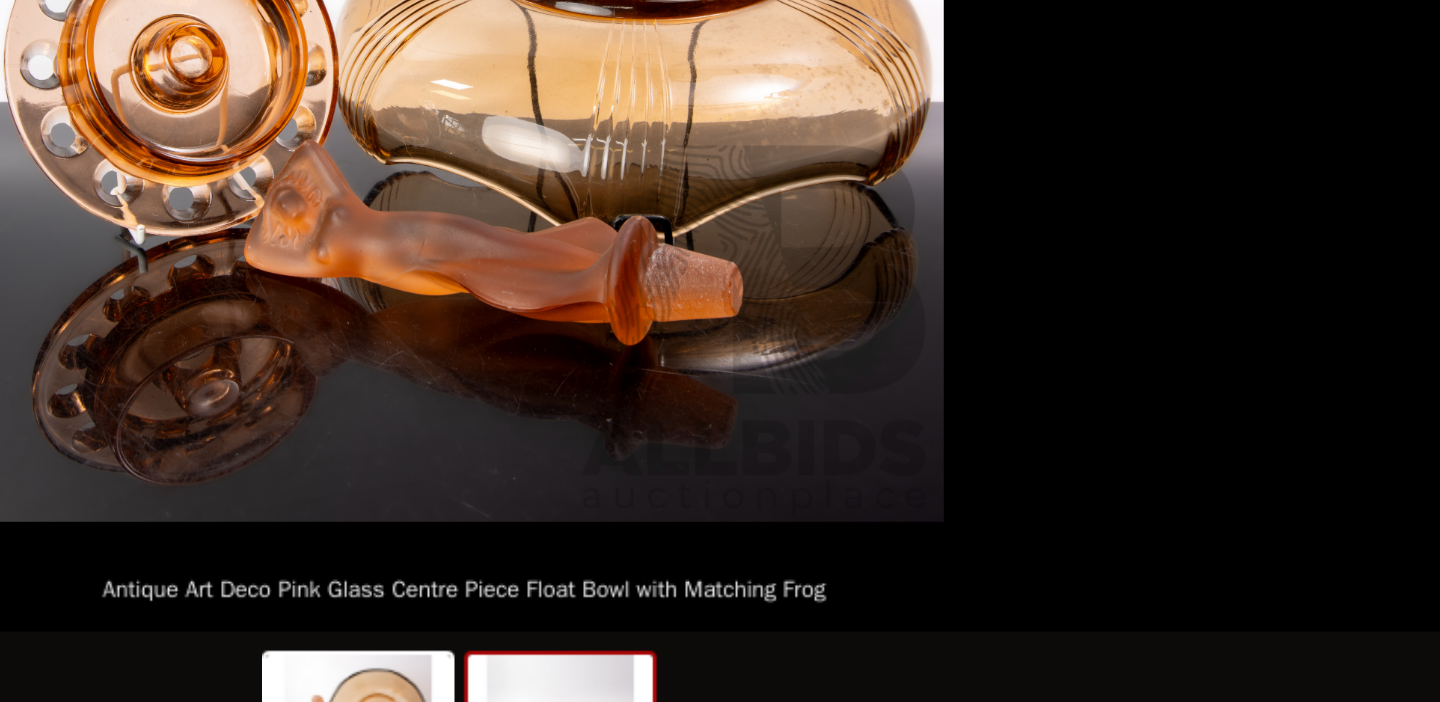 scroll, scrollTop: 4, scrollLeft: 0, axis: vertical 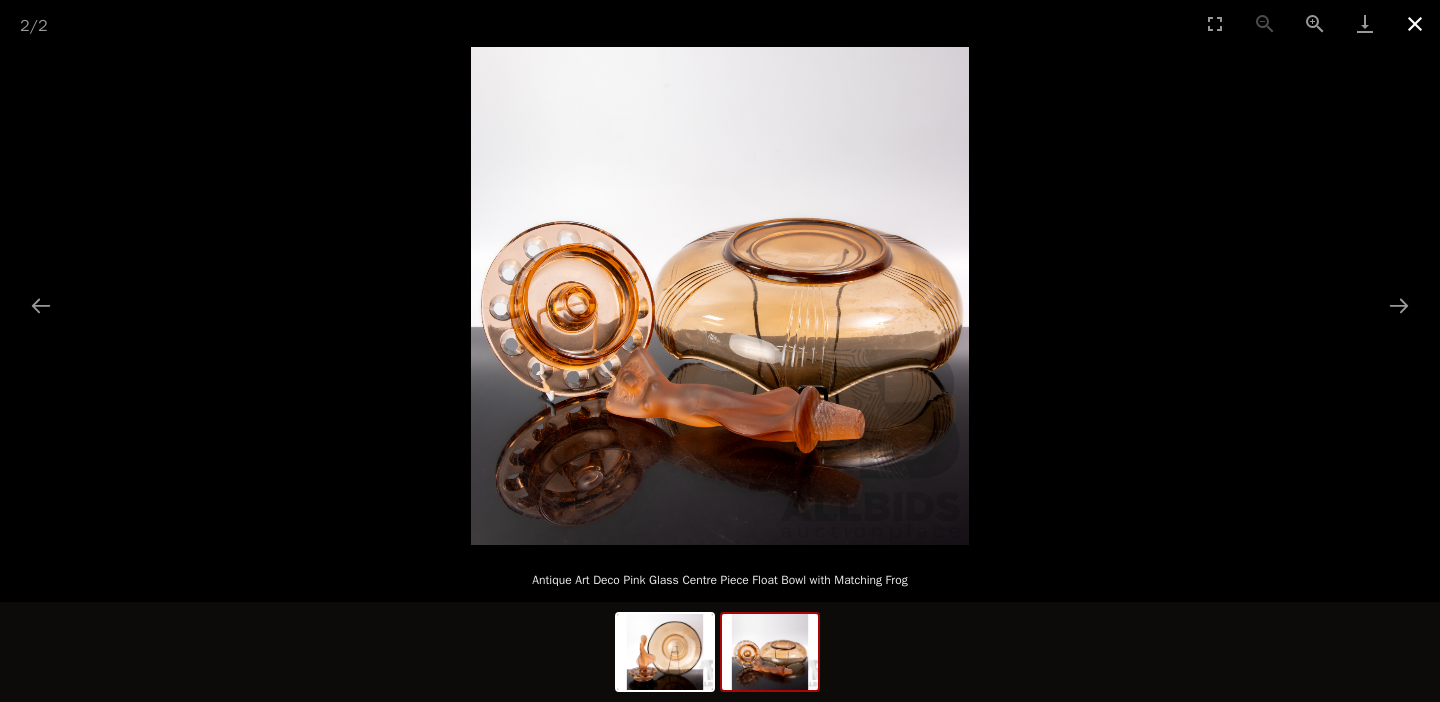 click at bounding box center (1415, 23) 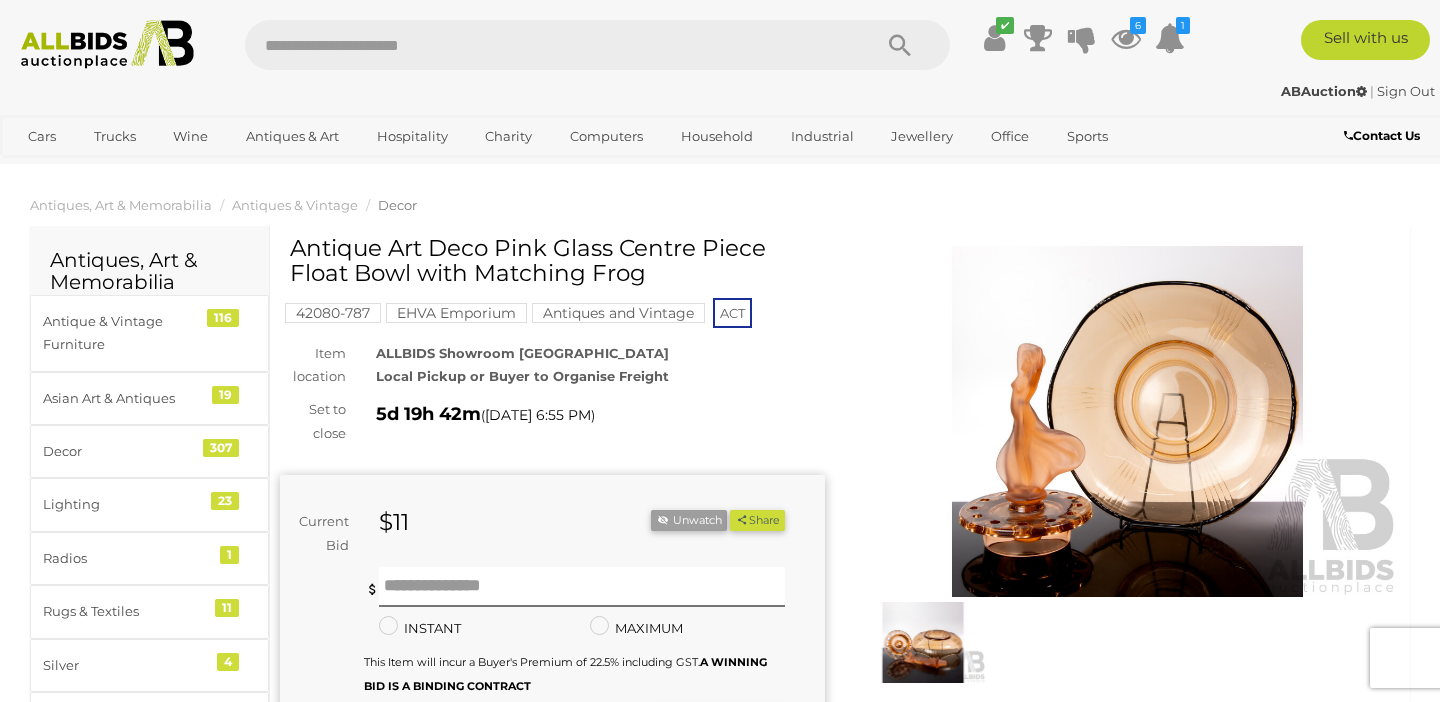 scroll, scrollTop: 5, scrollLeft: 0, axis: vertical 